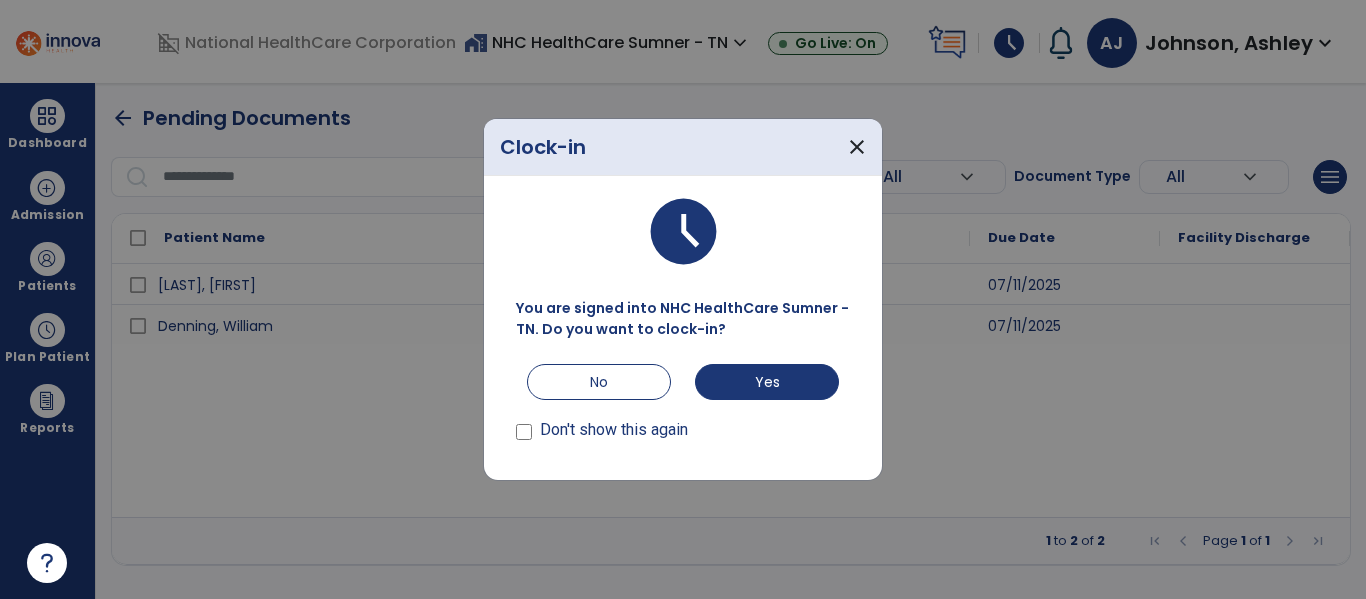 scroll, scrollTop: 0, scrollLeft: 0, axis: both 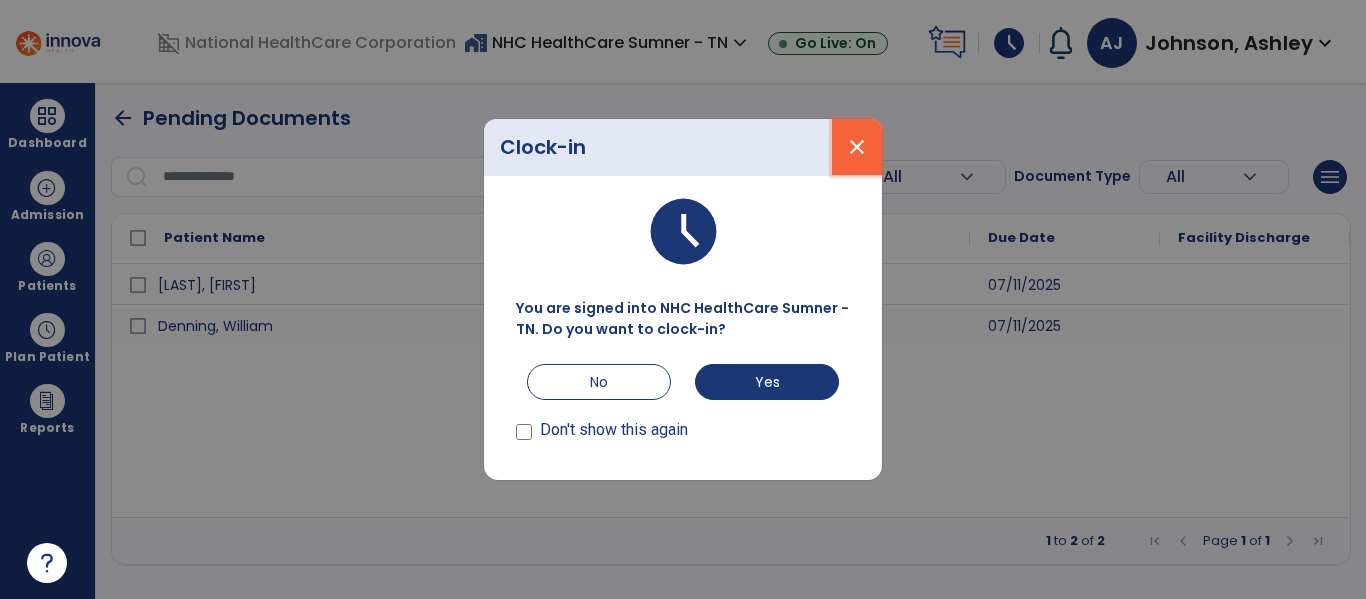 click on "close" at bounding box center (857, 147) 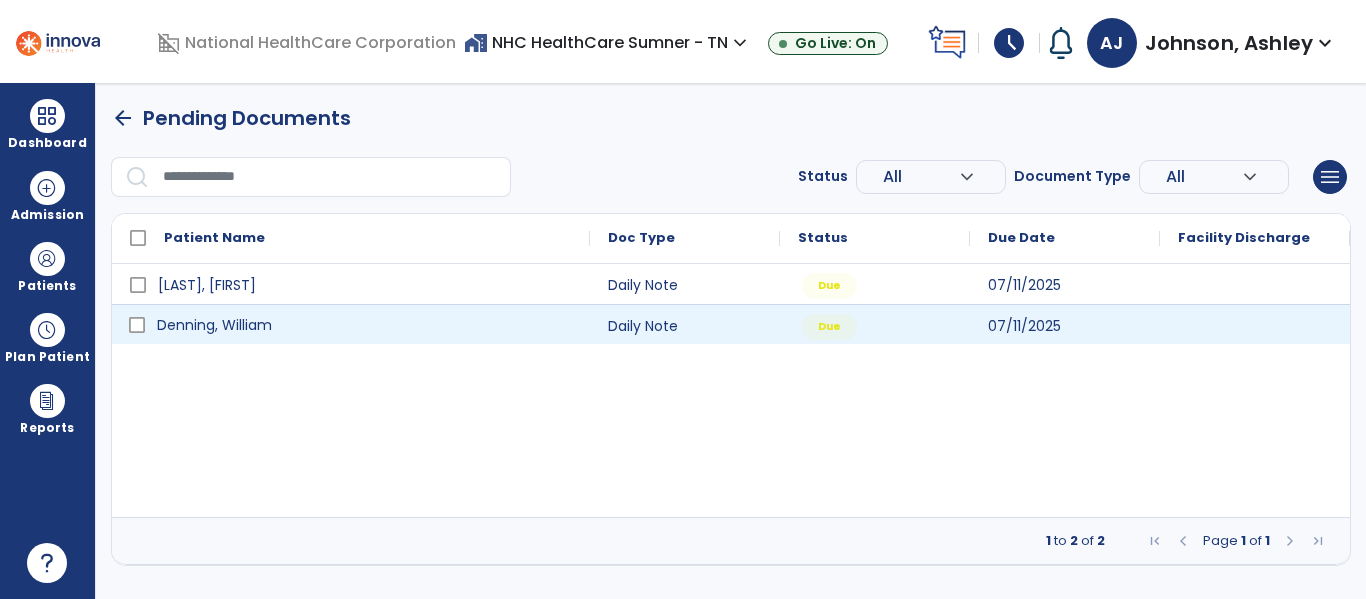click on "Denning, William" at bounding box center [365, 325] 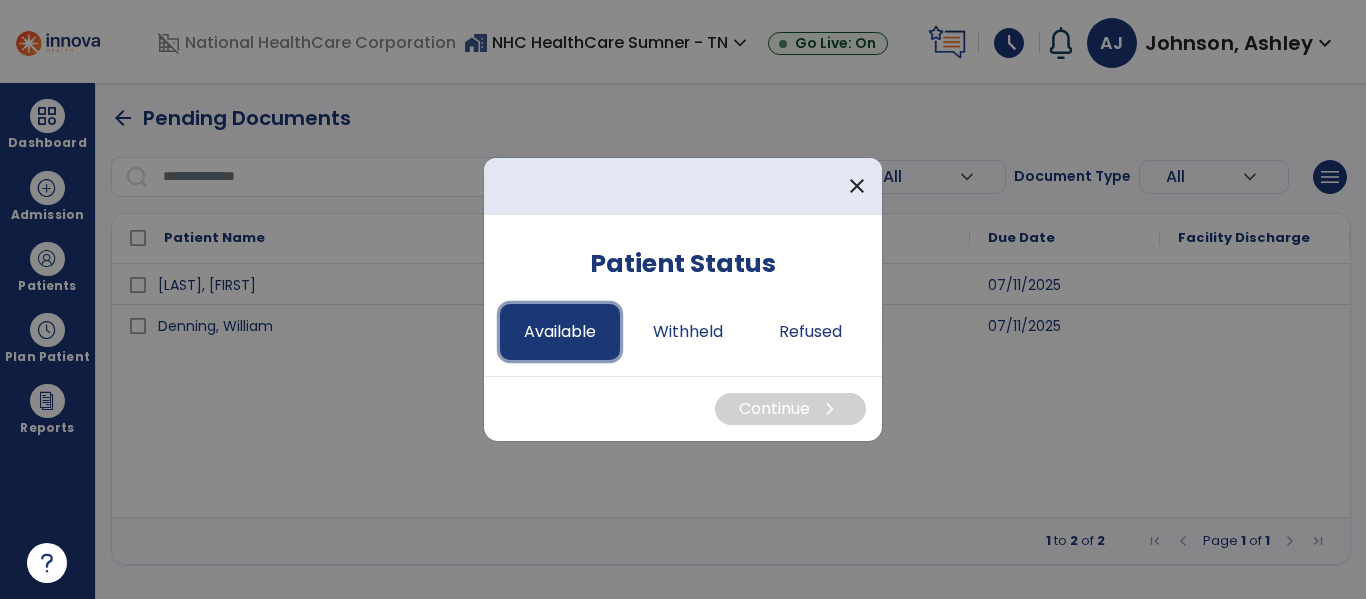 click on "Available" at bounding box center [560, 332] 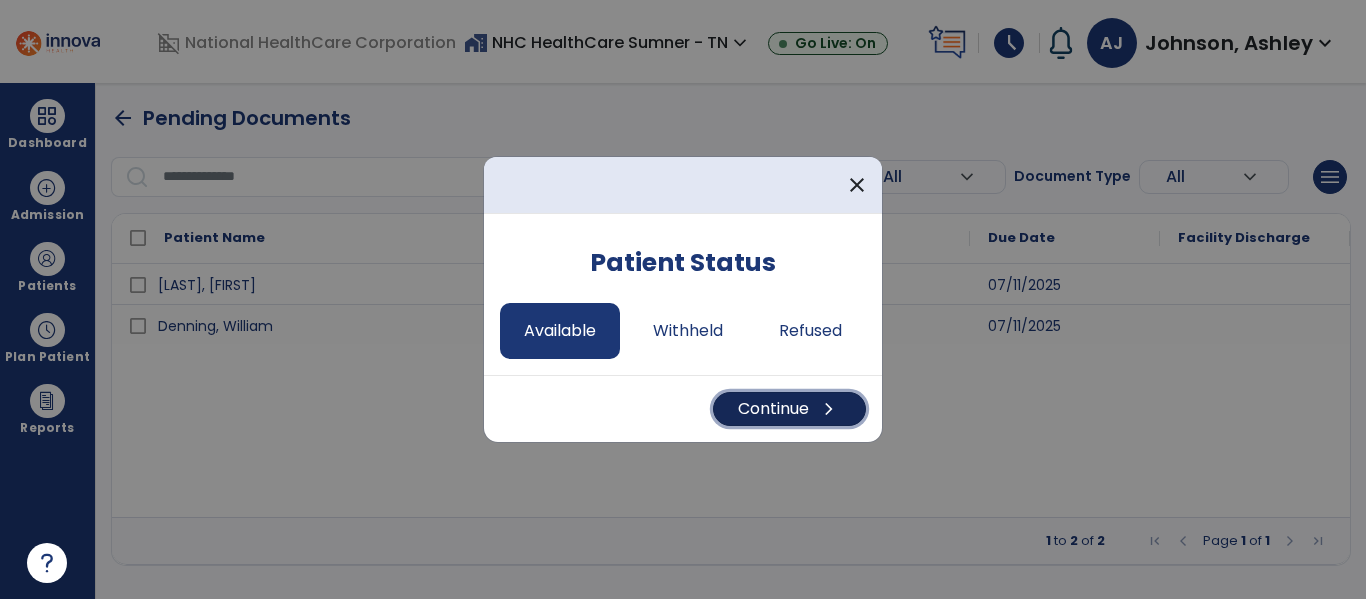 click on "Continue   chevron_right" at bounding box center (789, 409) 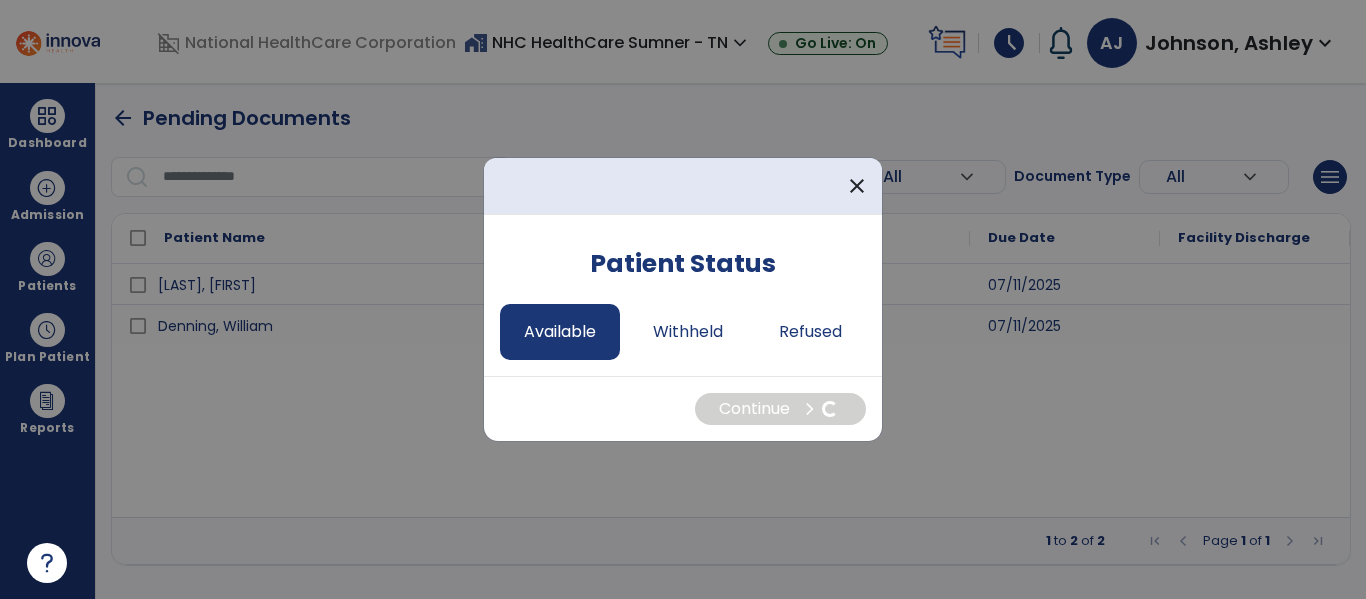 select on "*" 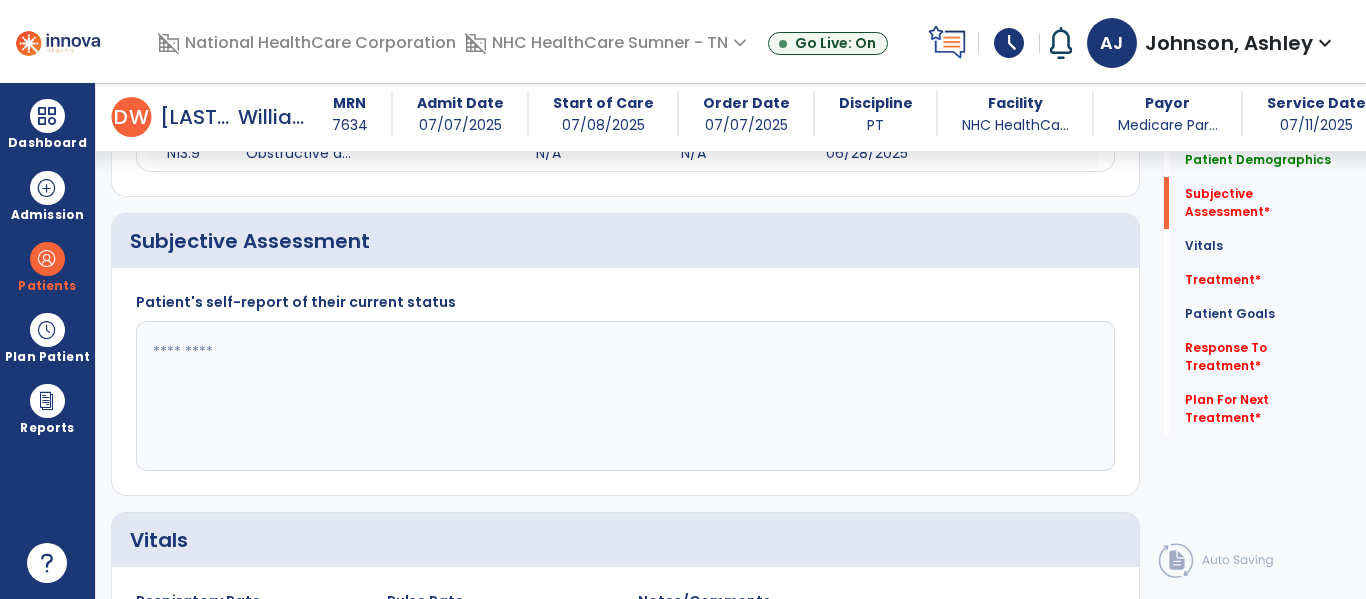 scroll, scrollTop: 436, scrollLeft: 0, axis: vertical 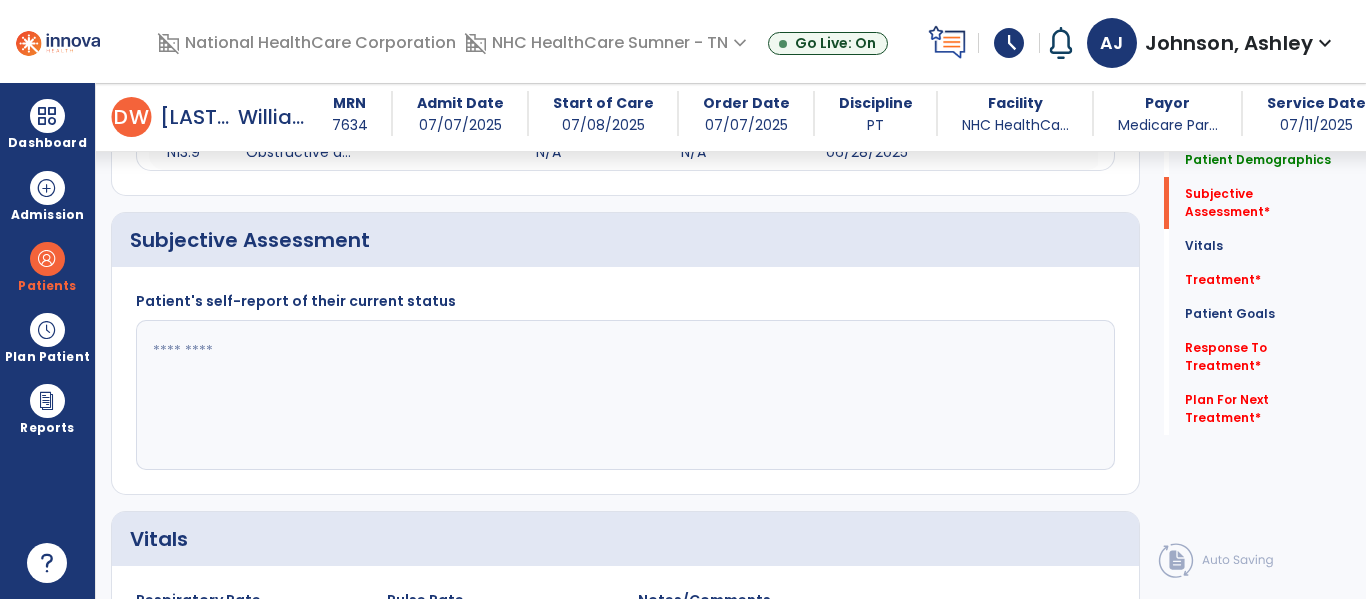 click 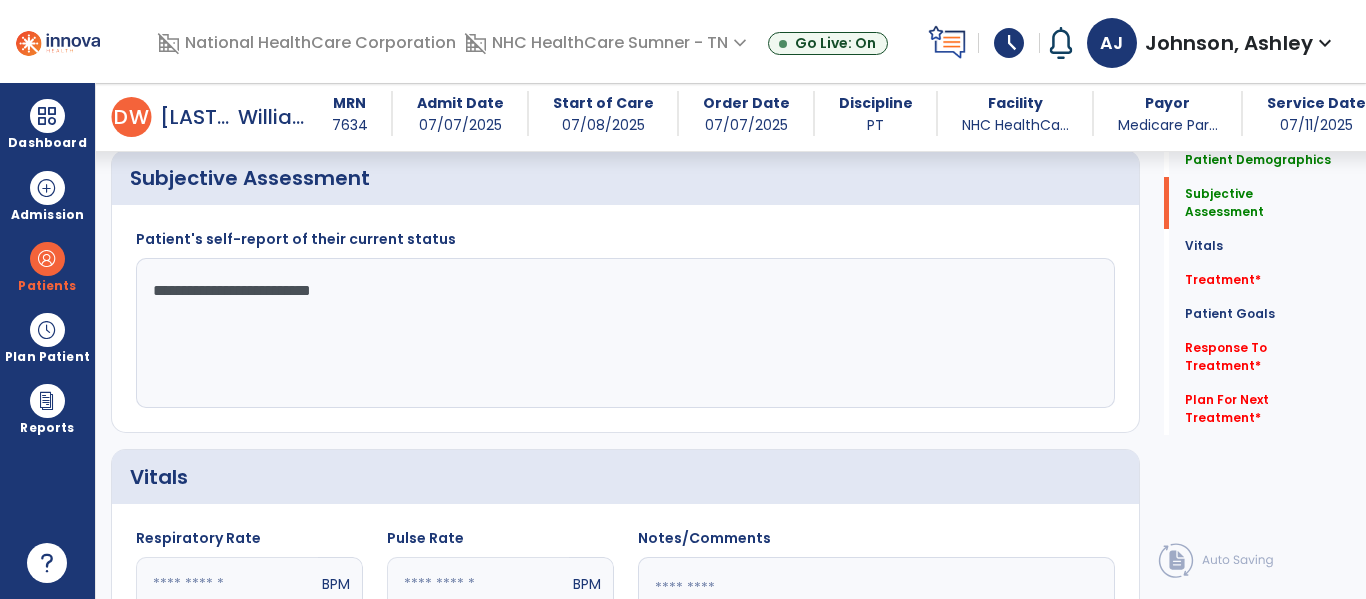 scroll, scrollTop: 499, scrollLeft: 0, axis: vertical 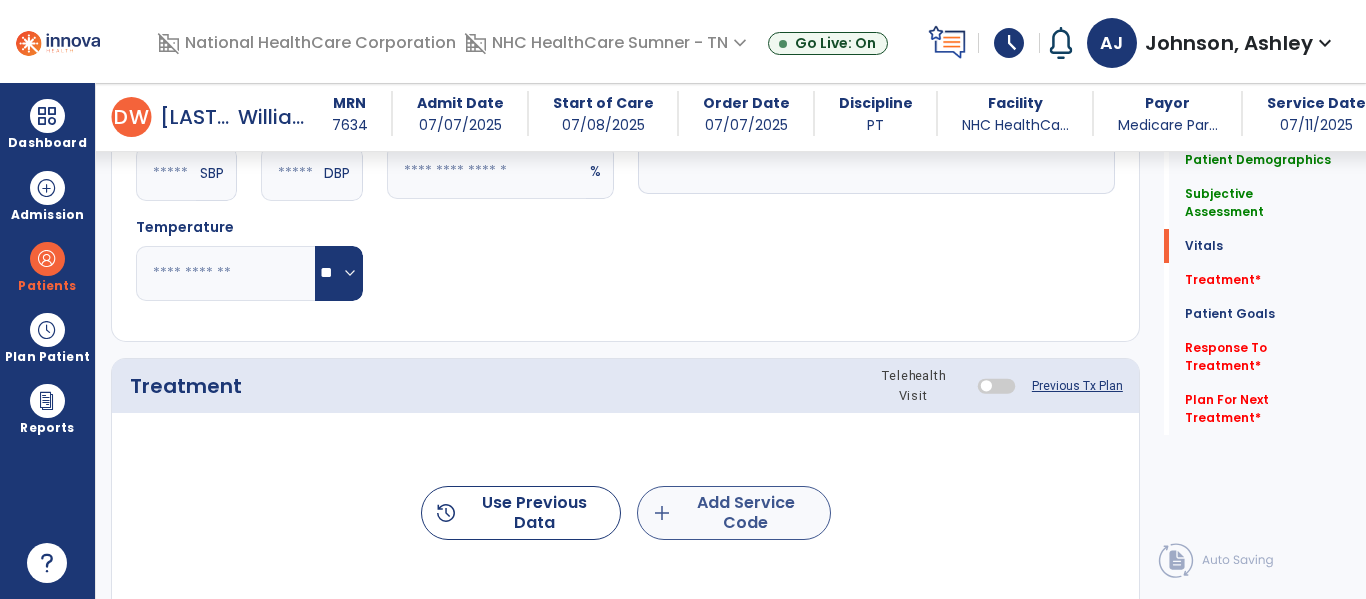 type on "**********" 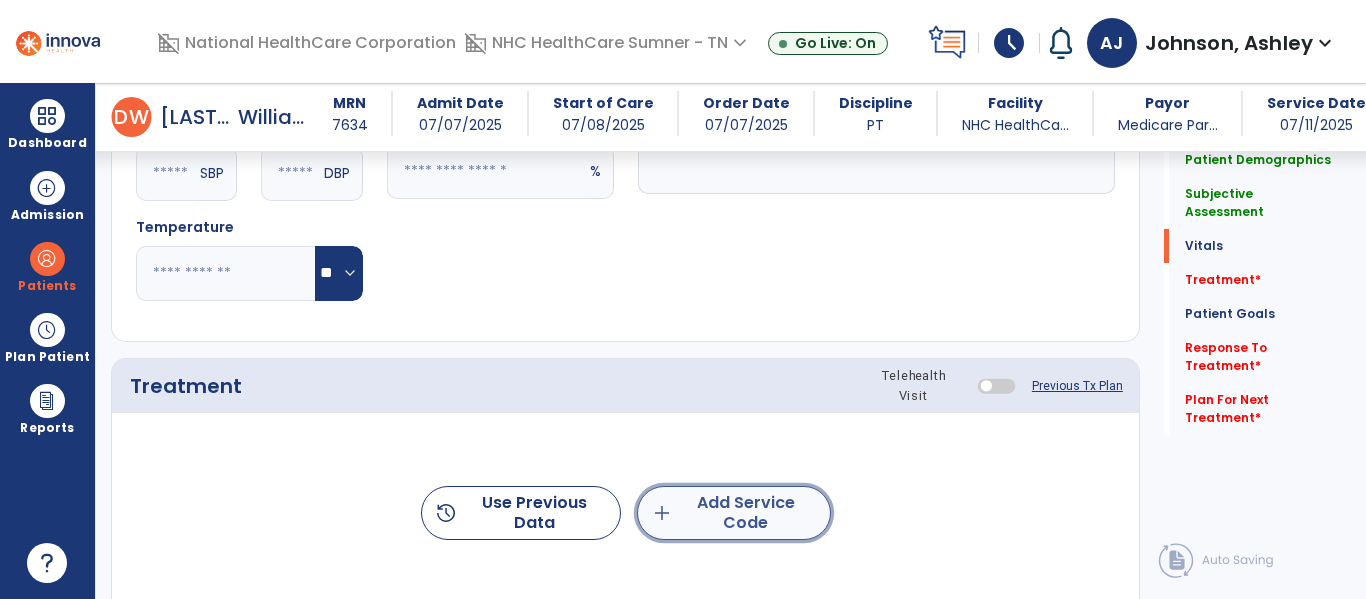 click on "add  Add Service Code" 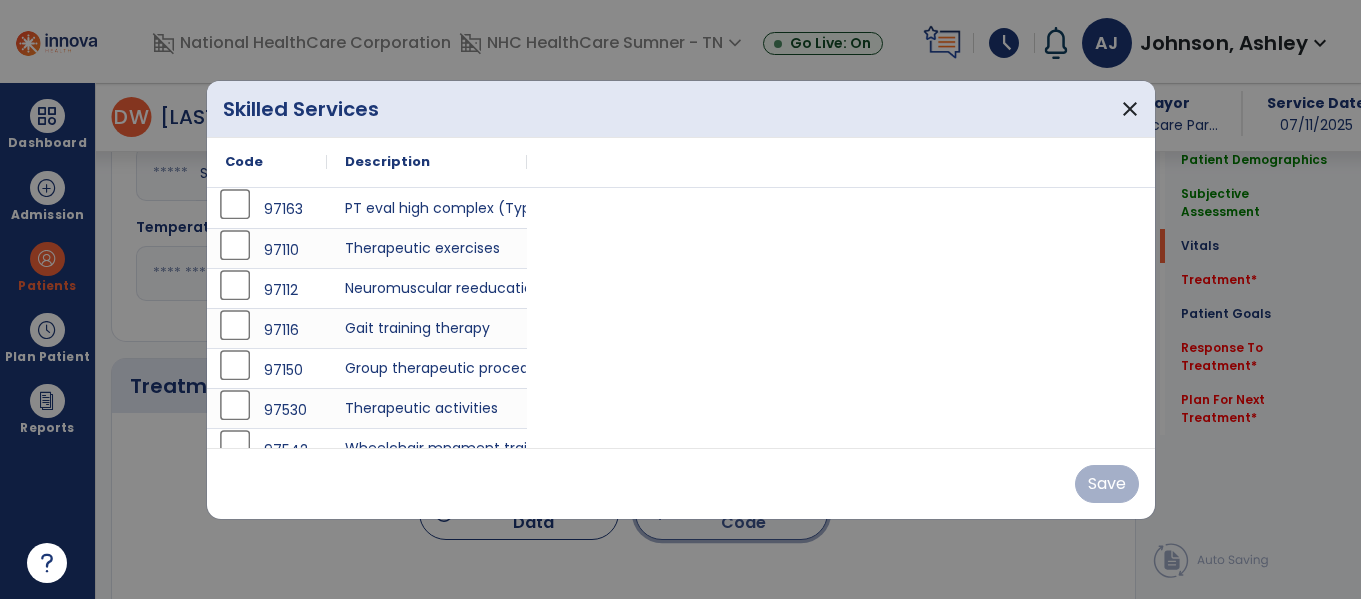 scroll, scrollTop: 1011, scrollLeft: 0, axis: vertical 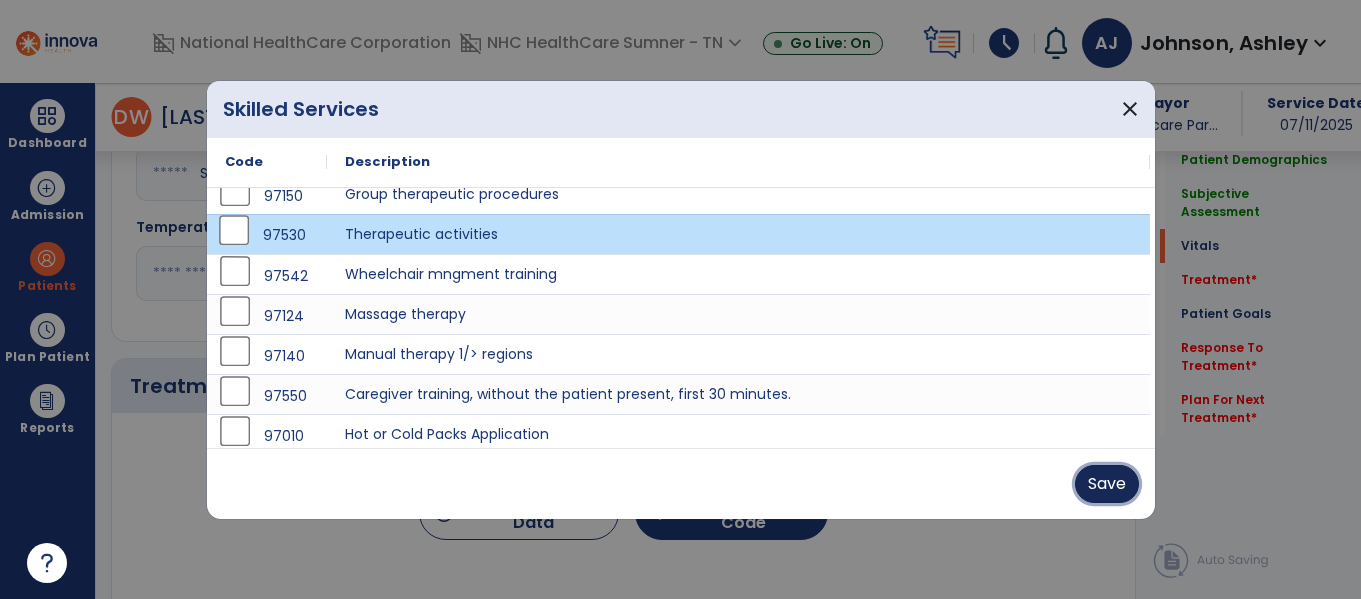 click on "Save" at bounding box center (1107, 484) 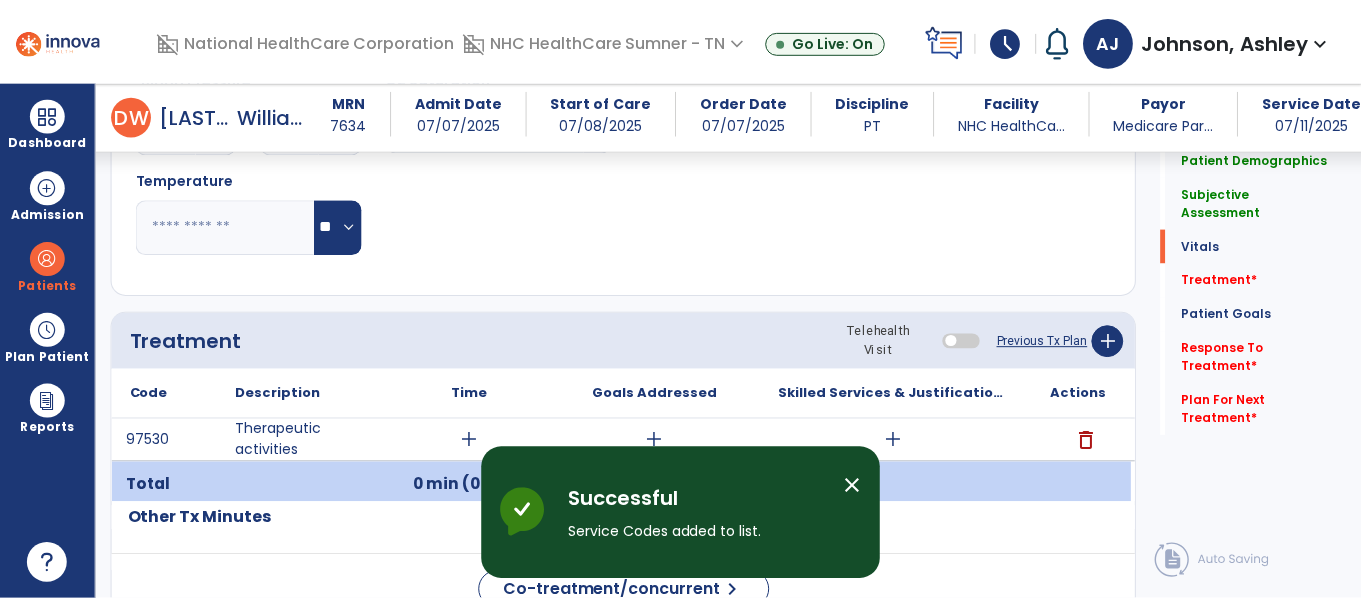 scroll, scrollTop: 1058, scrollLeft: 0, axis: vertical 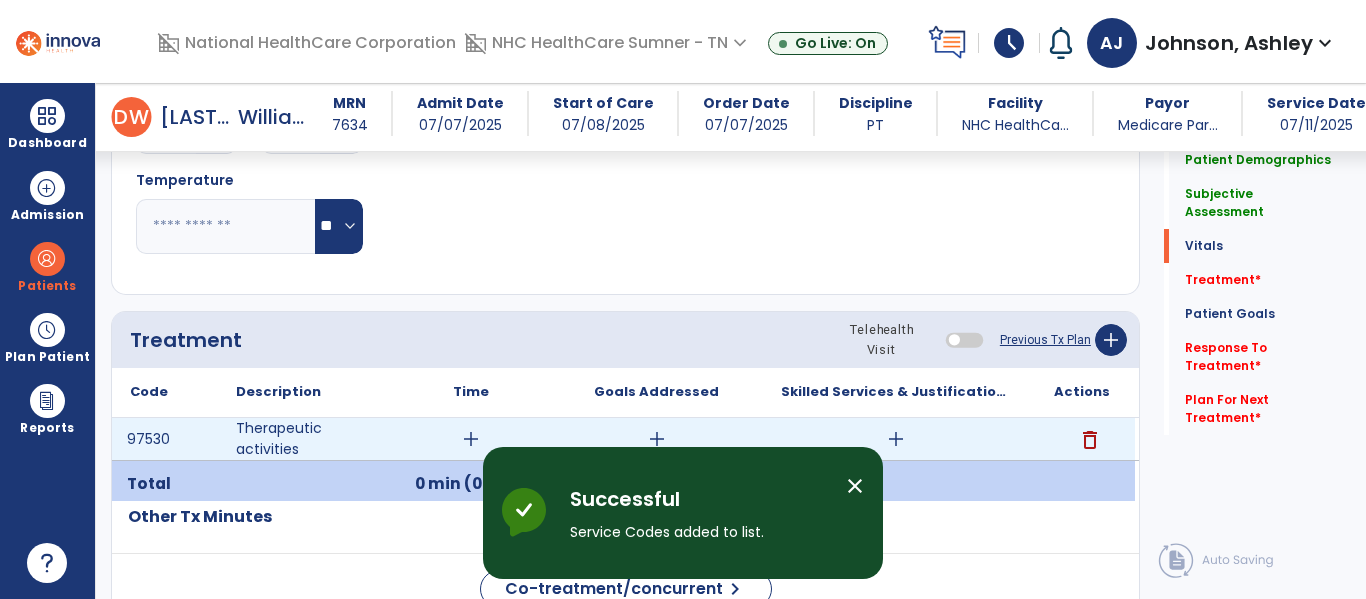 click on "add" at bounding box center (471, 439) 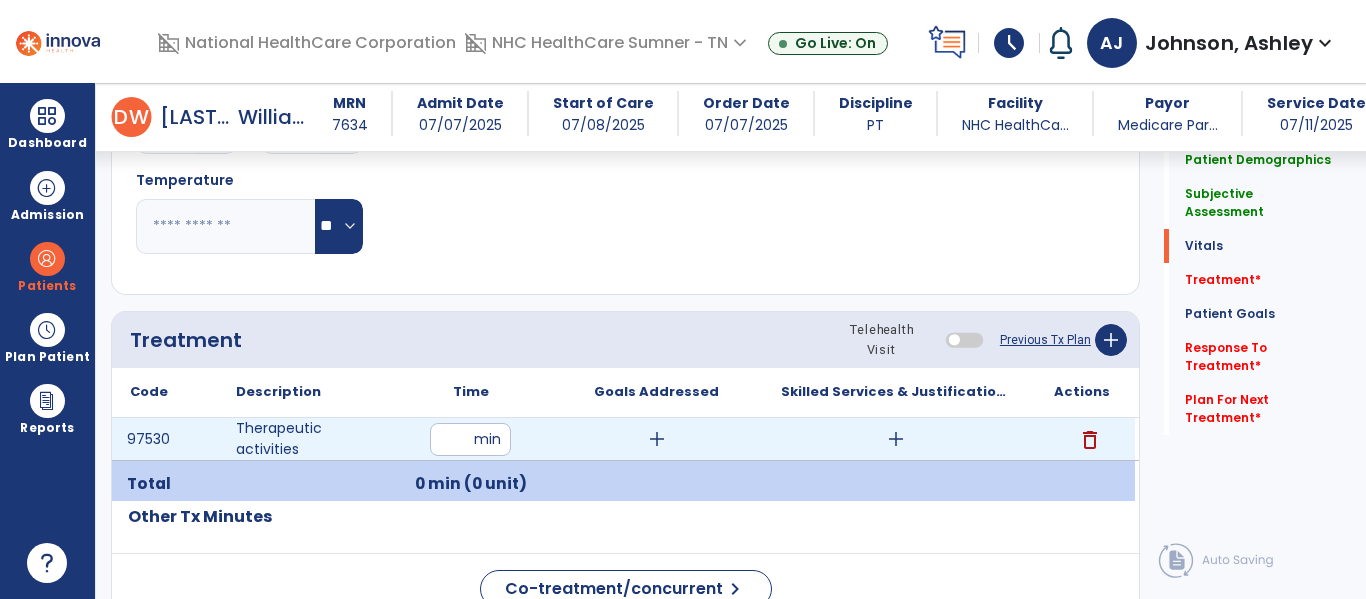 type on "**" 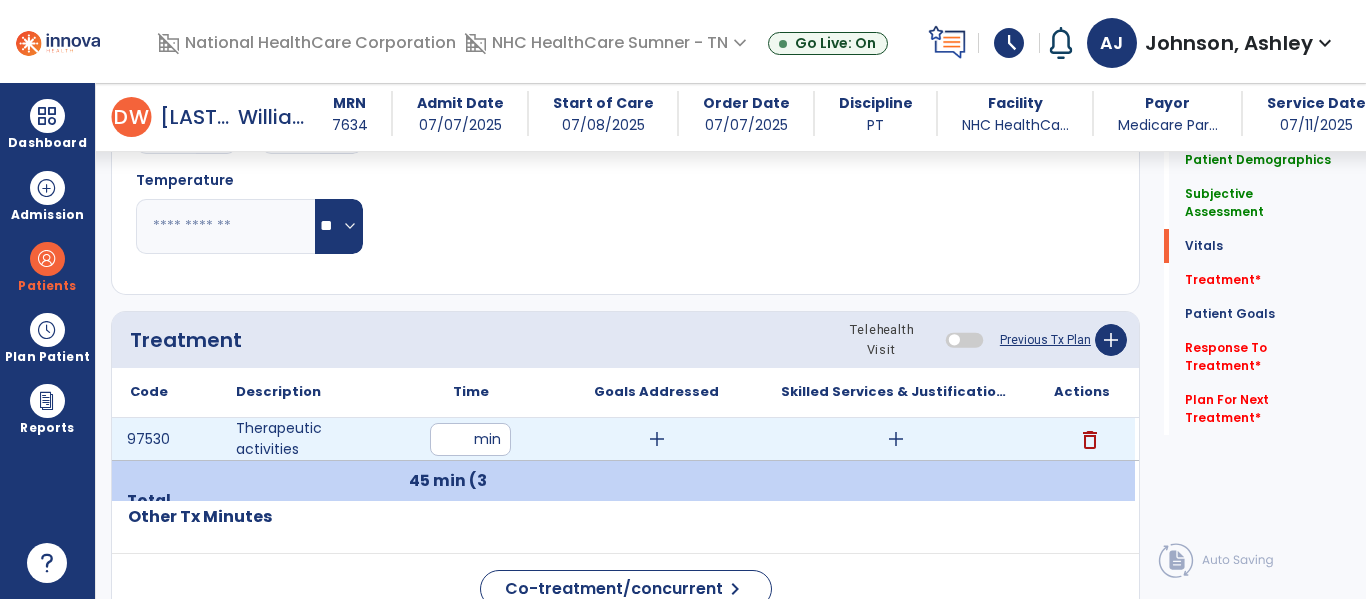 click on "add" at bounding box center (657, 439) 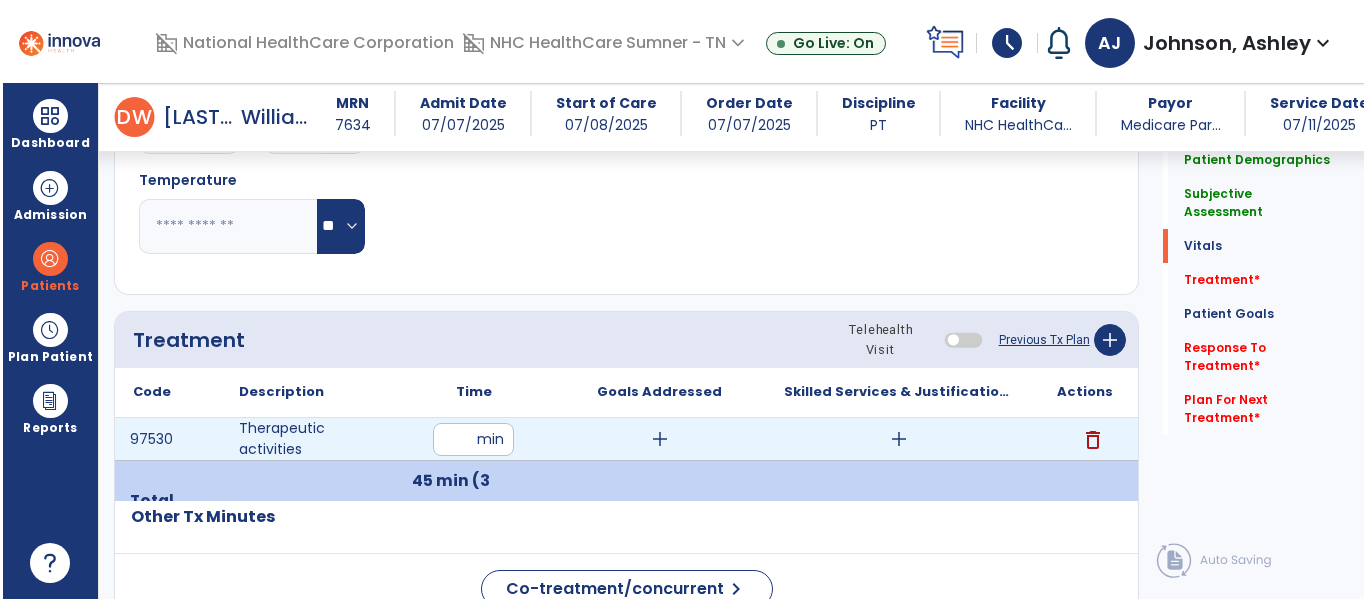 scroll, scrollTop: 1058, scrollLeft: 0, axis: vertical 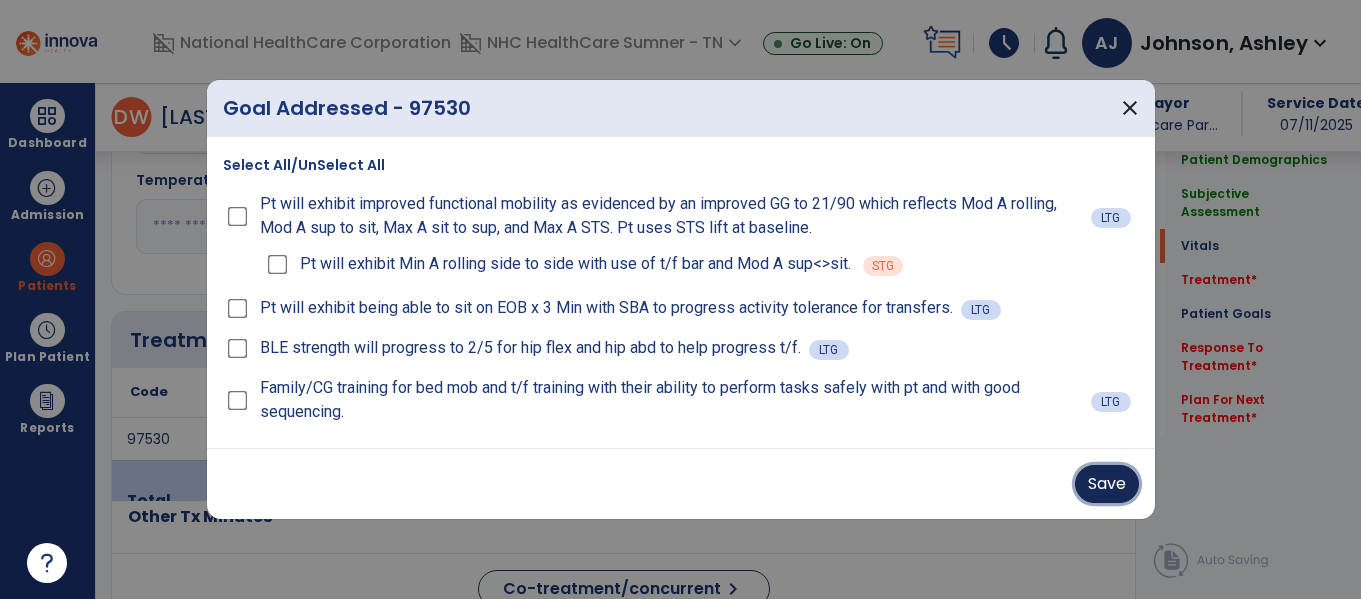 click on "Save" at bounding box center [1107, 484] 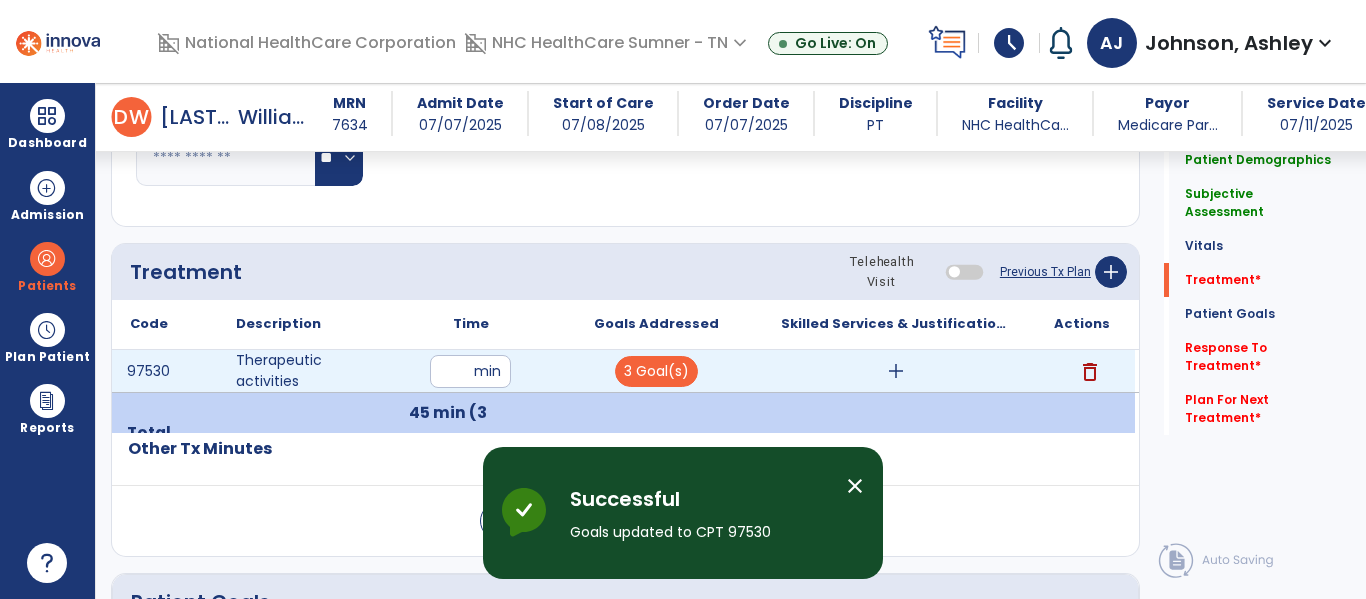 click on "add" at bounding box center (896, 371) 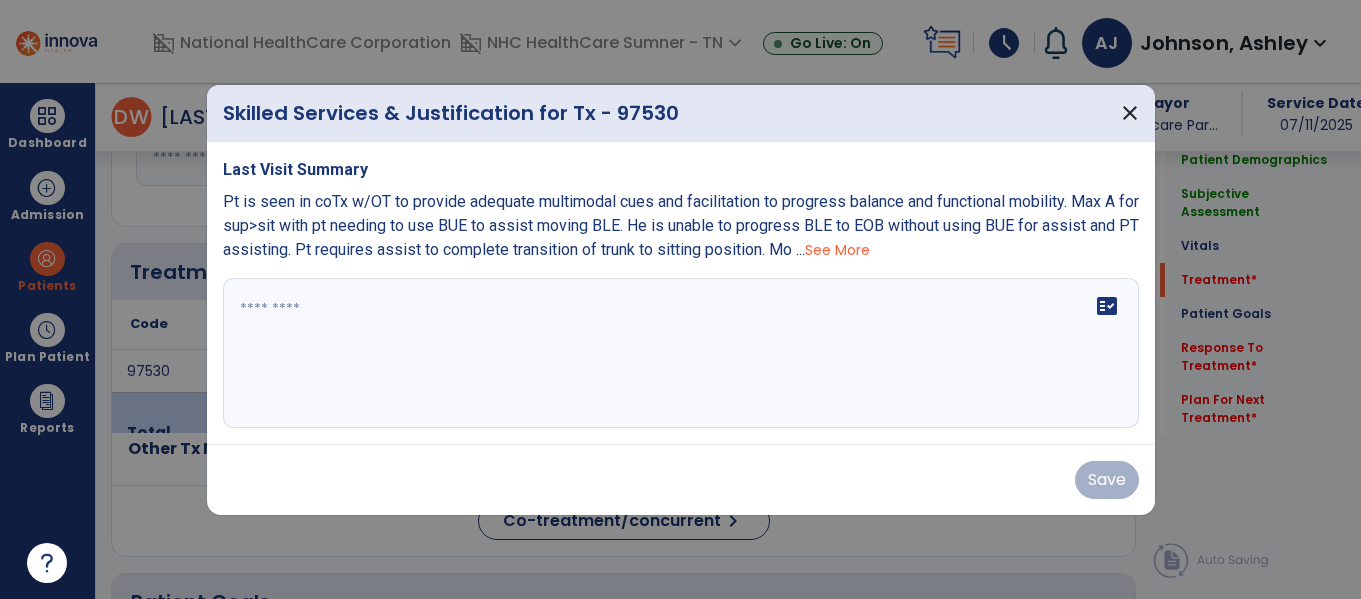 scroll, scrollTop: 1126, scrollLeft: 0, axis: vertical 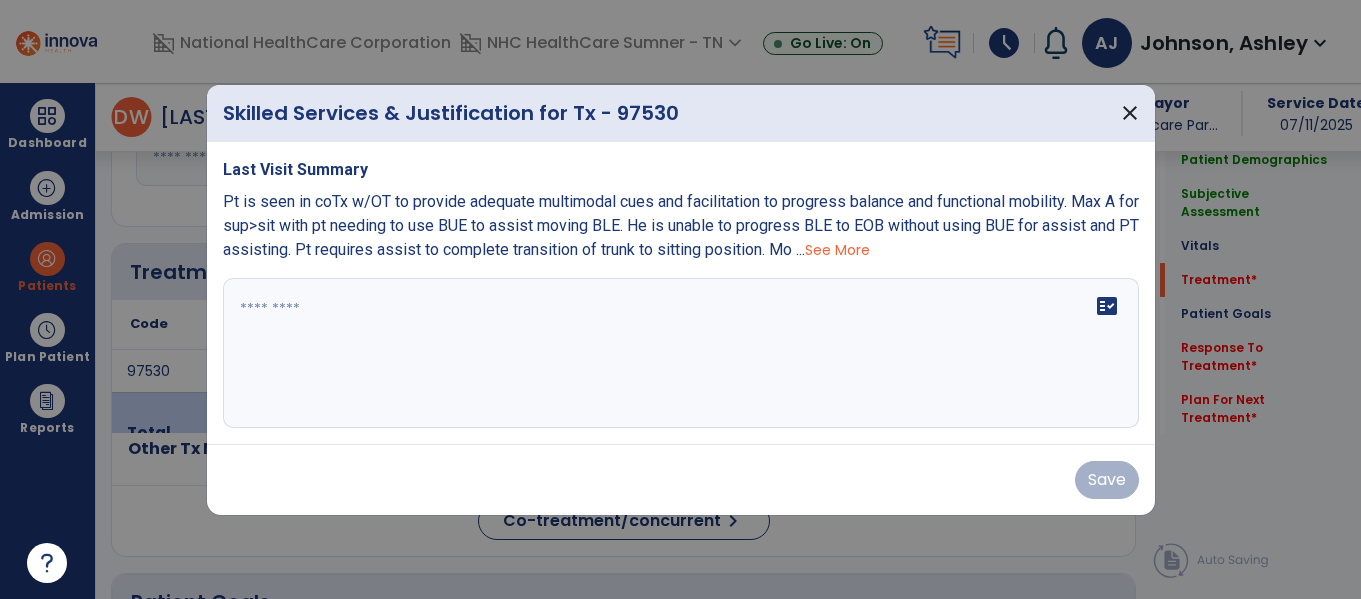 click at bounding box center [681, 353] 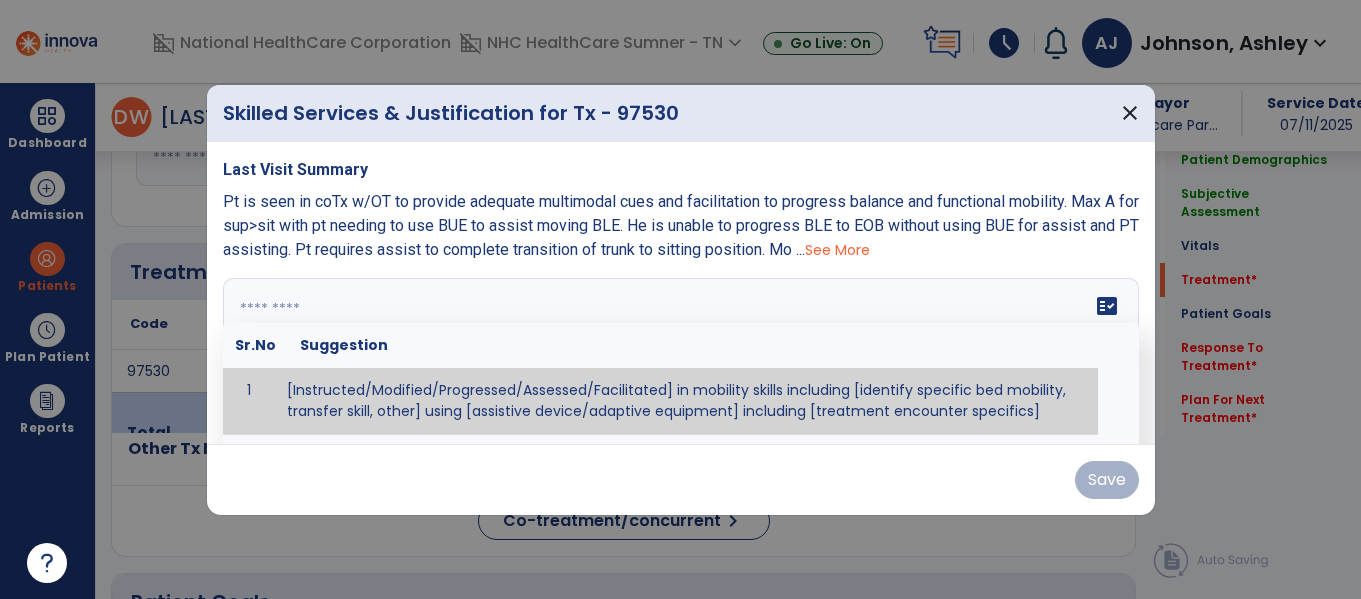 type on "*" 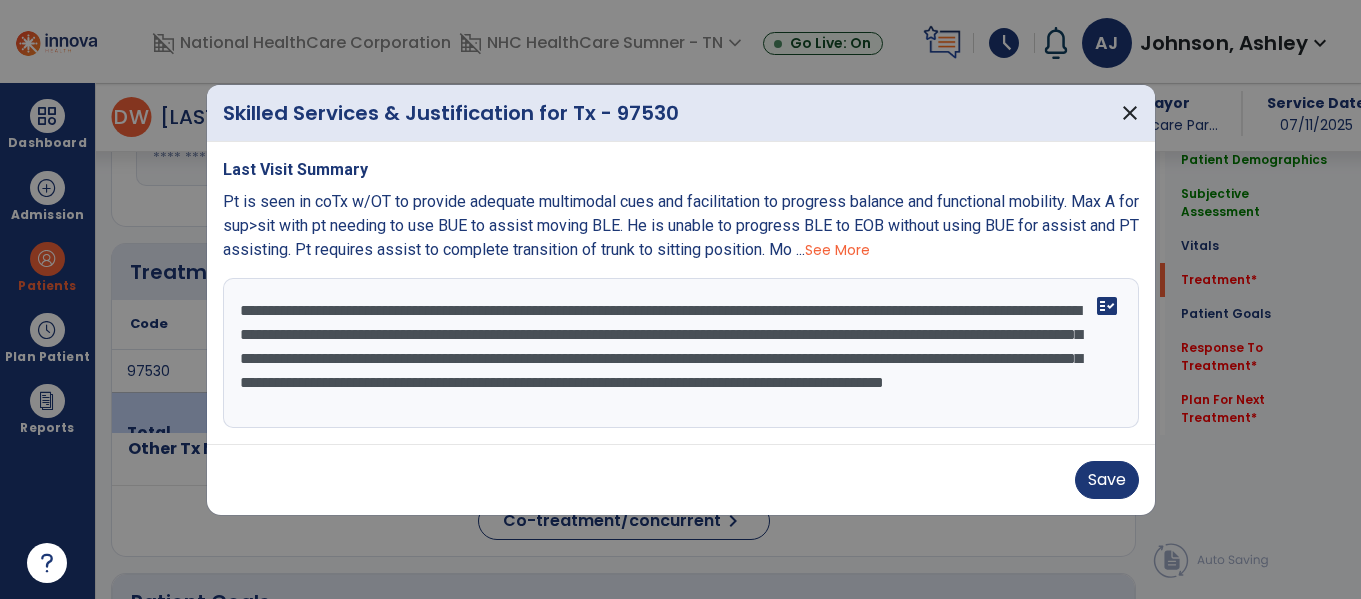 scroll, scrollTop: 16, scrollLeft: 0, axis: vertical 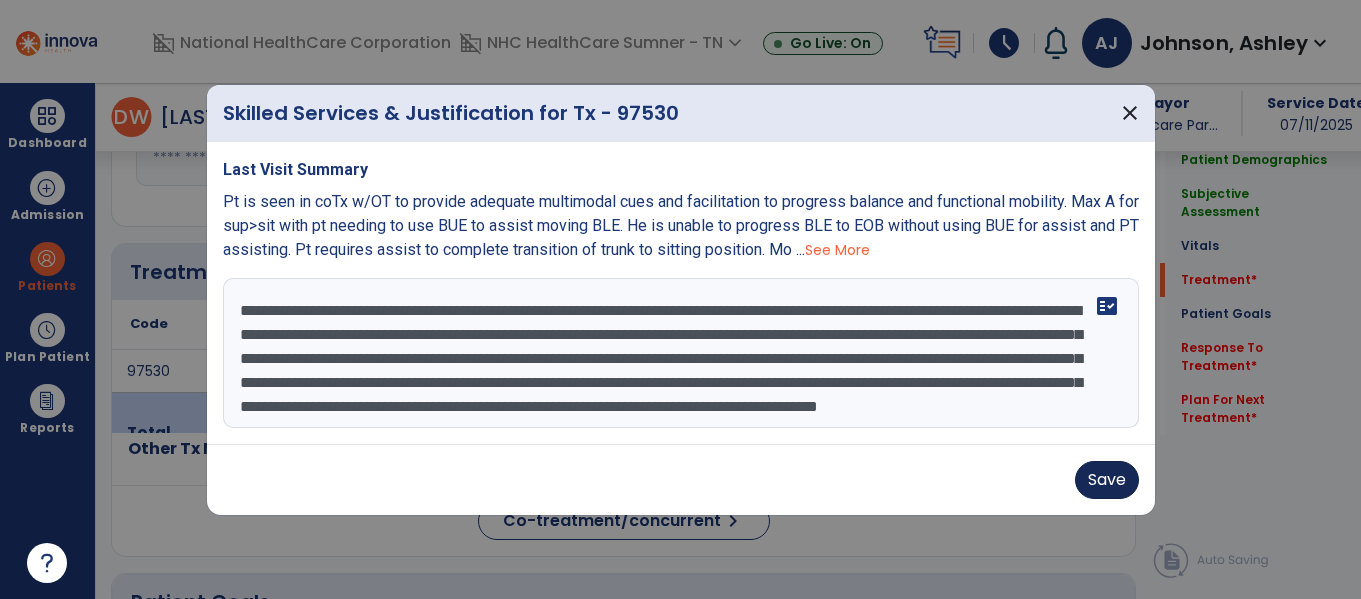 type on "**********" 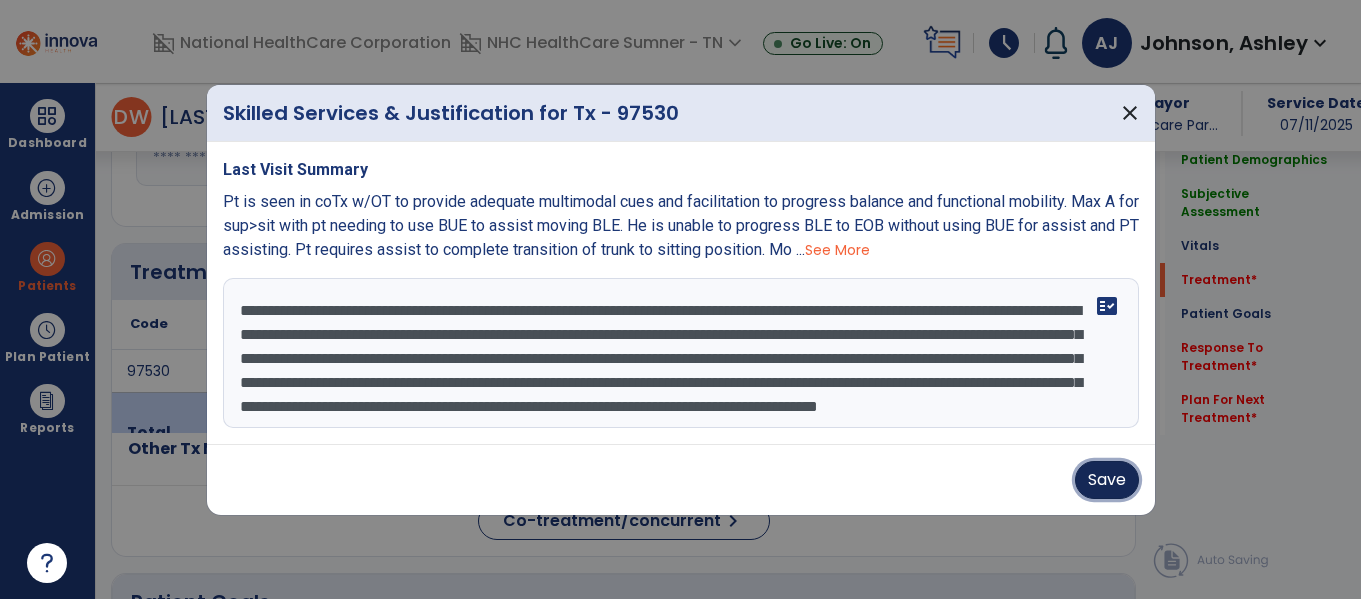 click on "Save" at bounding box center (1107, 480) 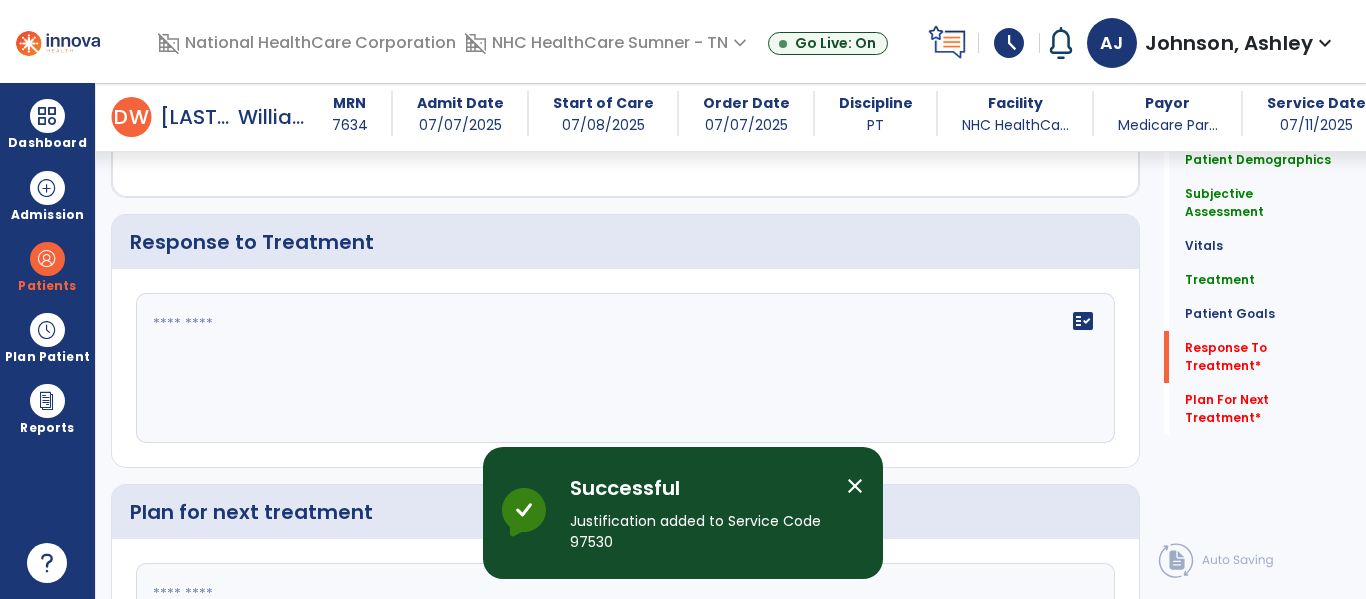 scroll, scrollTop: 2839, scrollLeft: 0, axis: vertical 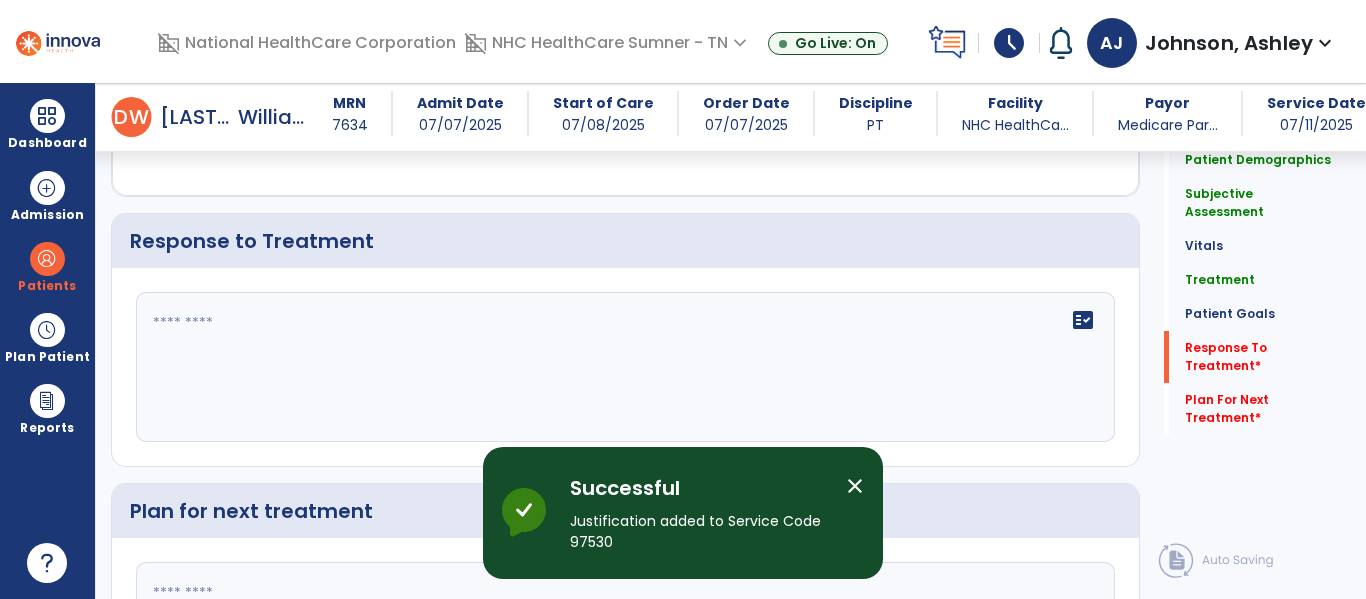 click on "fact_check" 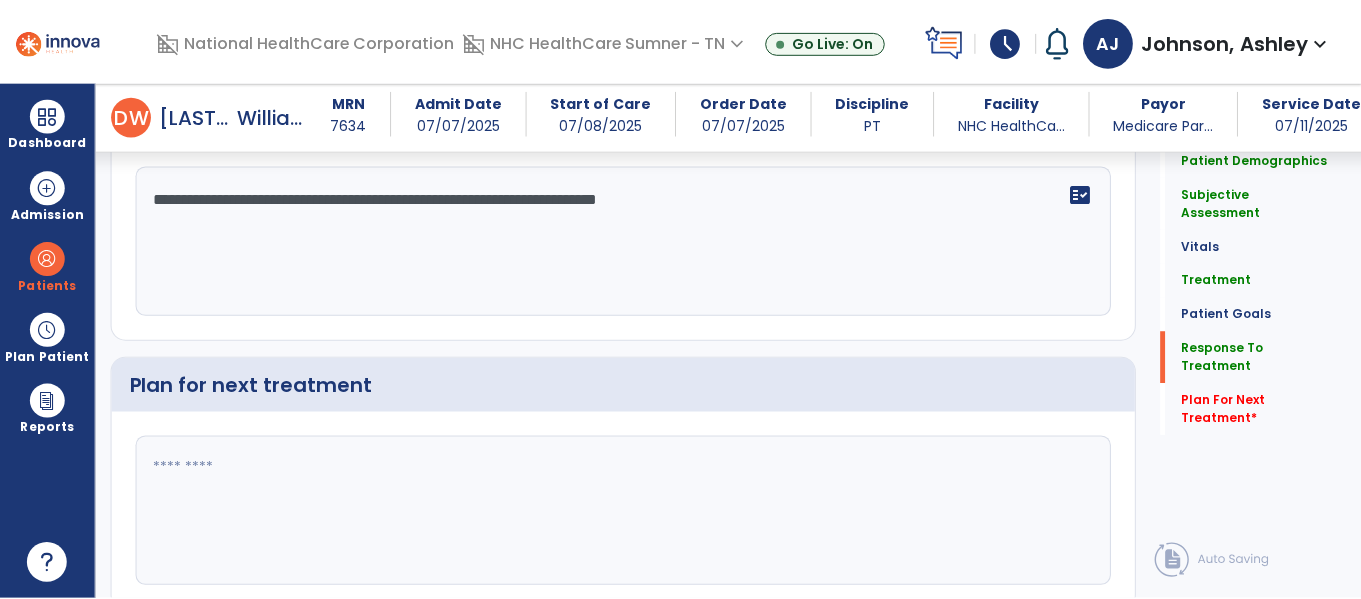 scroll, scrollTop: 2965, scrollLeft: 0, axis: vertical 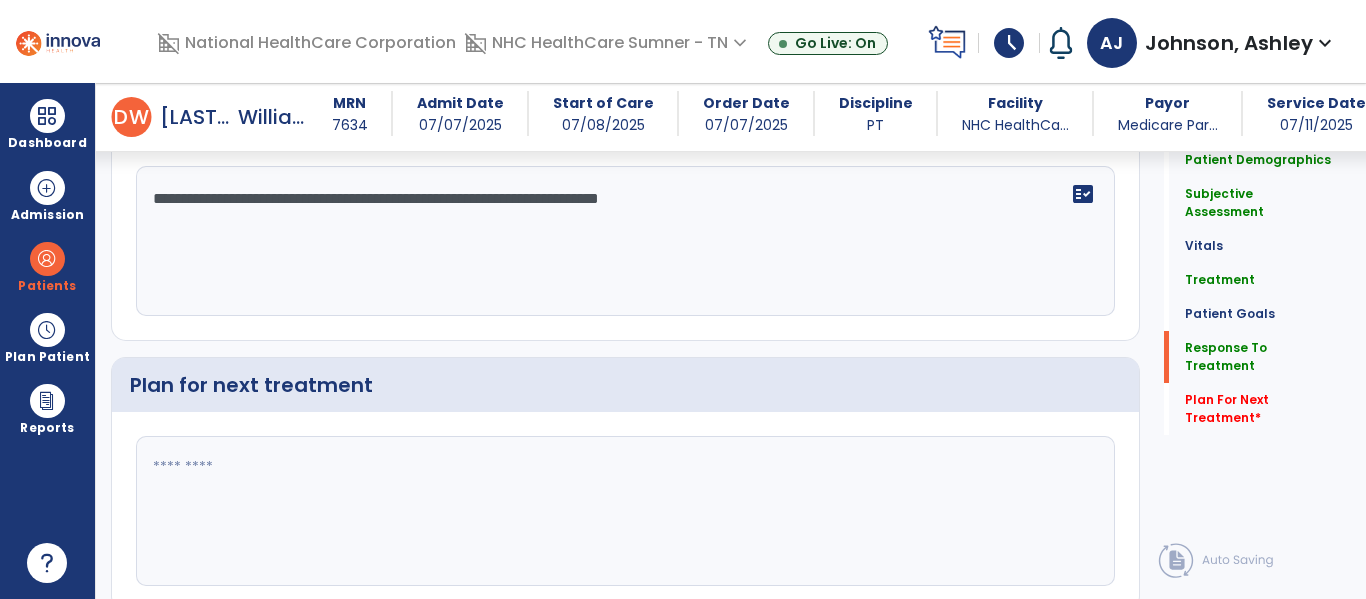 type on "**********" 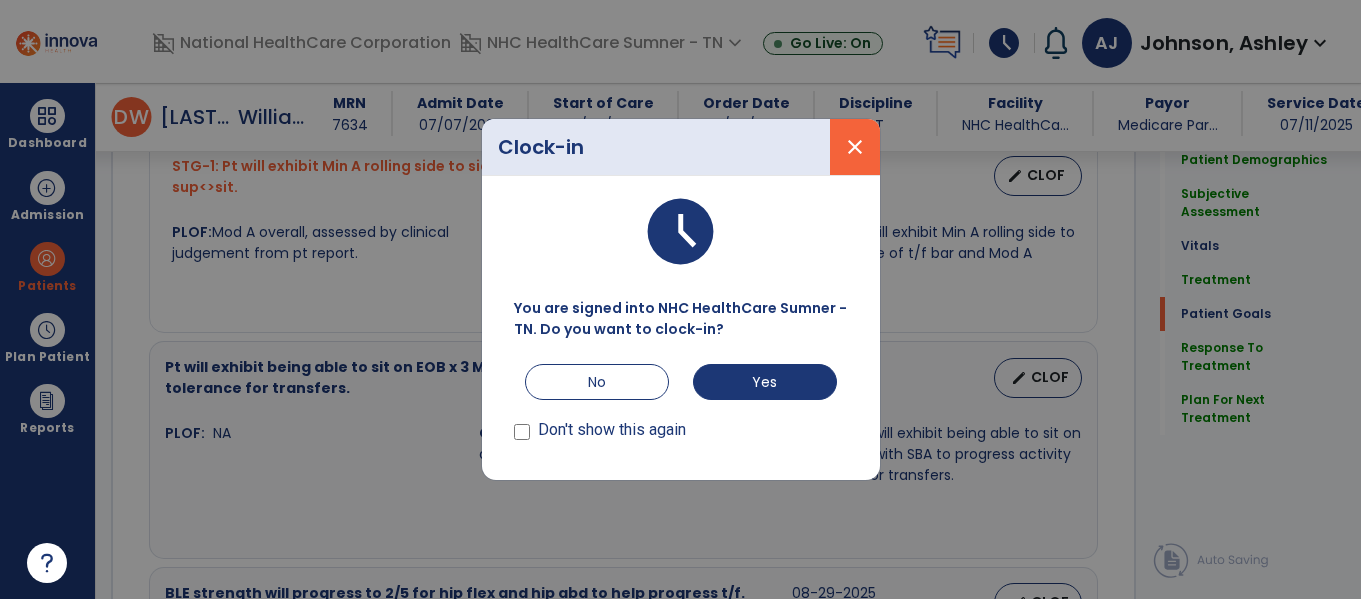 type on "**********" 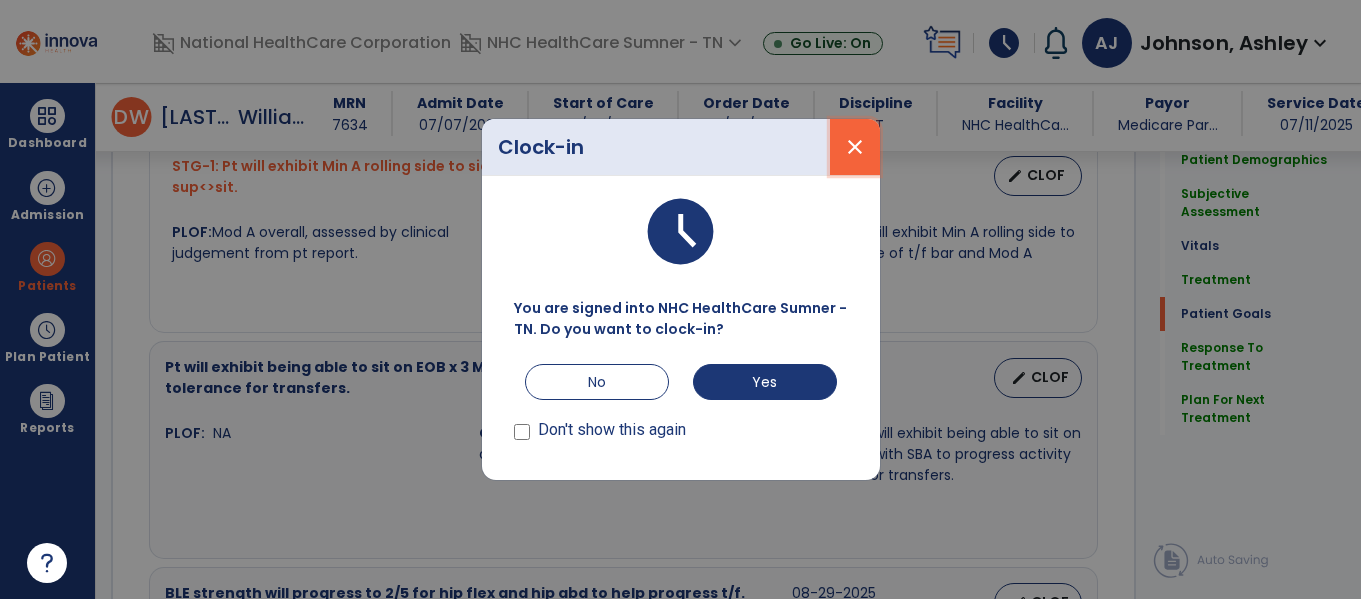 click on "close" at bounding box center [855, 147] 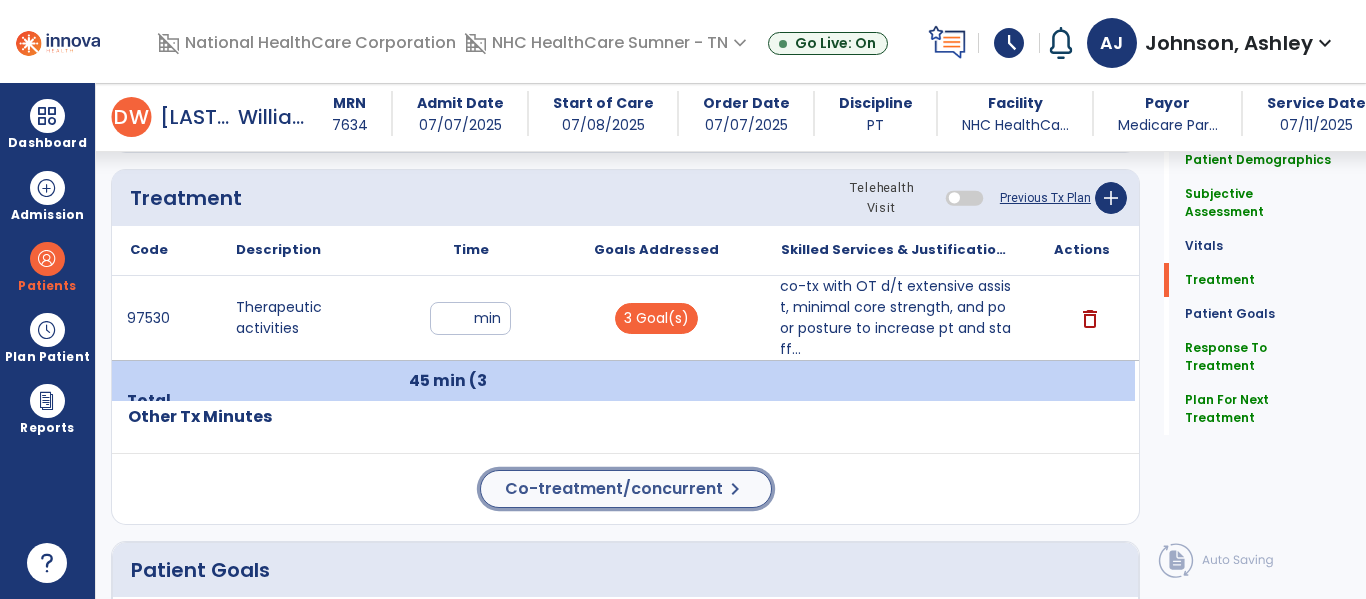 click on "Co-treatment/concurrent" 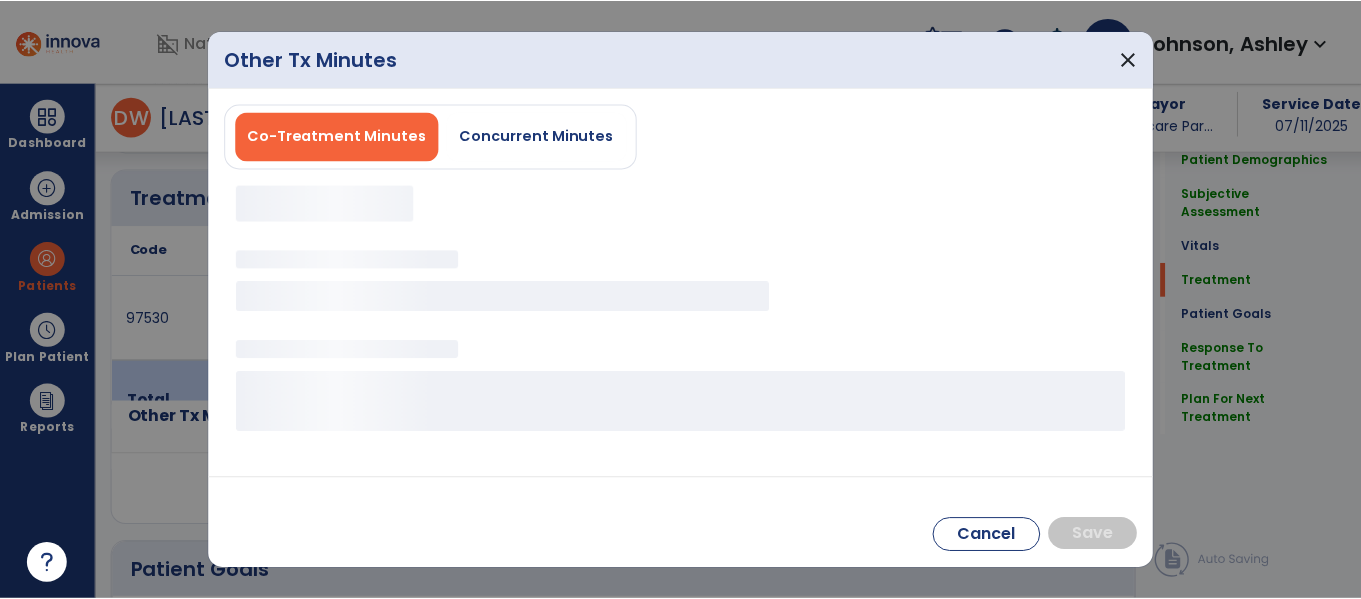 scroll, scrollTop: 1200, scrollLeft: 0, axis: vertical 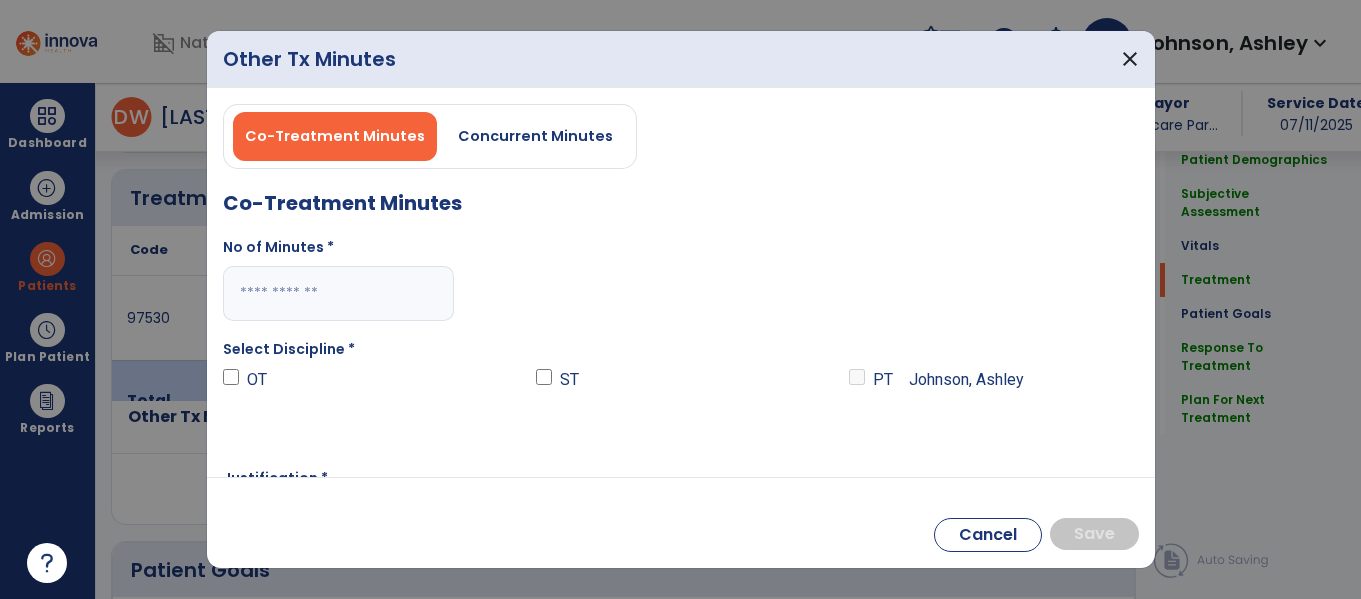 click at bounding box center (338, 293) 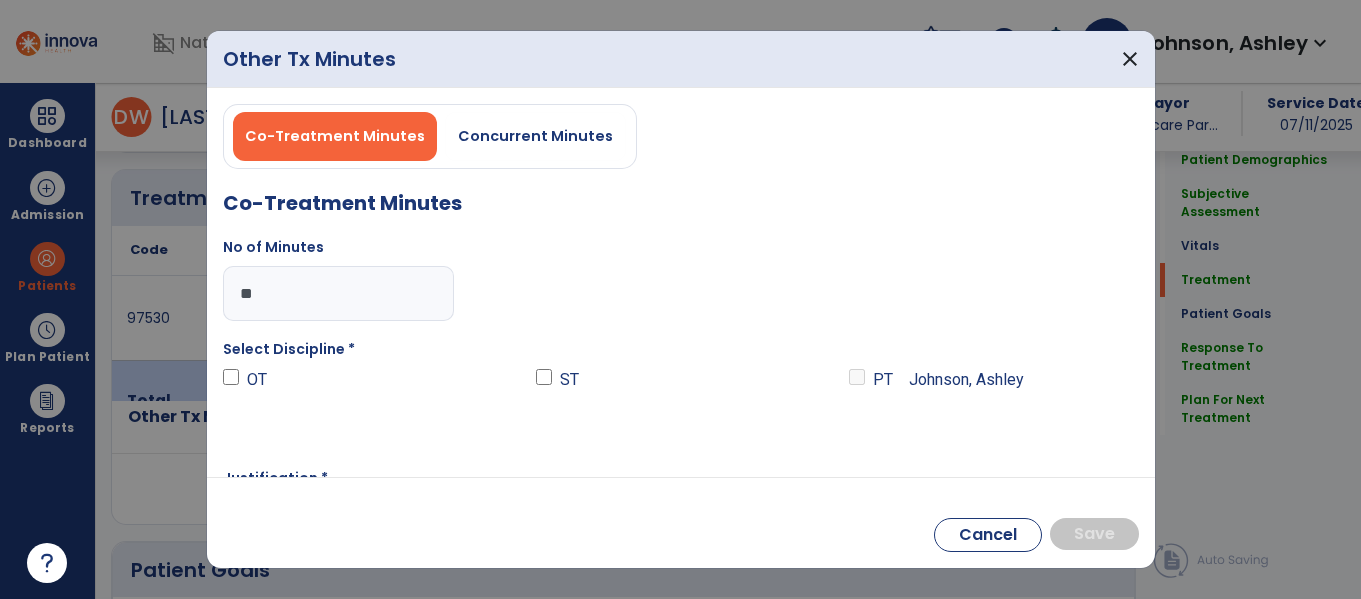 type on "**" 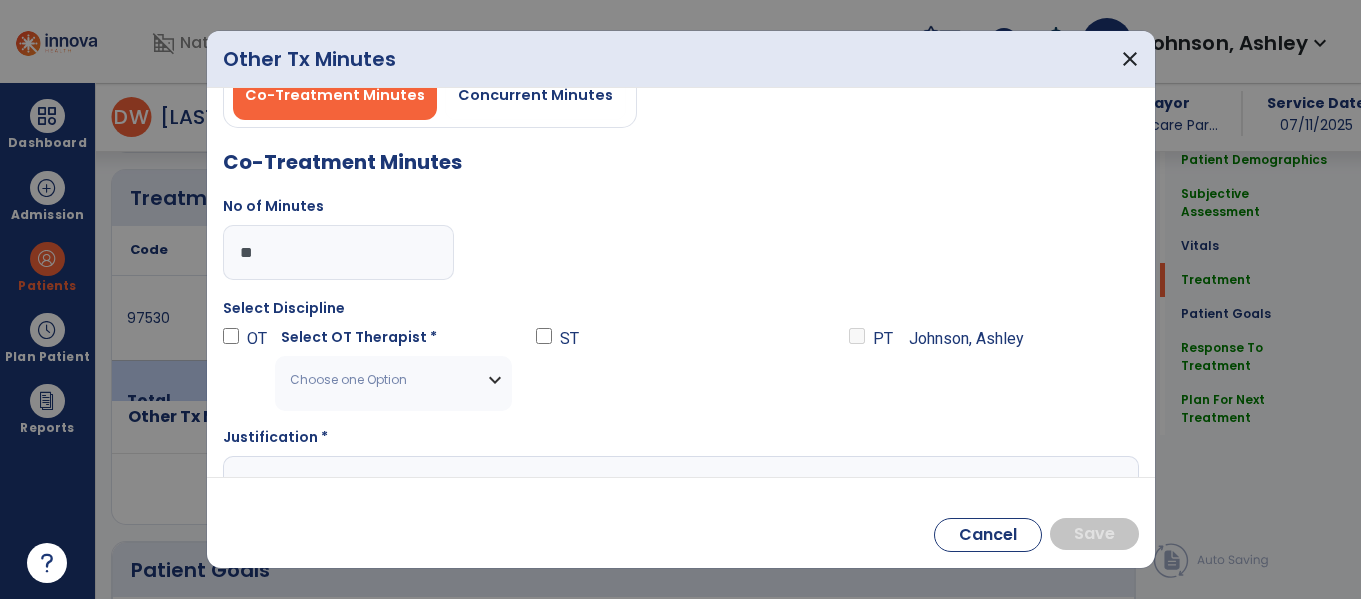 scroll, scrollTop: 42, scrollLeft: 0, axis: vertical 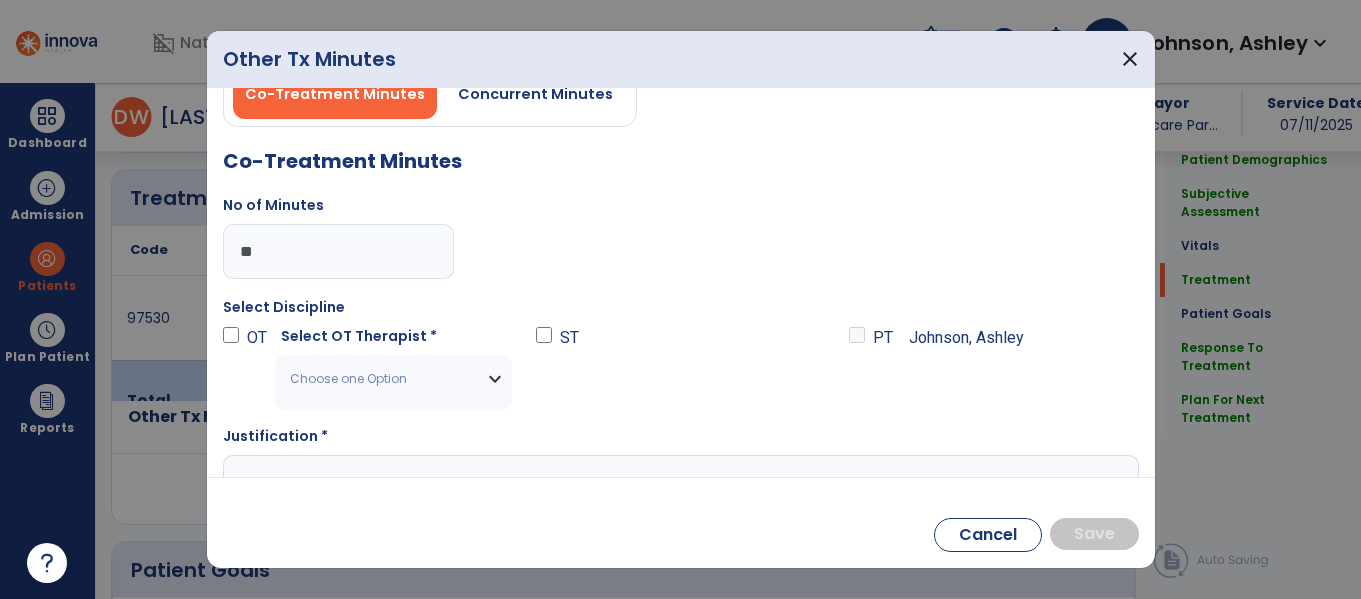 click on "Choose one Option" at bounding box center (393, 379) 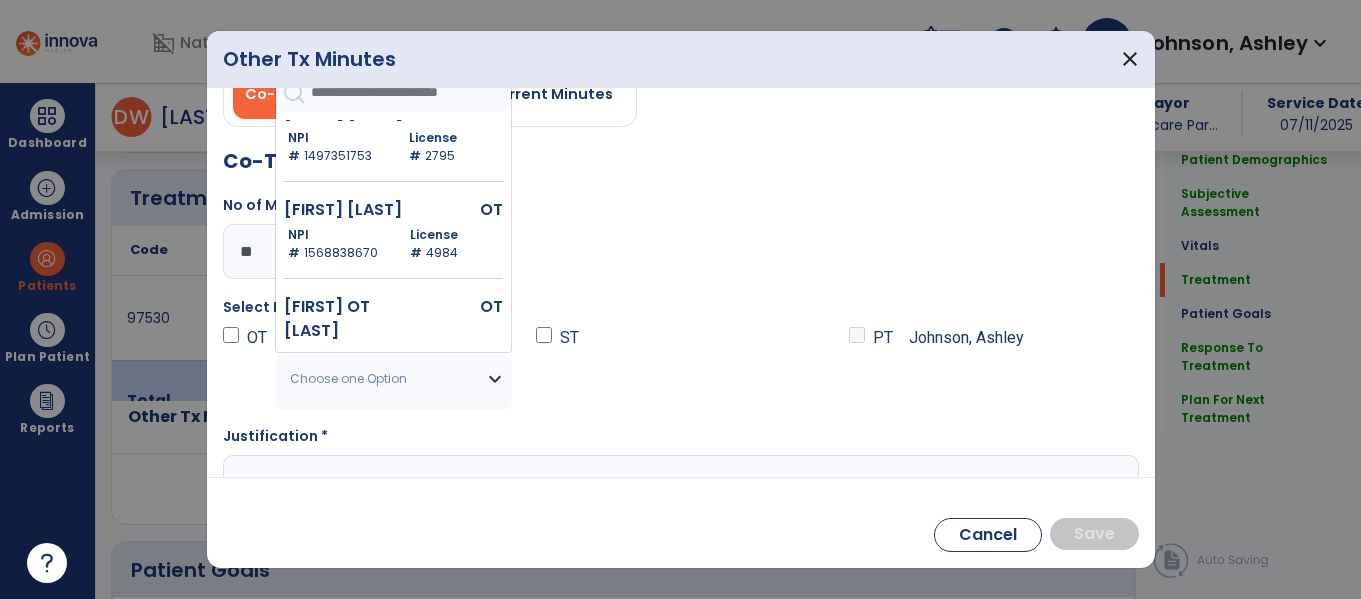 scroll, scrollTop: 482, scrollLeft: 0, axis: vertical 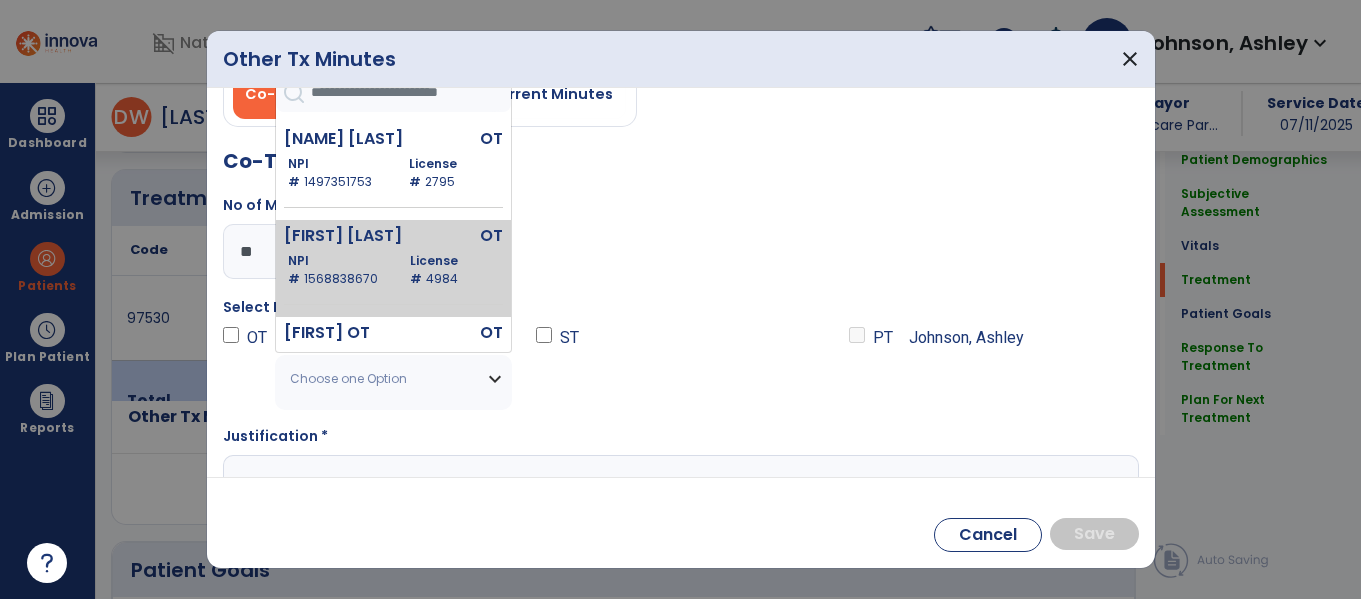 click on "[FIRST] [LAST]" at bounding box center [353, 236] 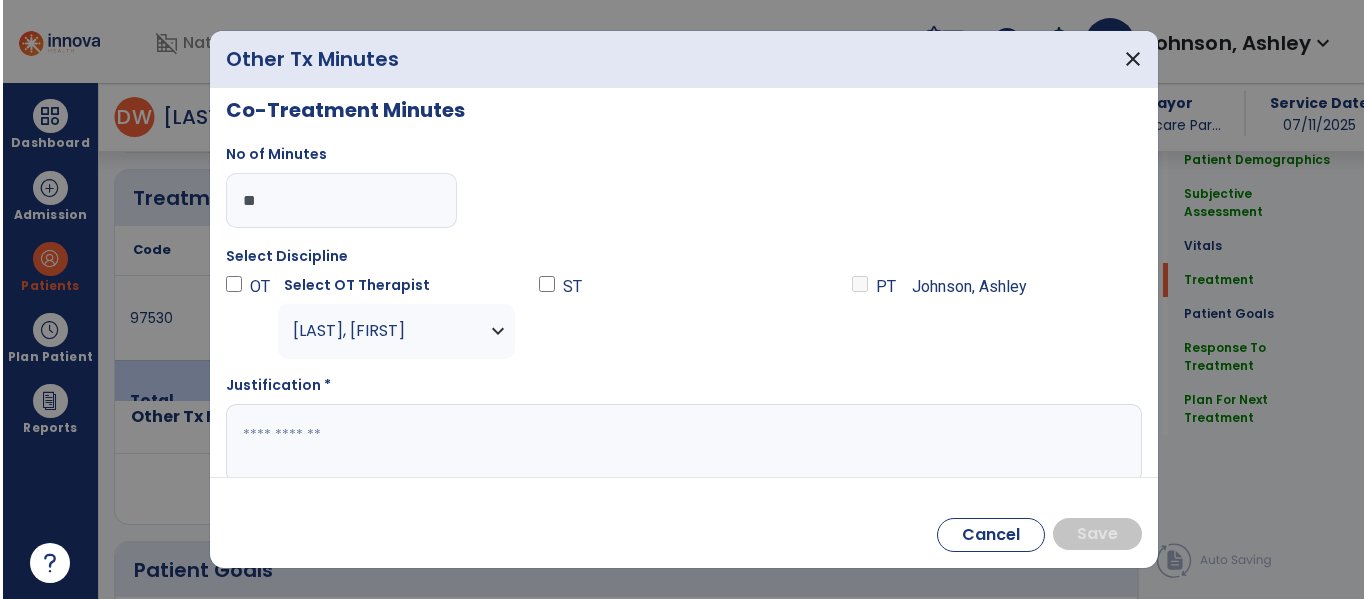 scroll, scrollTop: 115, scrollLeft: 0, axis: vertical 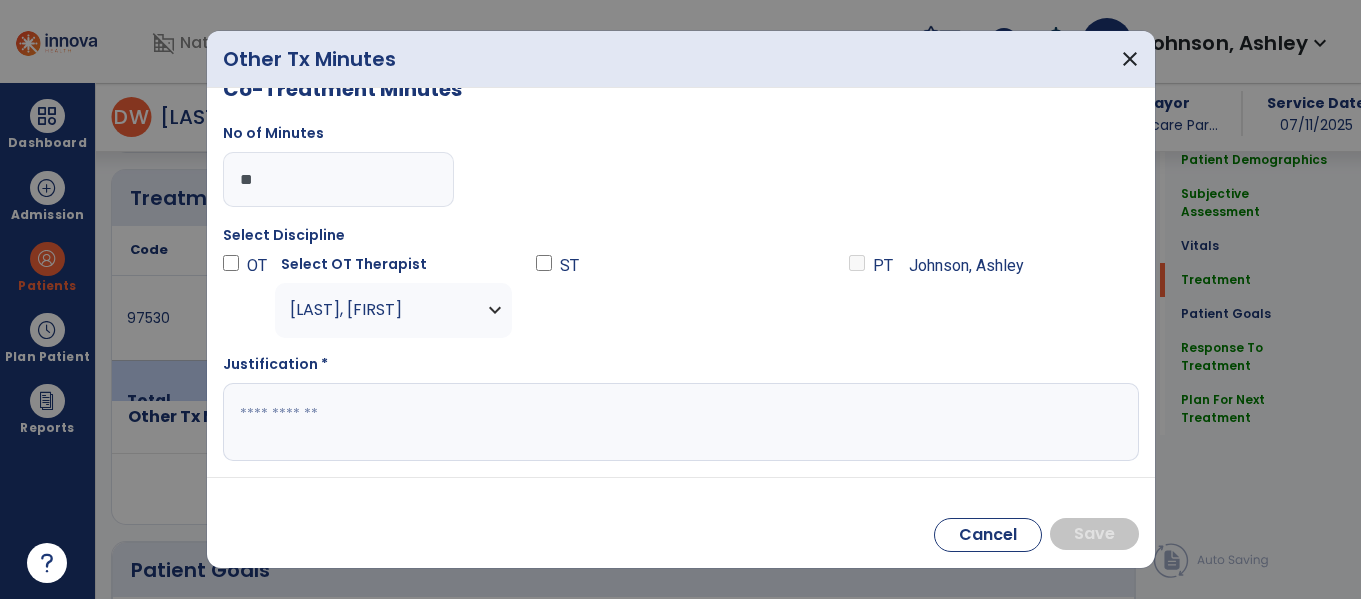 click at bounding box center [678, 422] 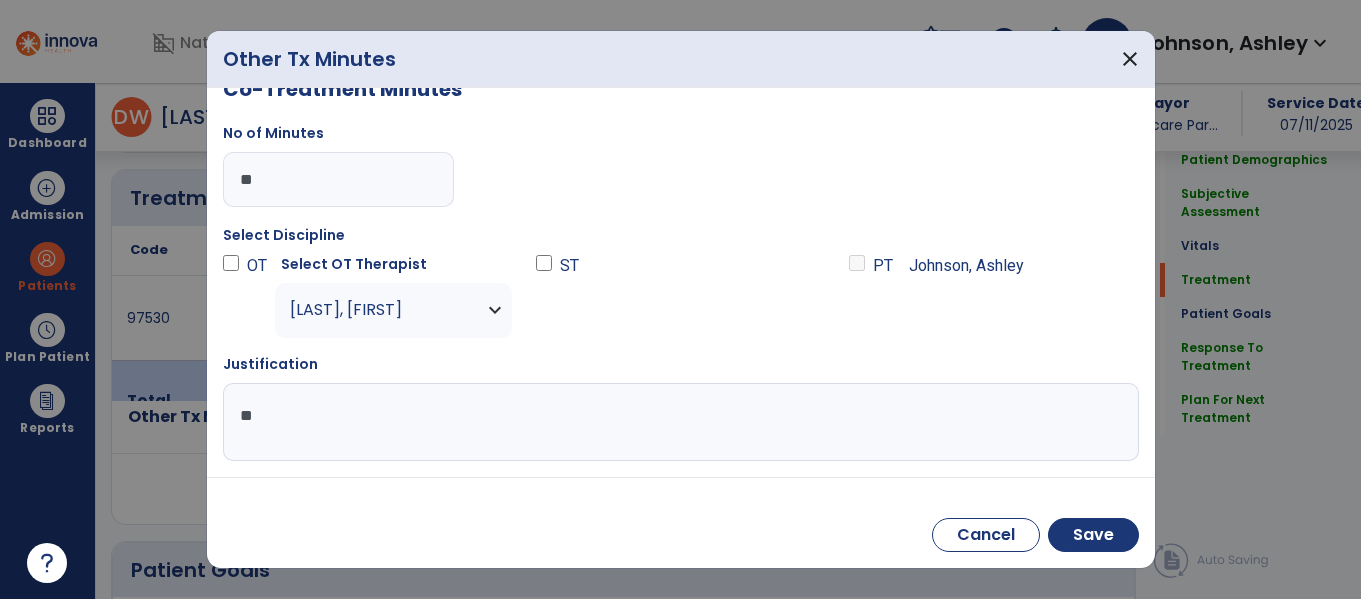 type on "*" 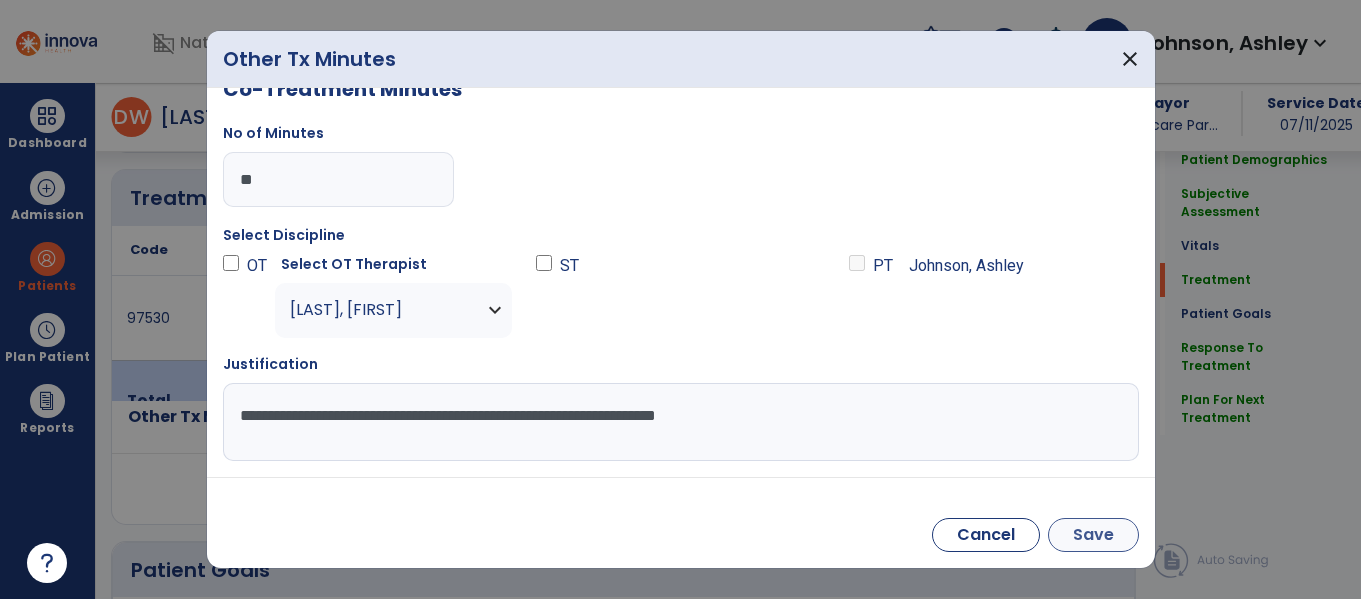 type on "**********" 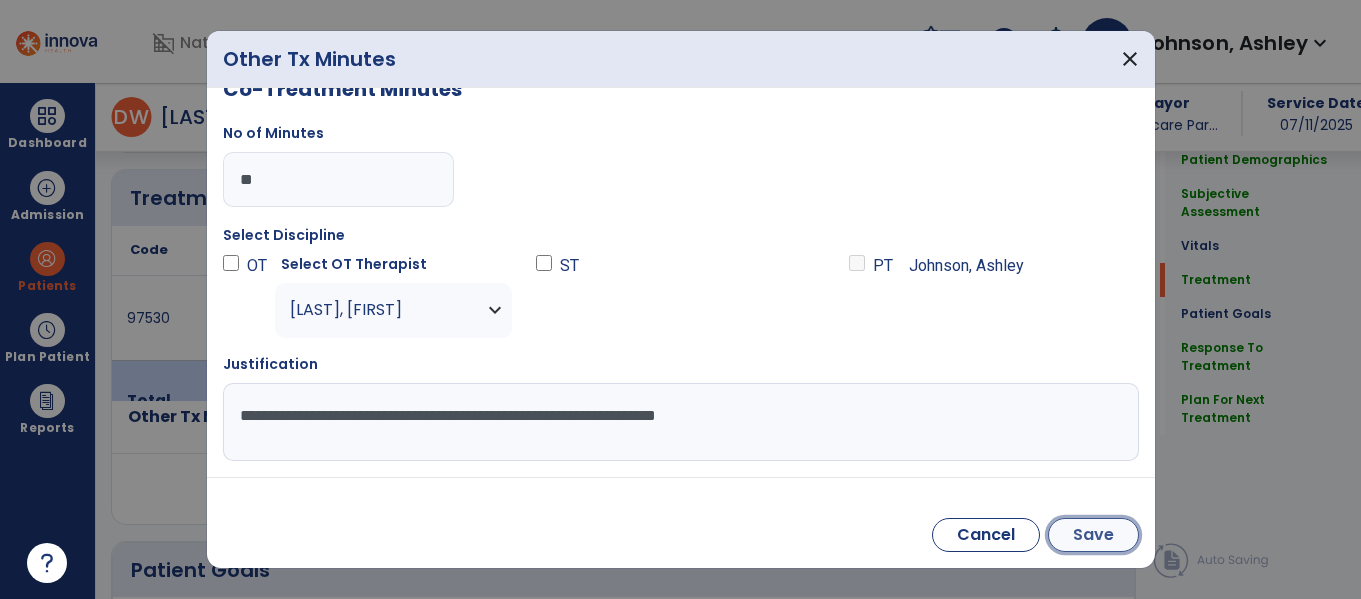click on "Save" at bounding box center (1093, 535) 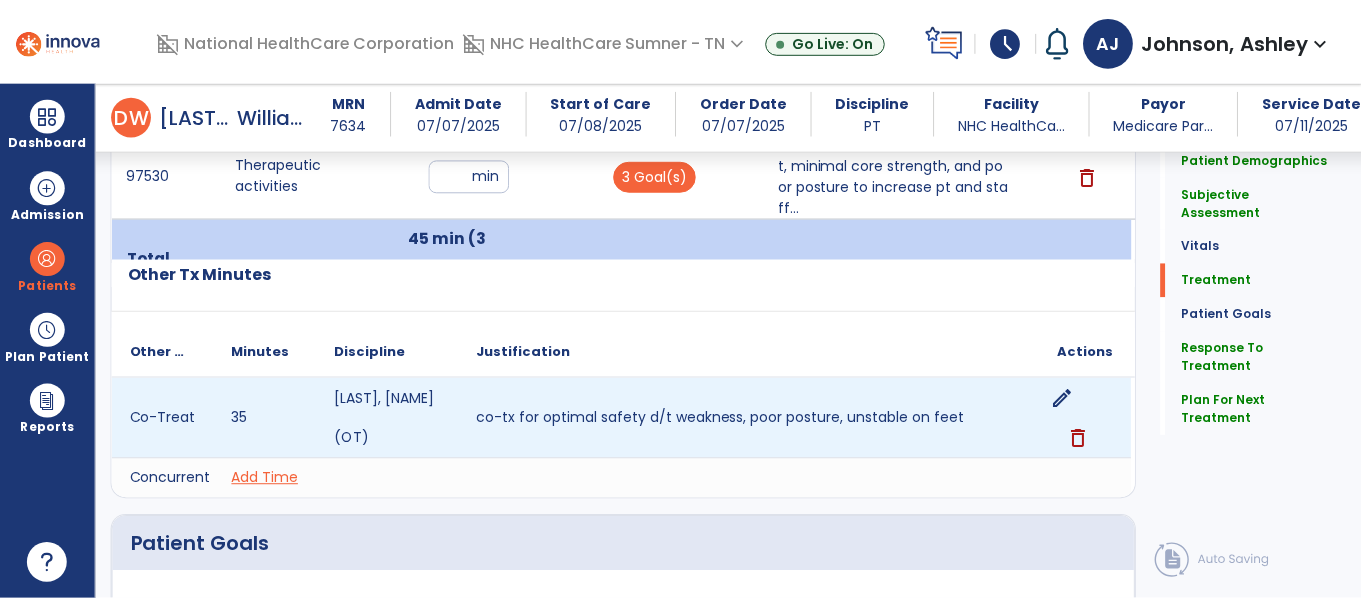 scroll, scrollTop: 1341, scrollLeft: 0, axis: vertical 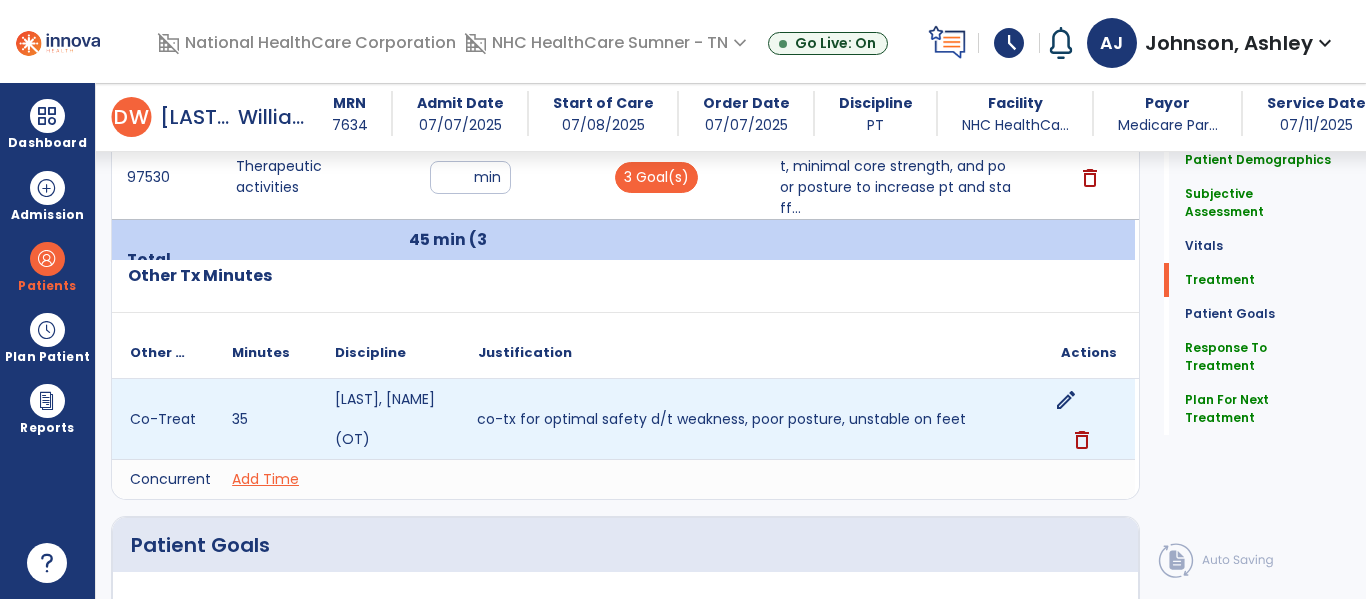 click on "co-tx for optimal safety d/t weakness, poor posture, unstable on feet" 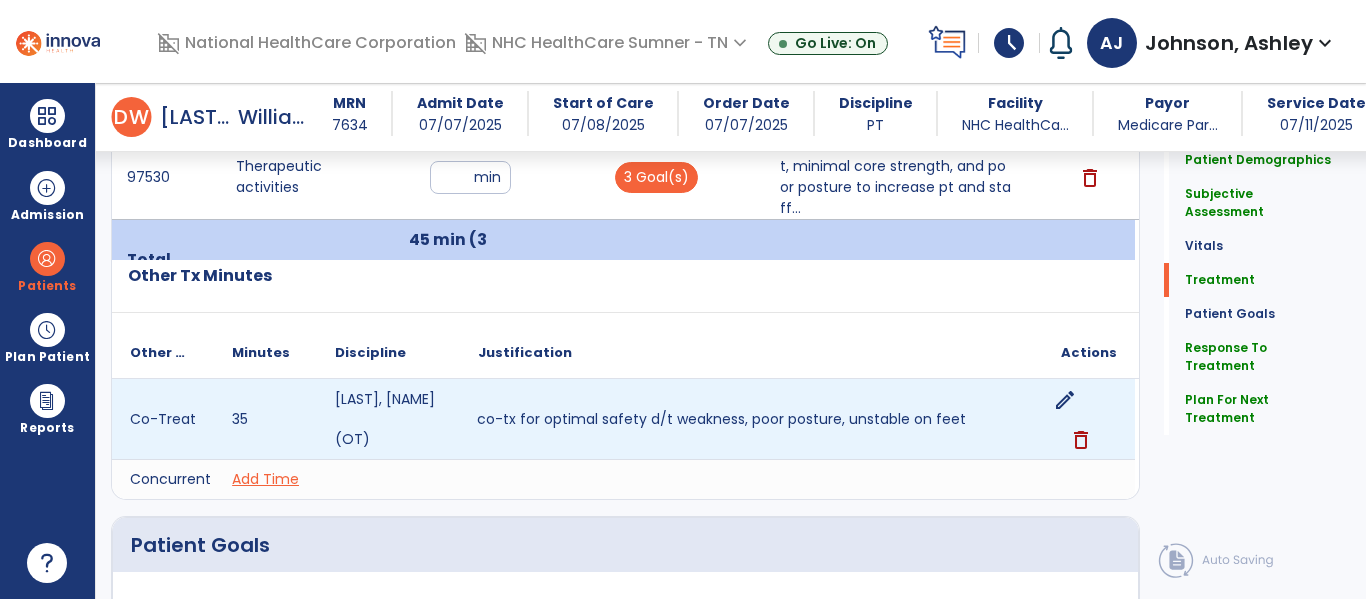 click on "edit" 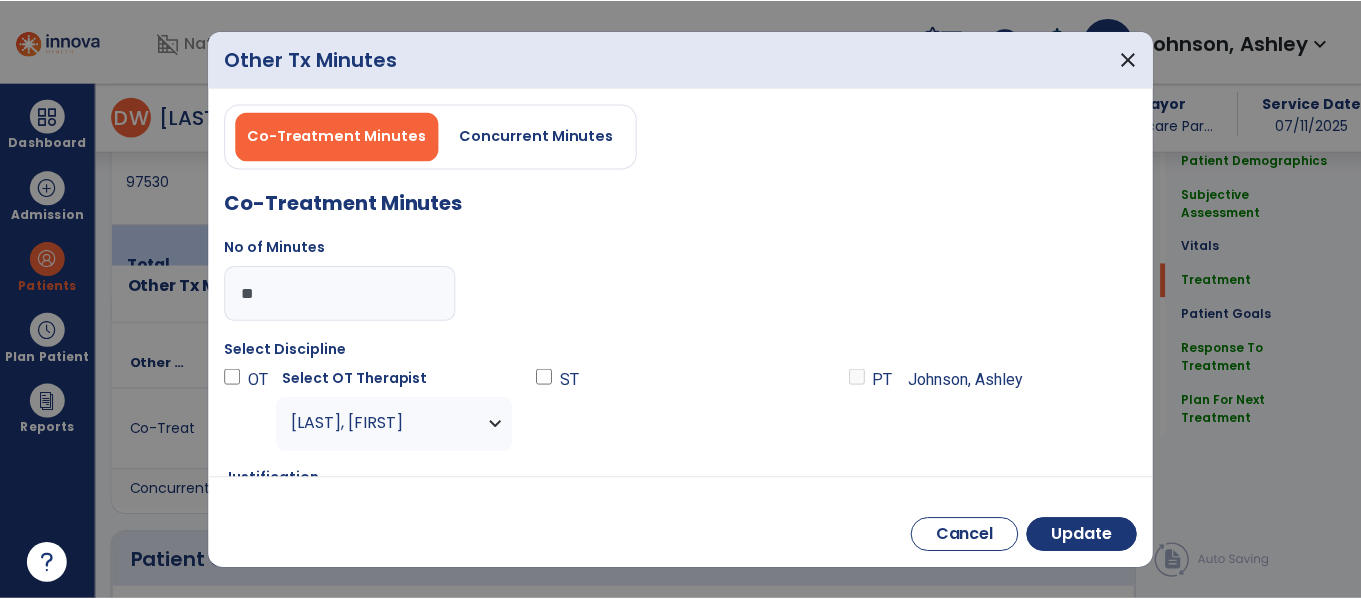 scroll, scrollTop: 1341, scrollLeft: 0, axis: vertical 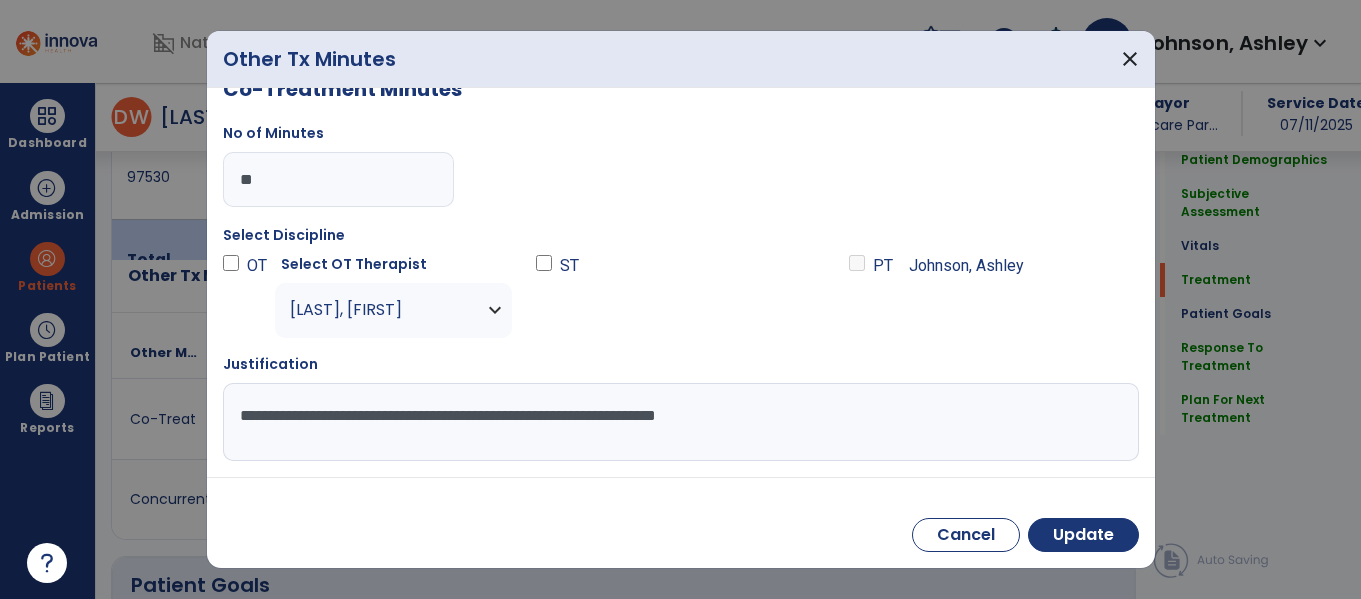 click on "**********" at bounding box center (678, 422) 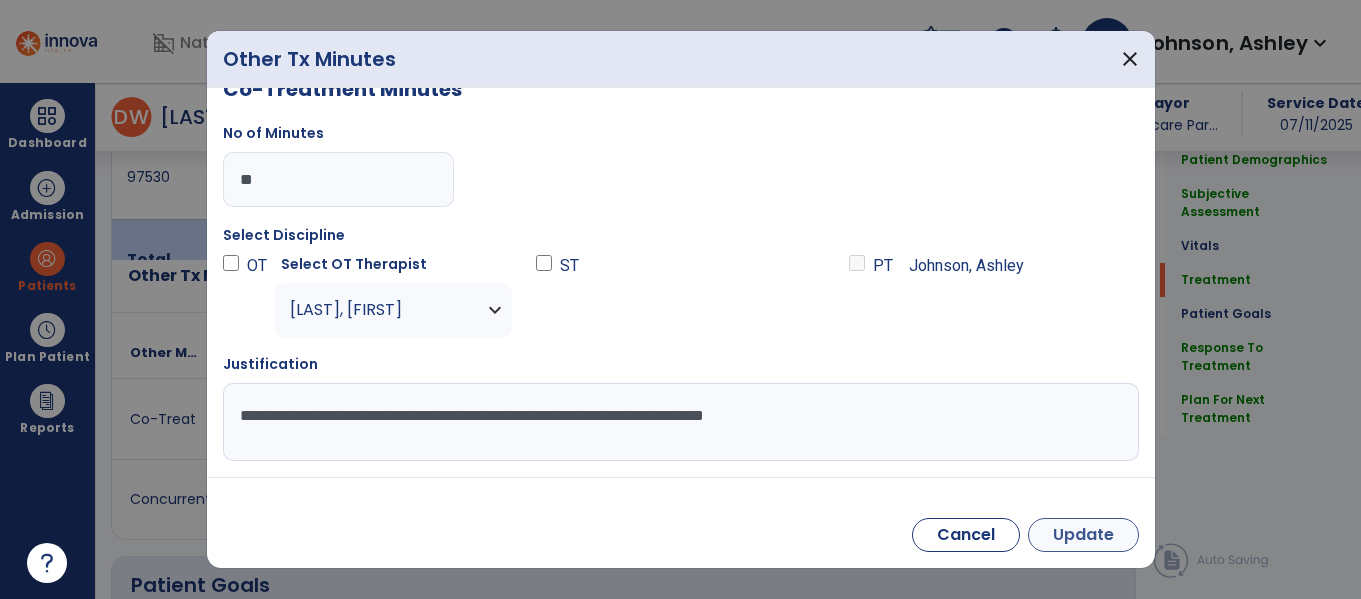 type on "**********" 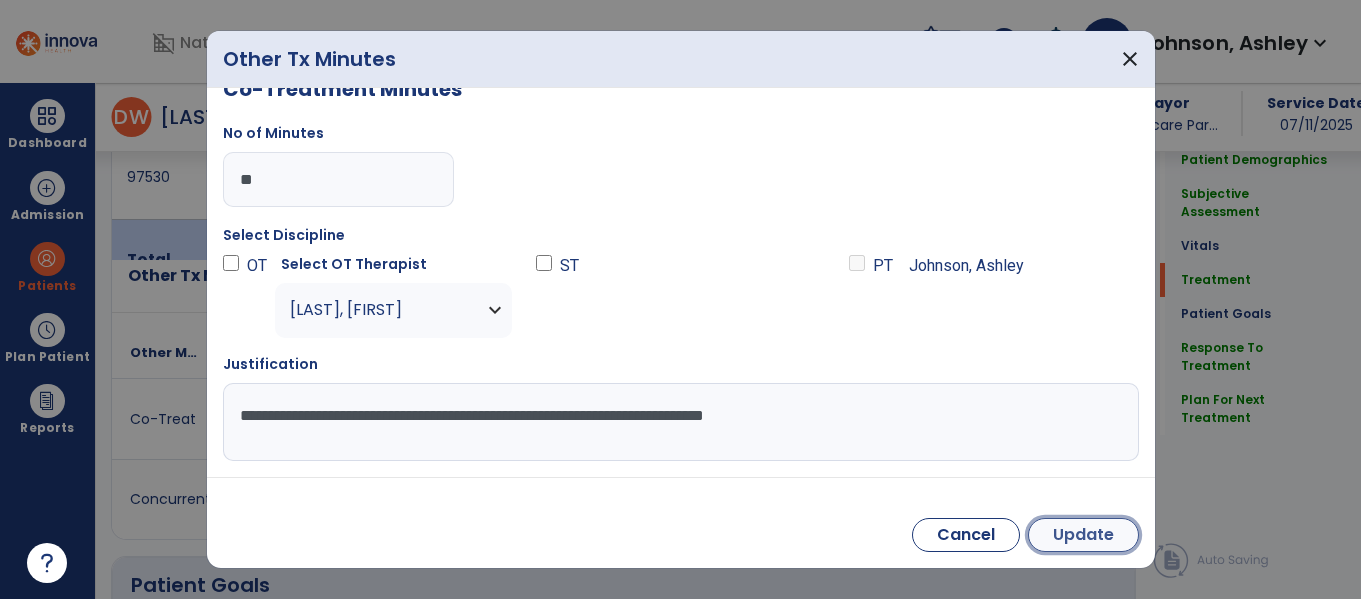 click on "Update" at bounding box center (1083, 535) 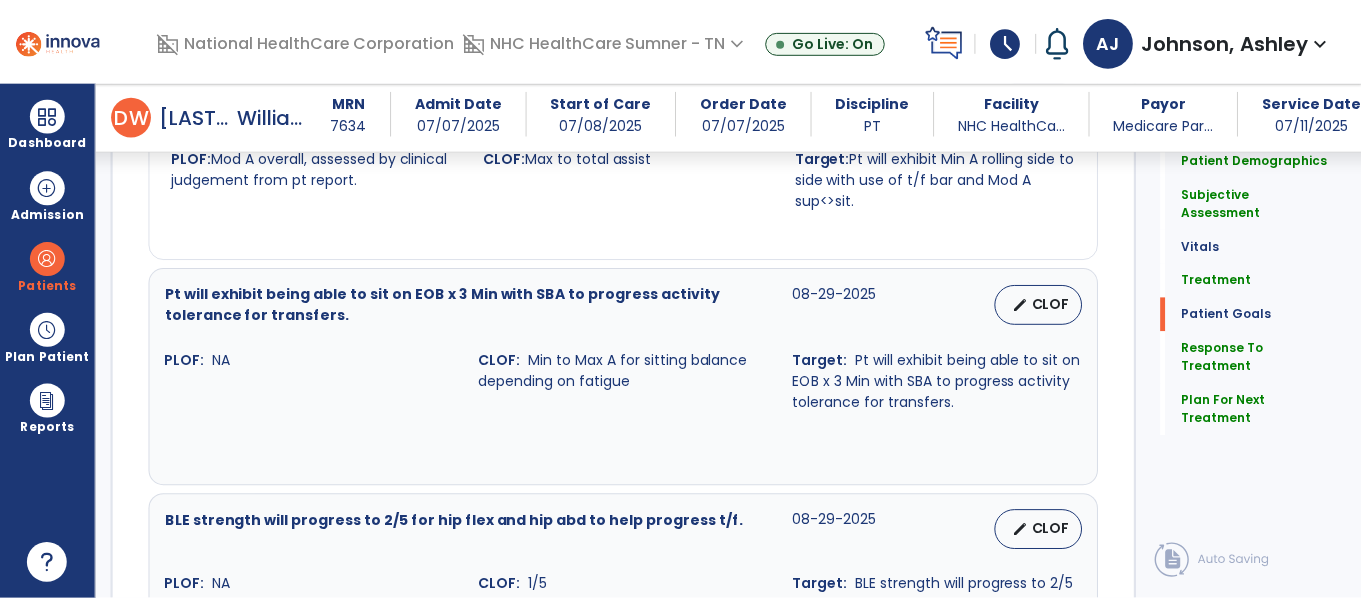scroll, scrollTop: 3160, scrollLeft: 0, axis: vertical 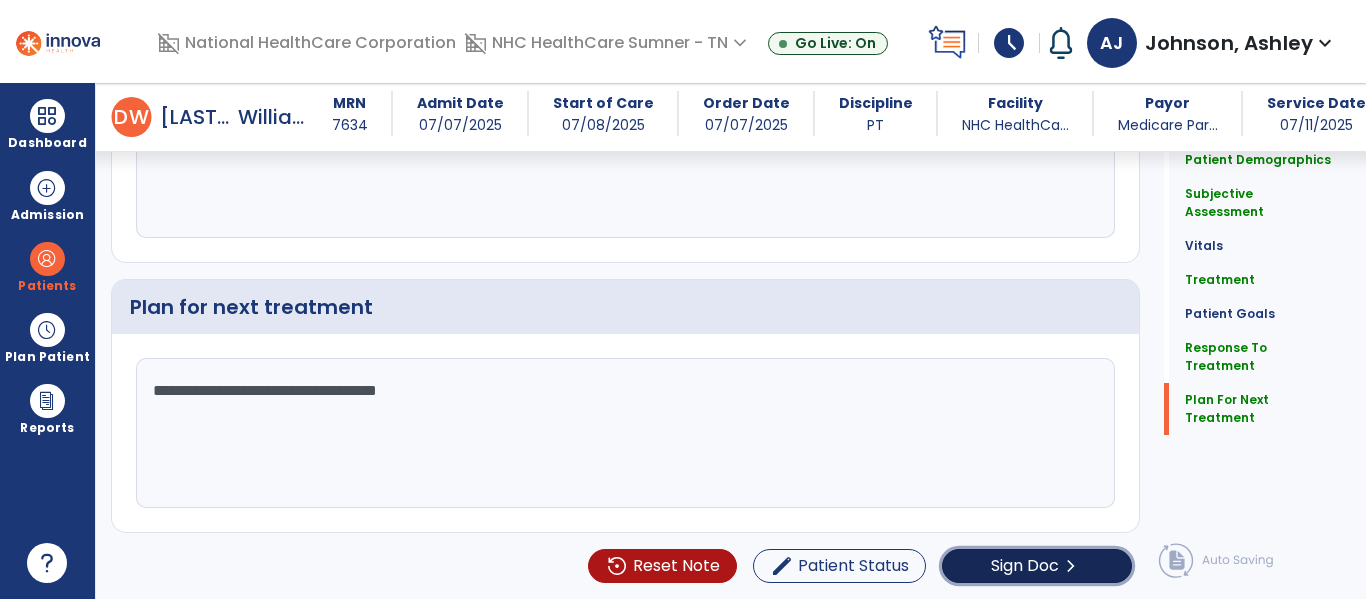 click on "Sign Doc" 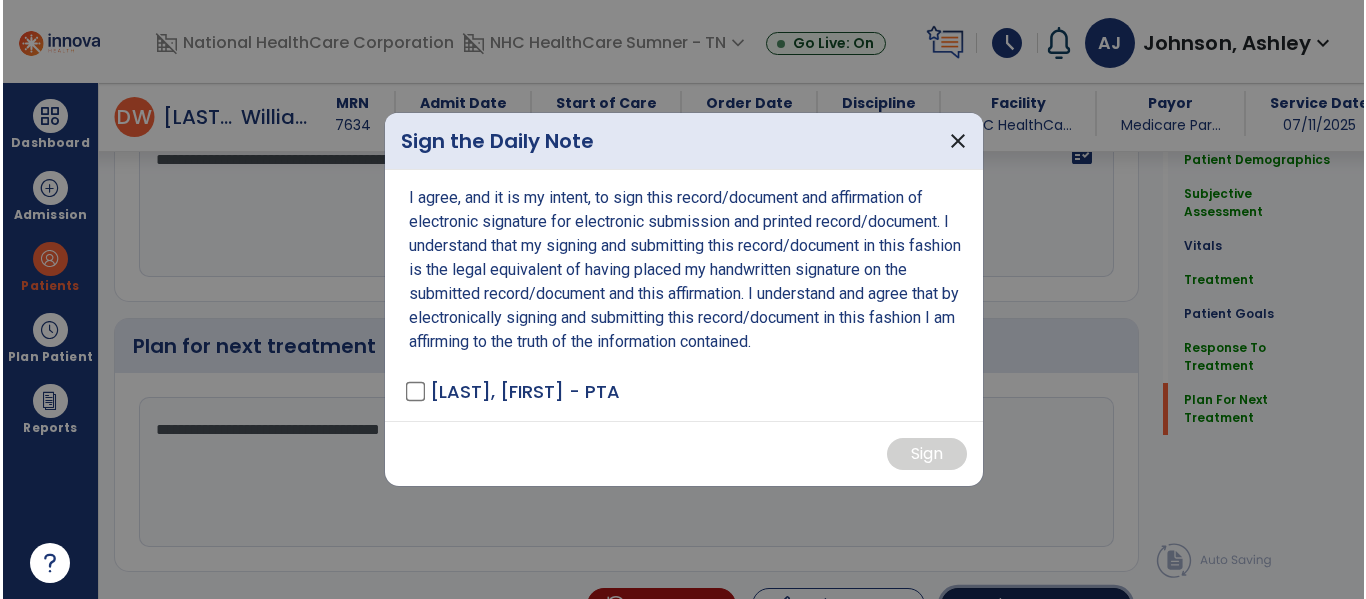 scroll, scrollTop: 3200, scrollLeft: 0, axis: vertical 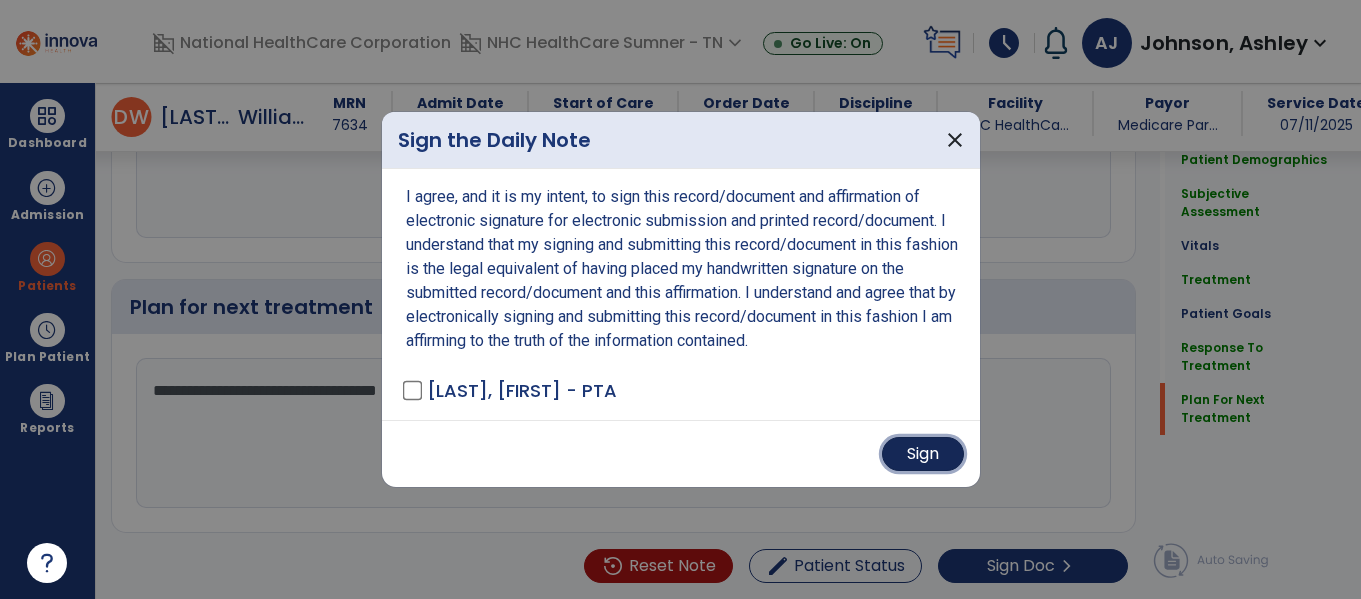 click on "Sign" at bounding box center [923, 454] 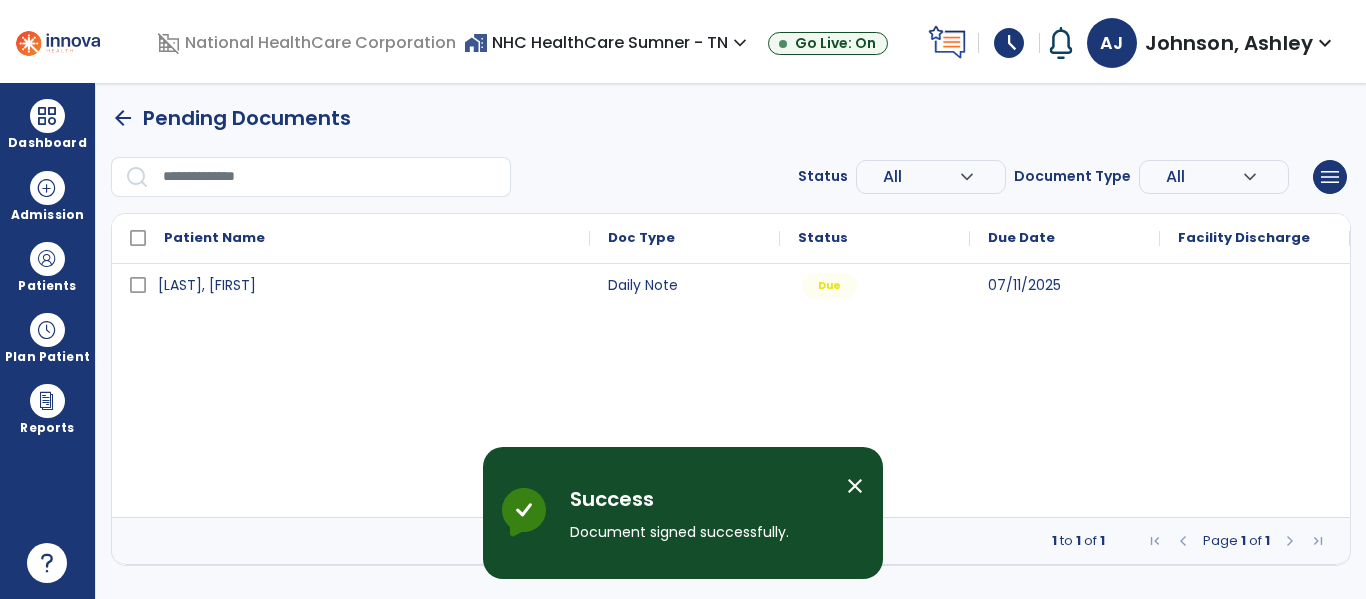scroll, scrollTop: 0, scrollLeft: 0, axis: both 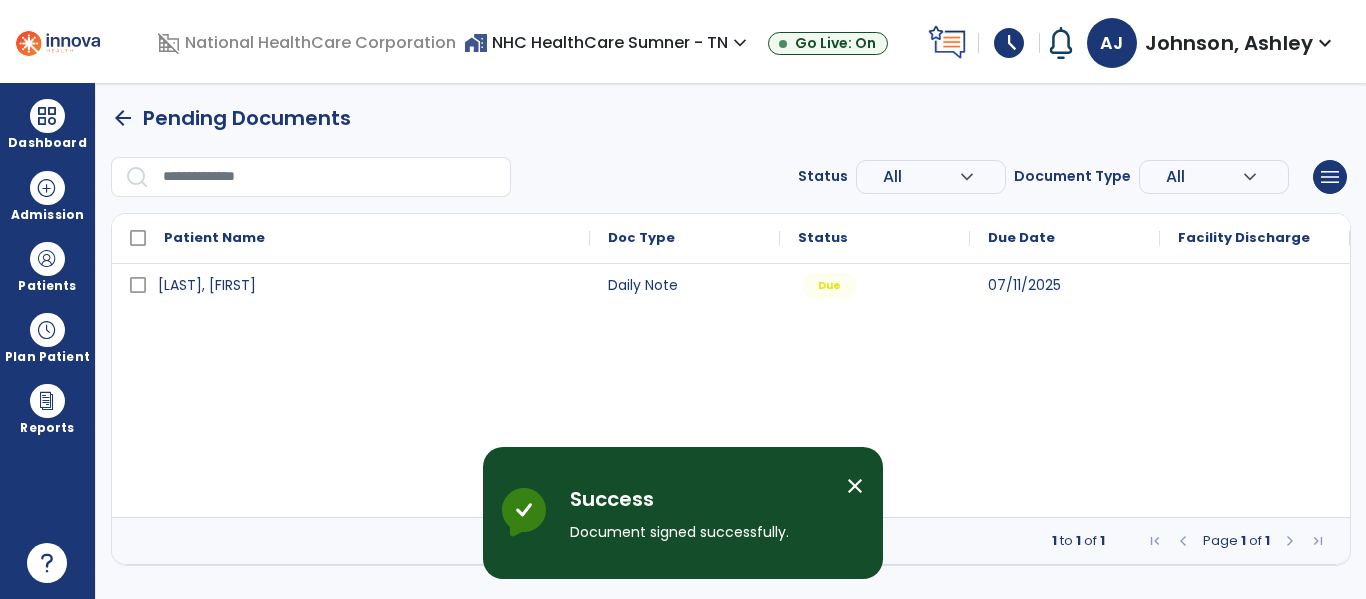 click on "close" at bounding box center [855, 486] 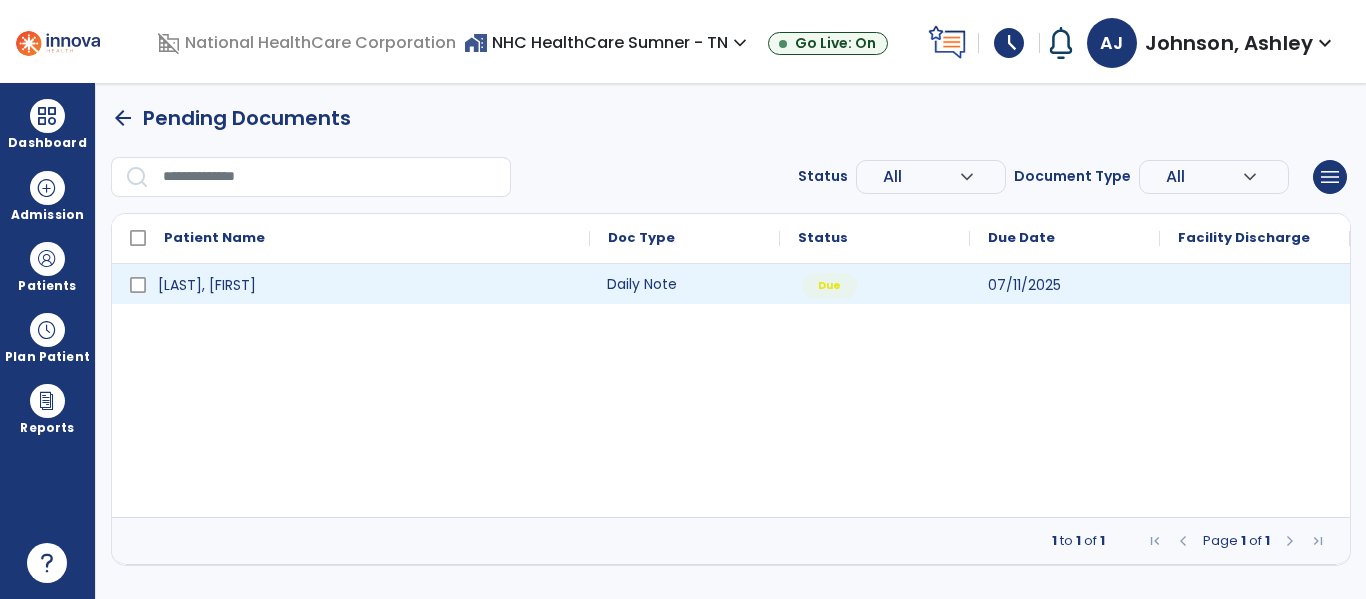 click on "Daily Note" at bounding box center [685, 284] 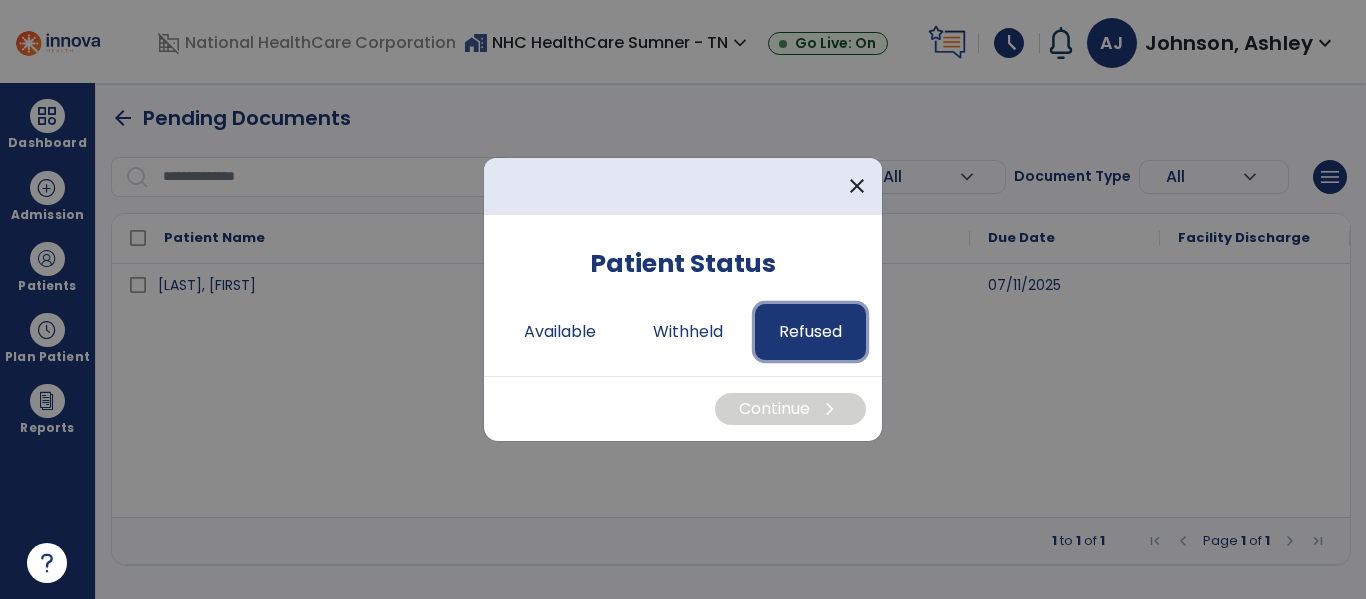 click on "Refused" at bounding box center (810, 332) 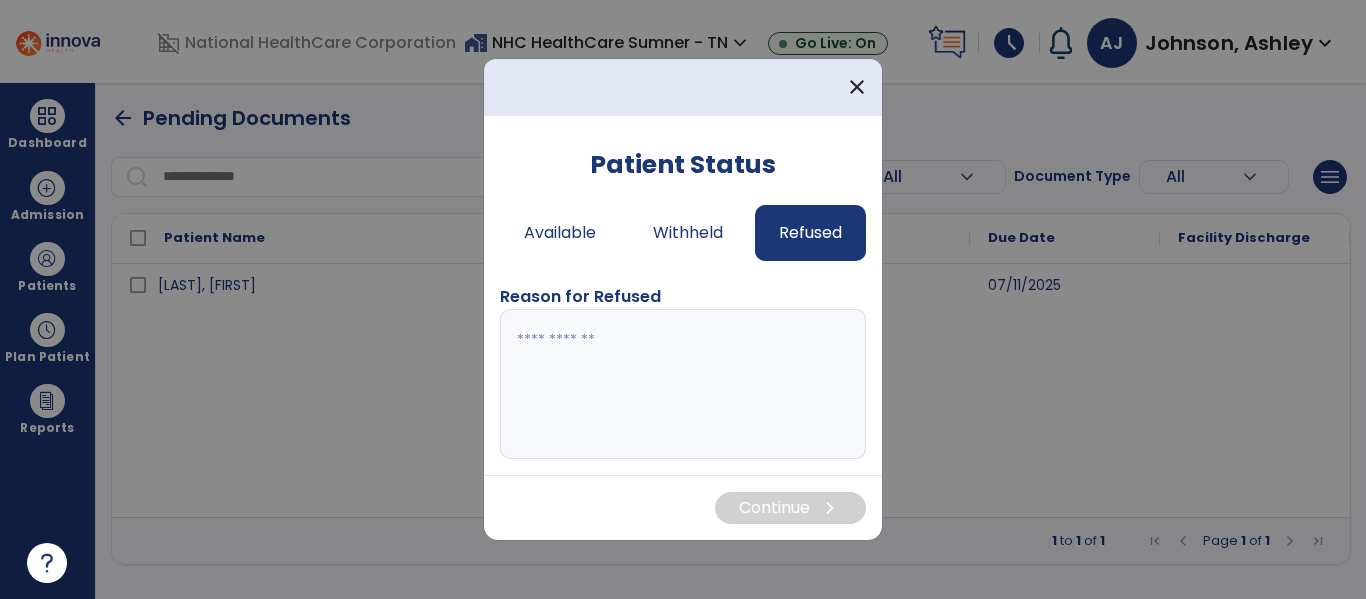 click at bounding box center [683, 384] 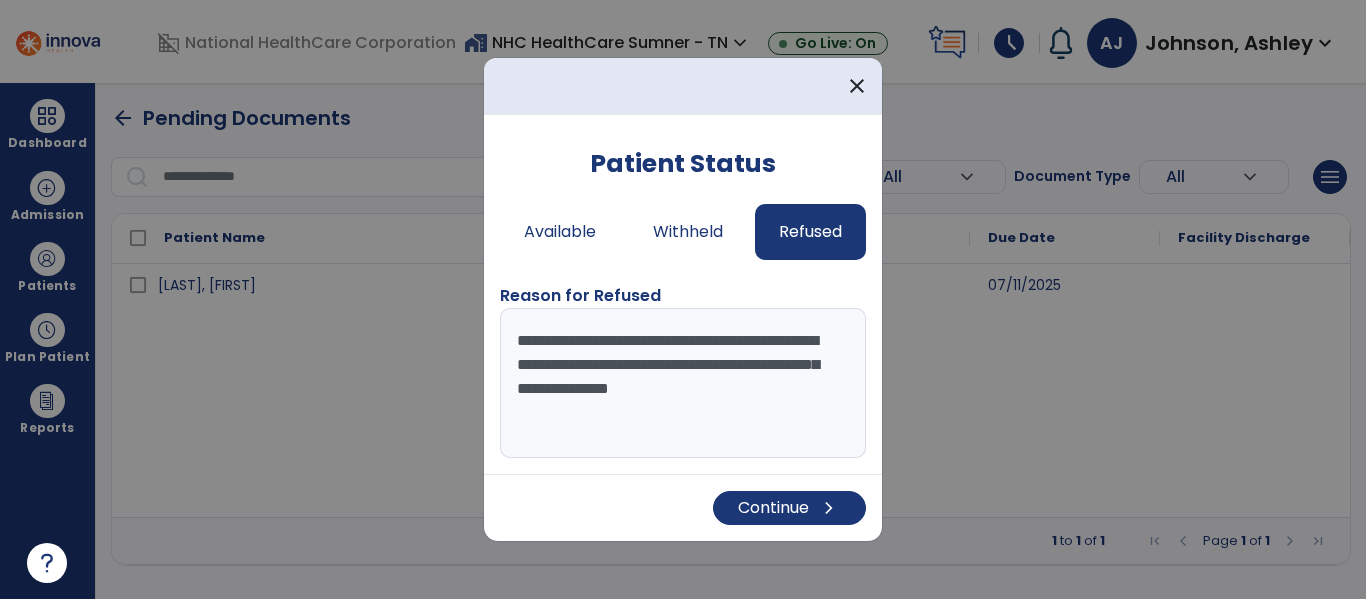 click on "**********" at bounding box center (683, 383) 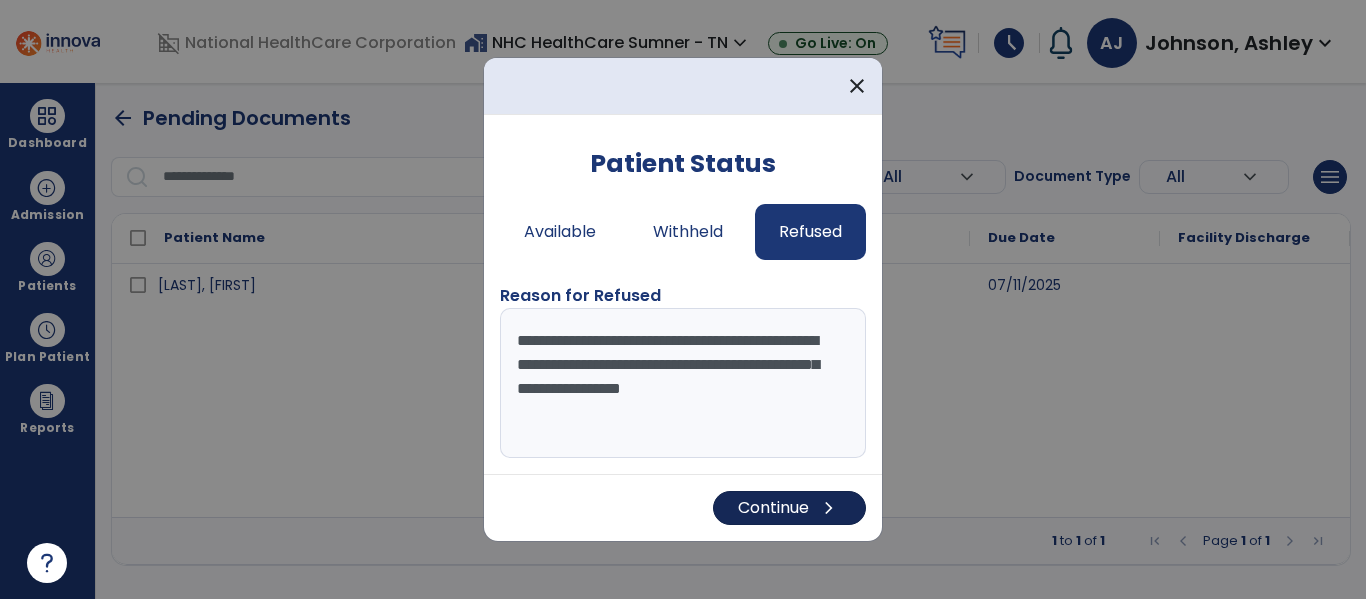type on "**********" 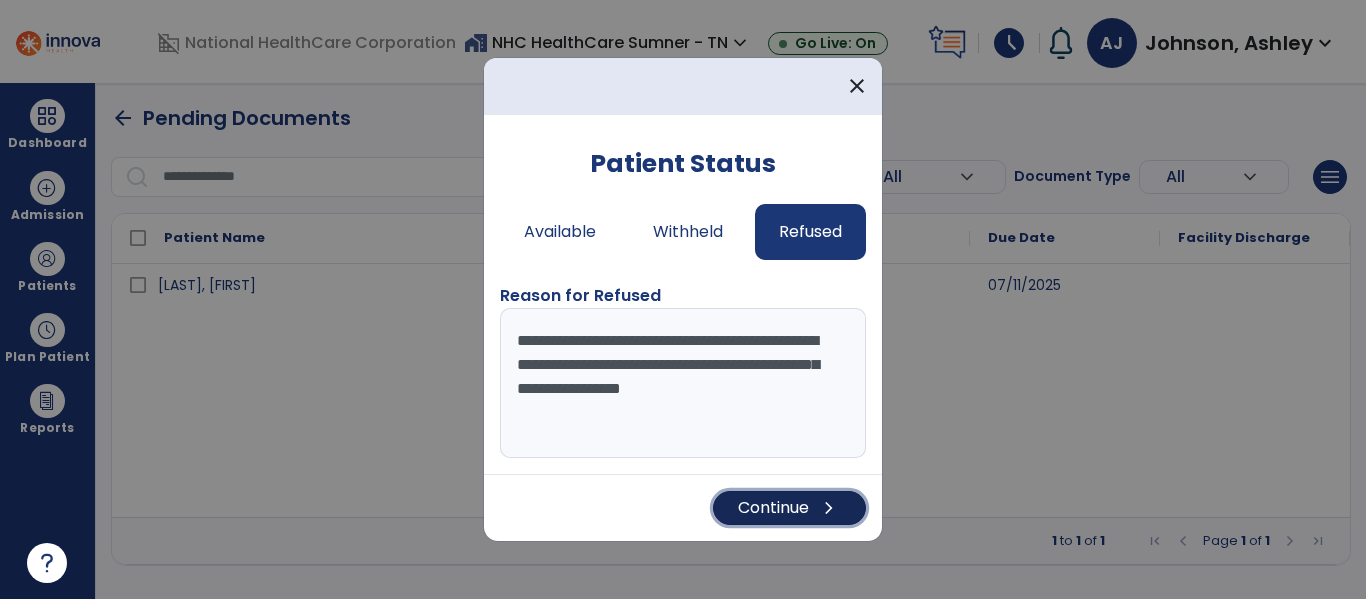 click on "Continue   chevron_right" at bounding box center [789, 508] 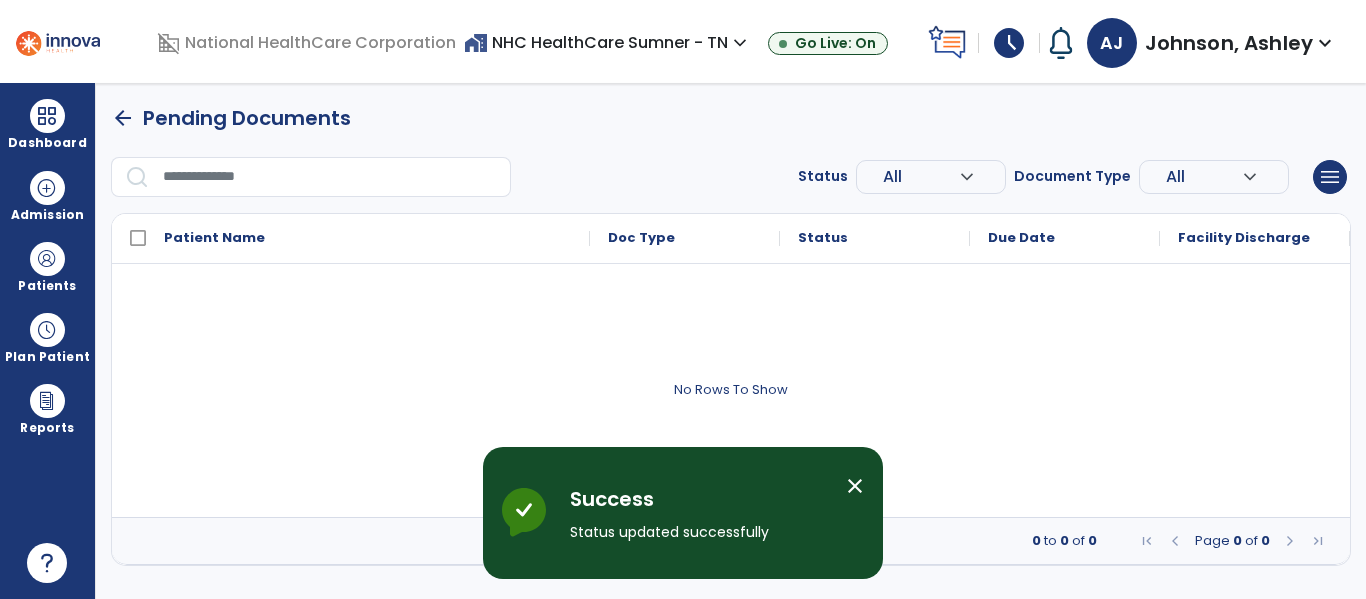 click on "close" at bounding box center [855, 486] 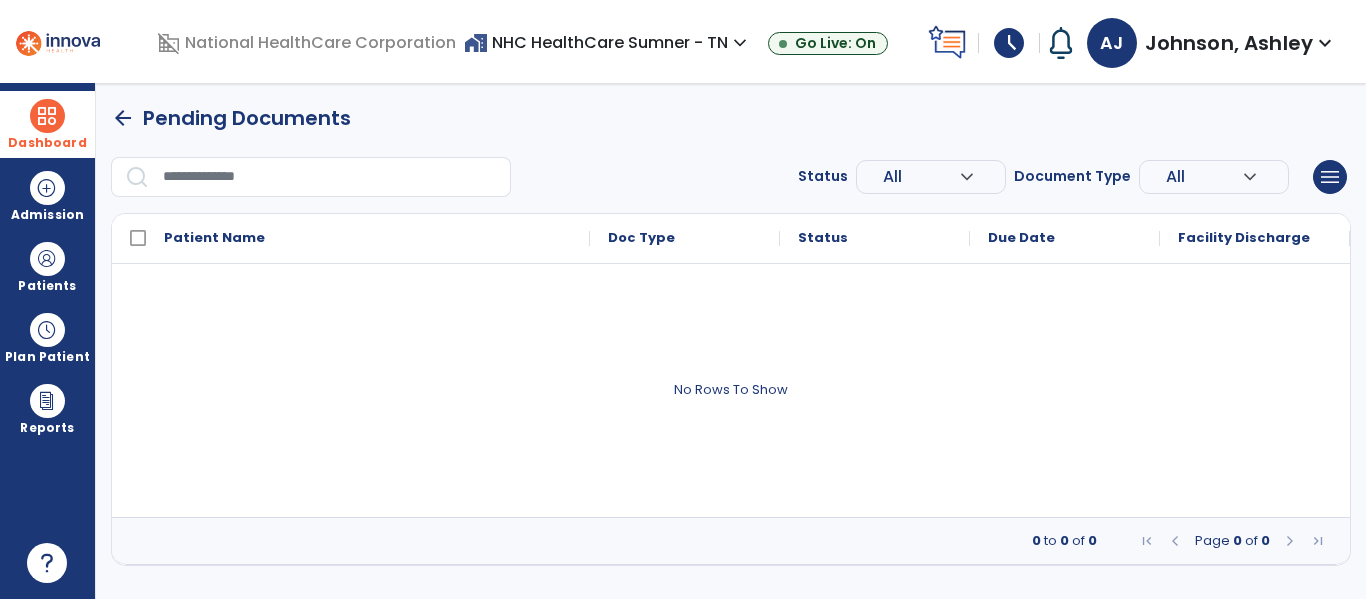 click on "Dashboard" at bounding box center (47, 124) 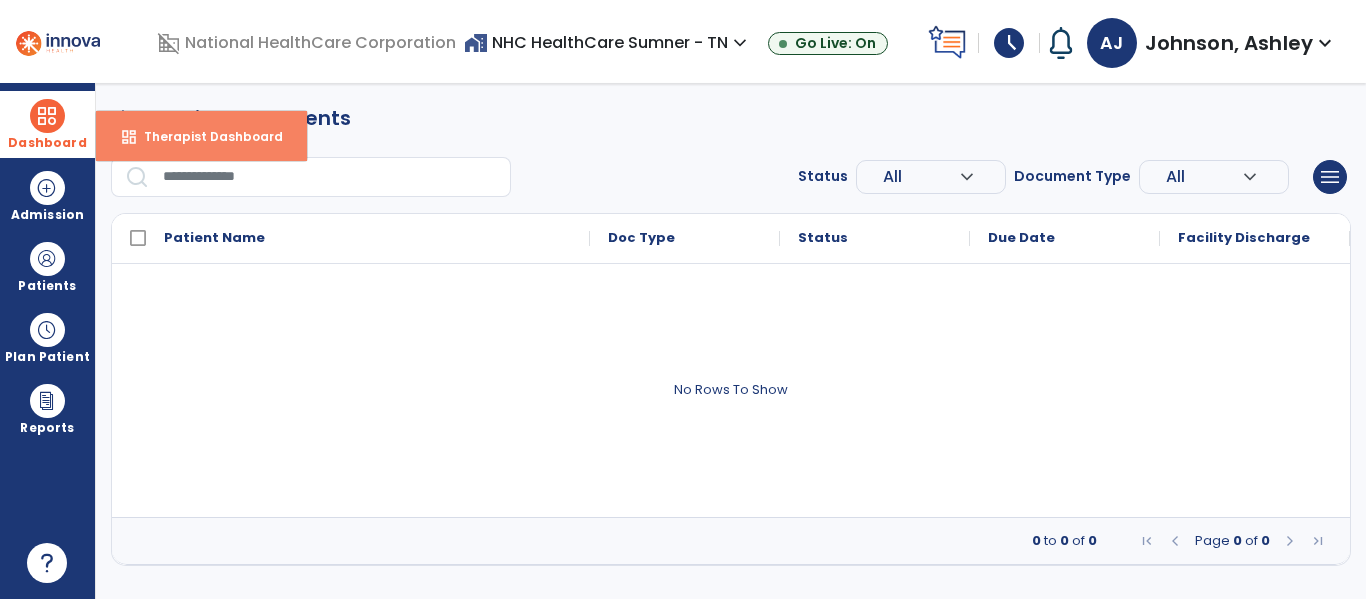 click on "dashboard" at bounding box center [129, 137] 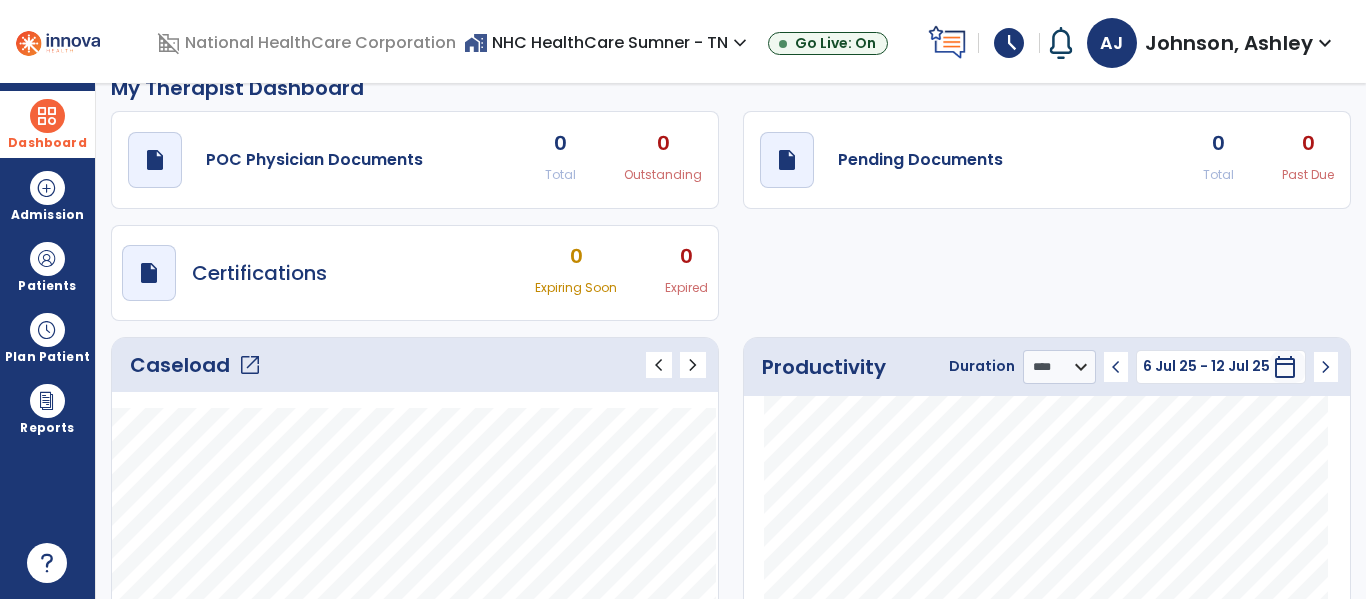 scroll, scrollTop: 0, scrollLeft: 0, axis: both 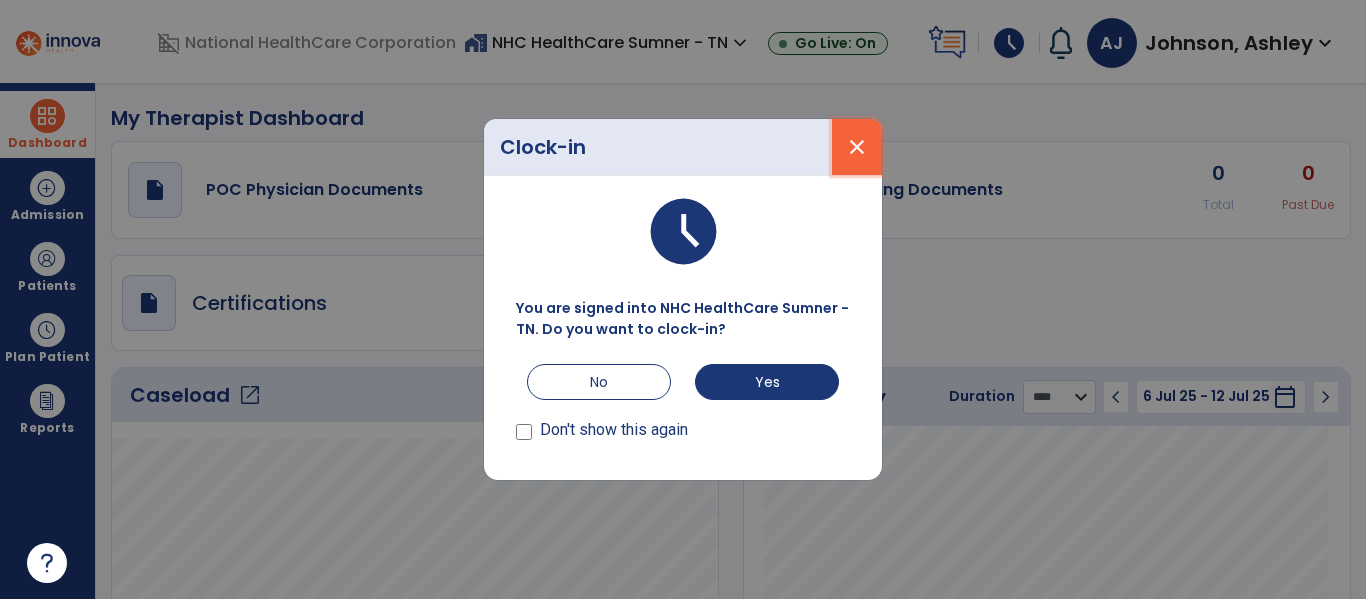 click on "close" at bounding box center [857, 147] 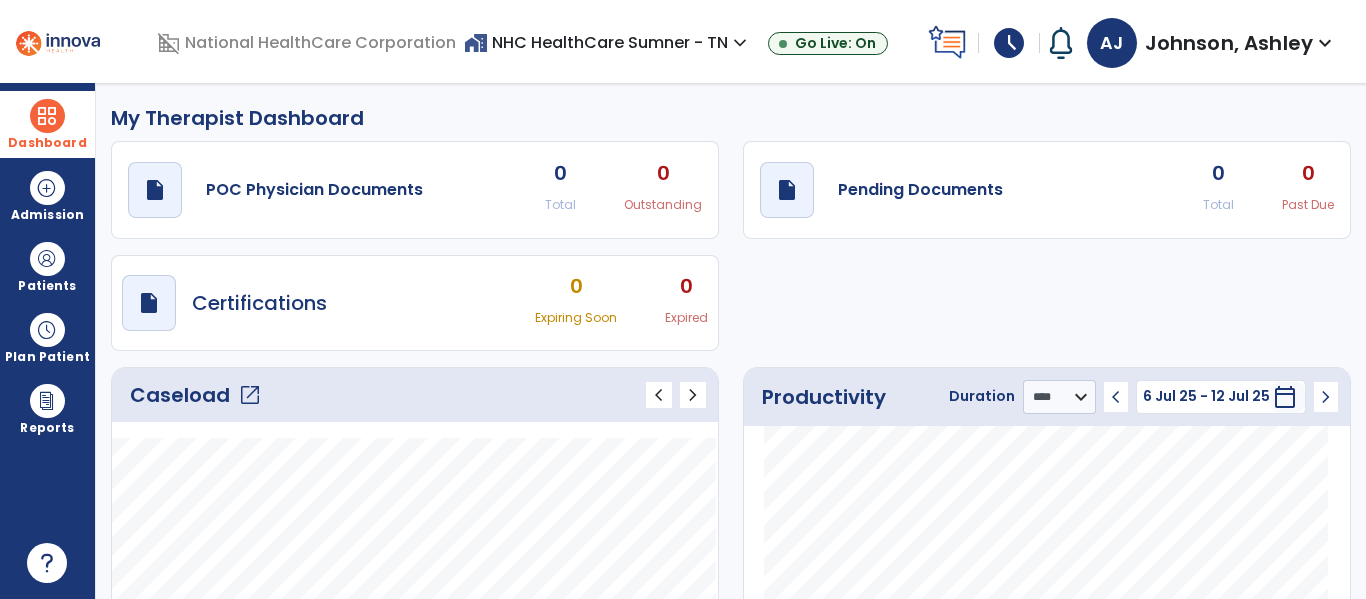 click on "schedule" at bounding box center [1009, 43] 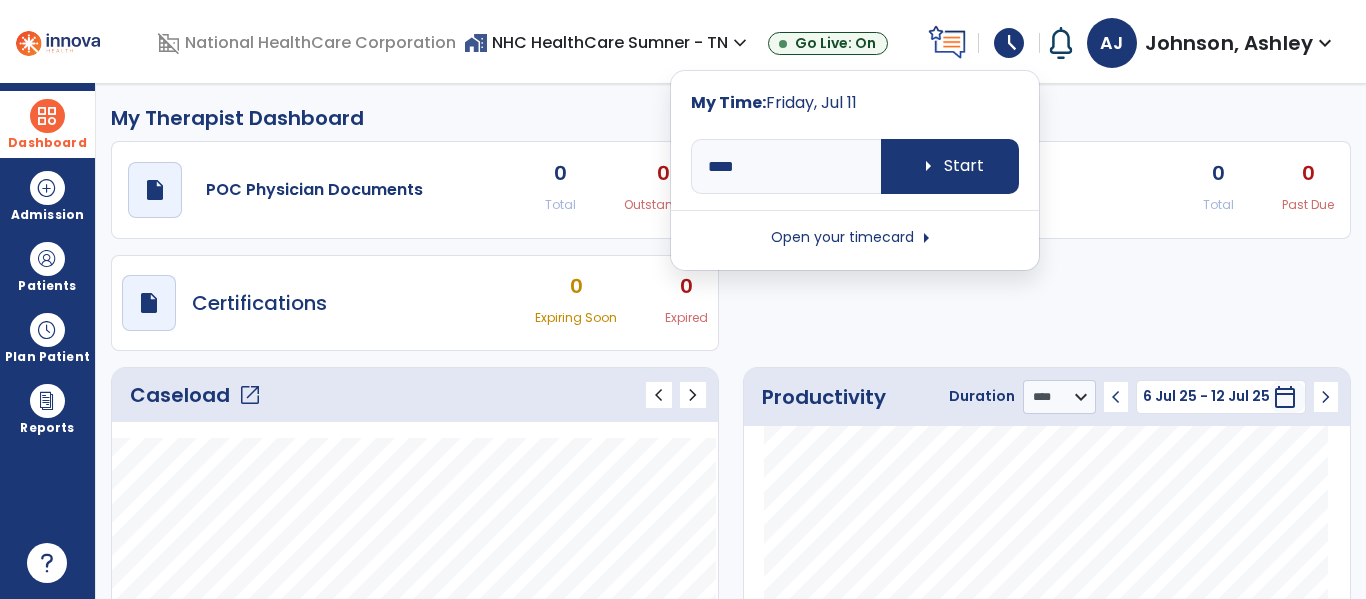 click on "Open your timecard  arrow_right" at bounding box center (855, 238) 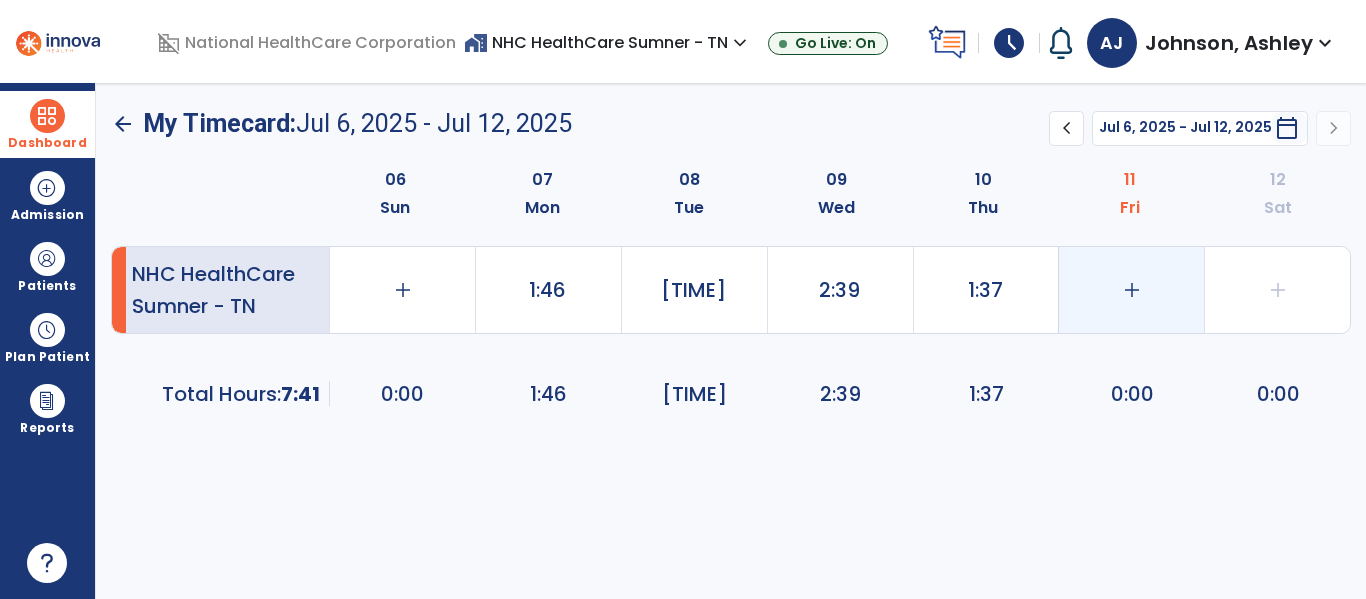 click on "add" 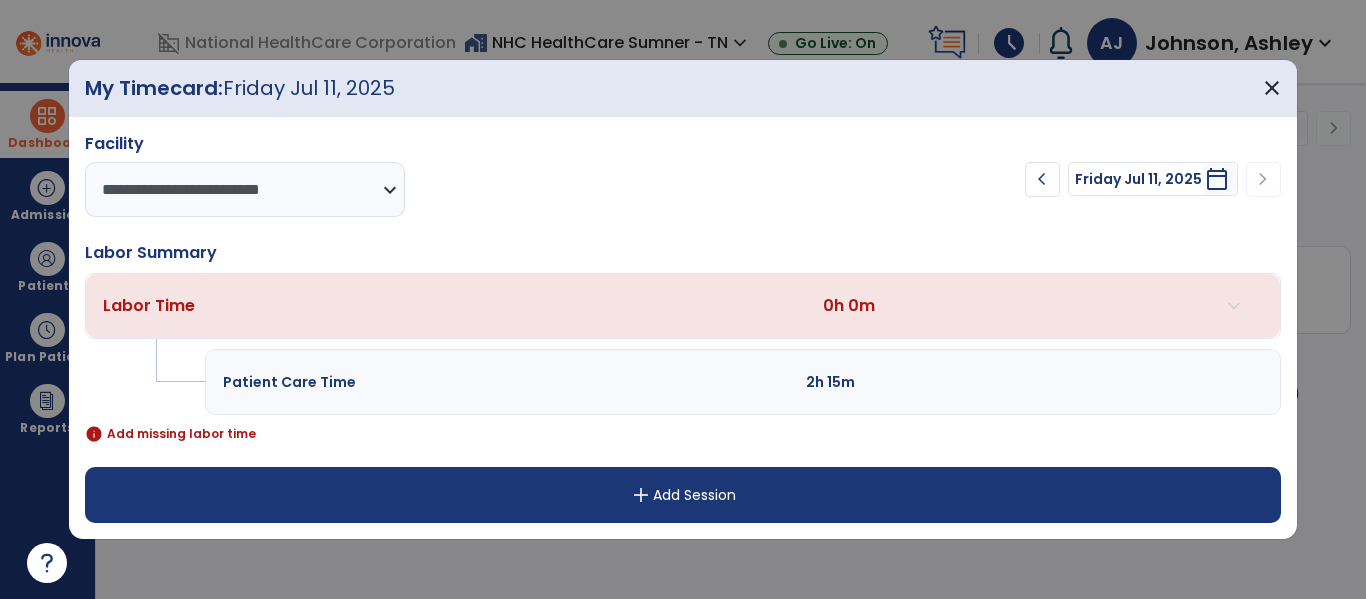 click on "add" at bounding box center [641, 495] 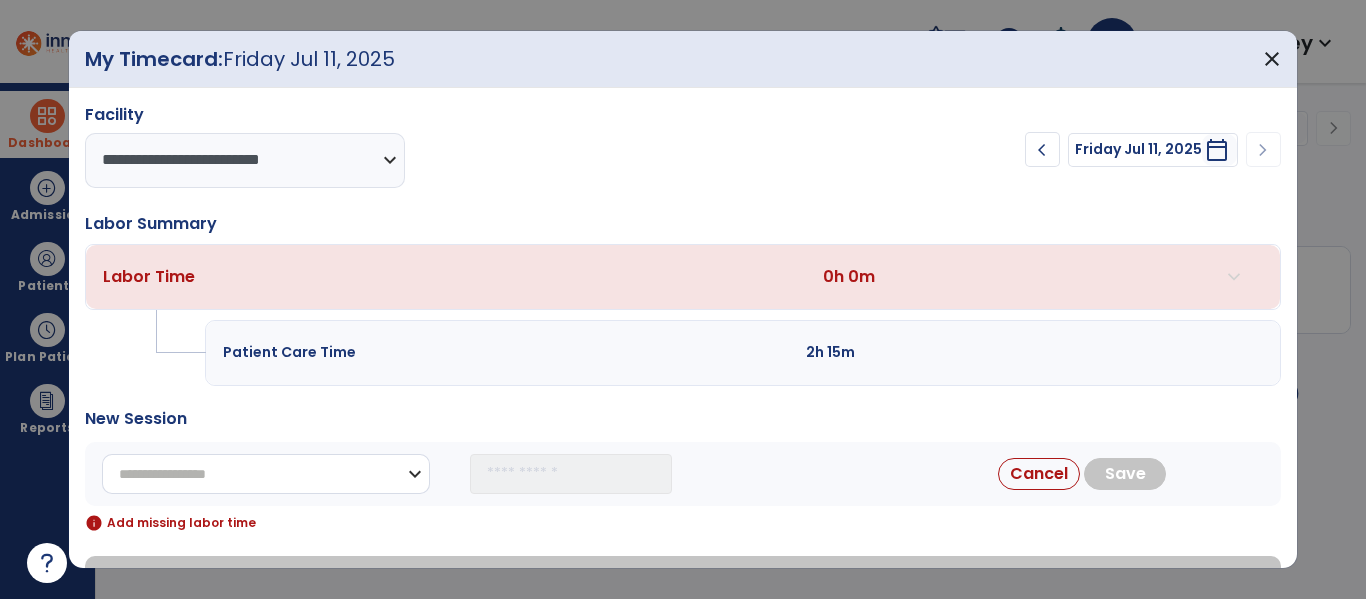 click on "**********" at bounding box center [266, 474] 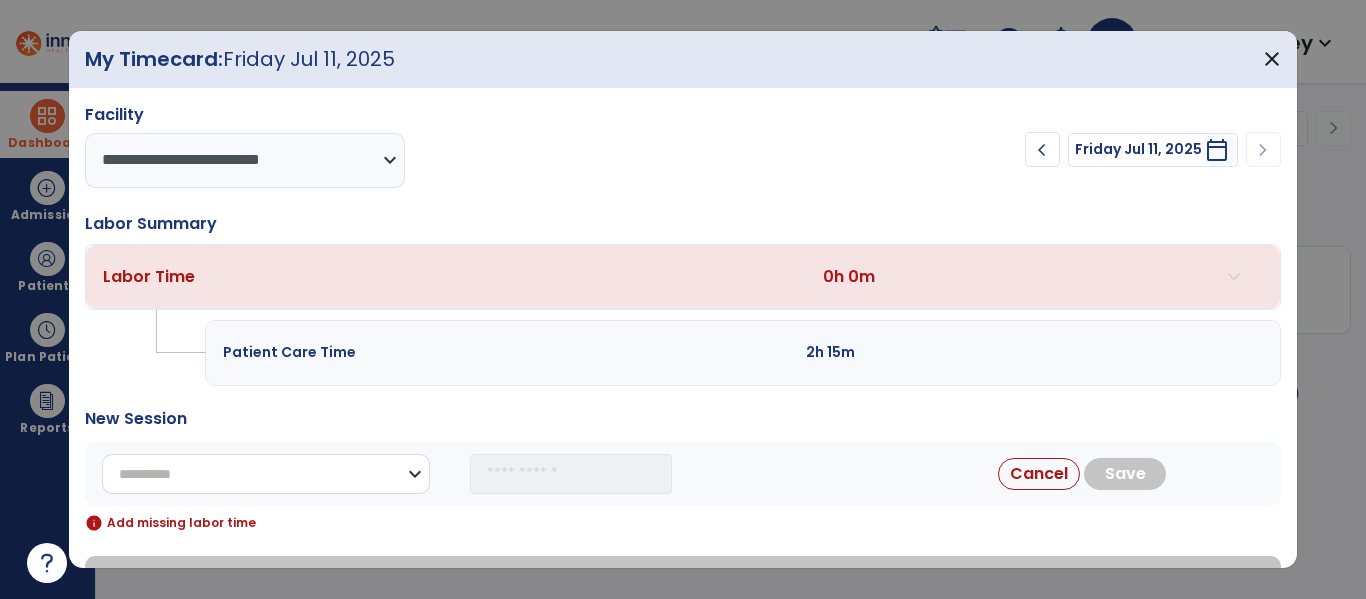 click on "**********" at bounding box center (266, 474) 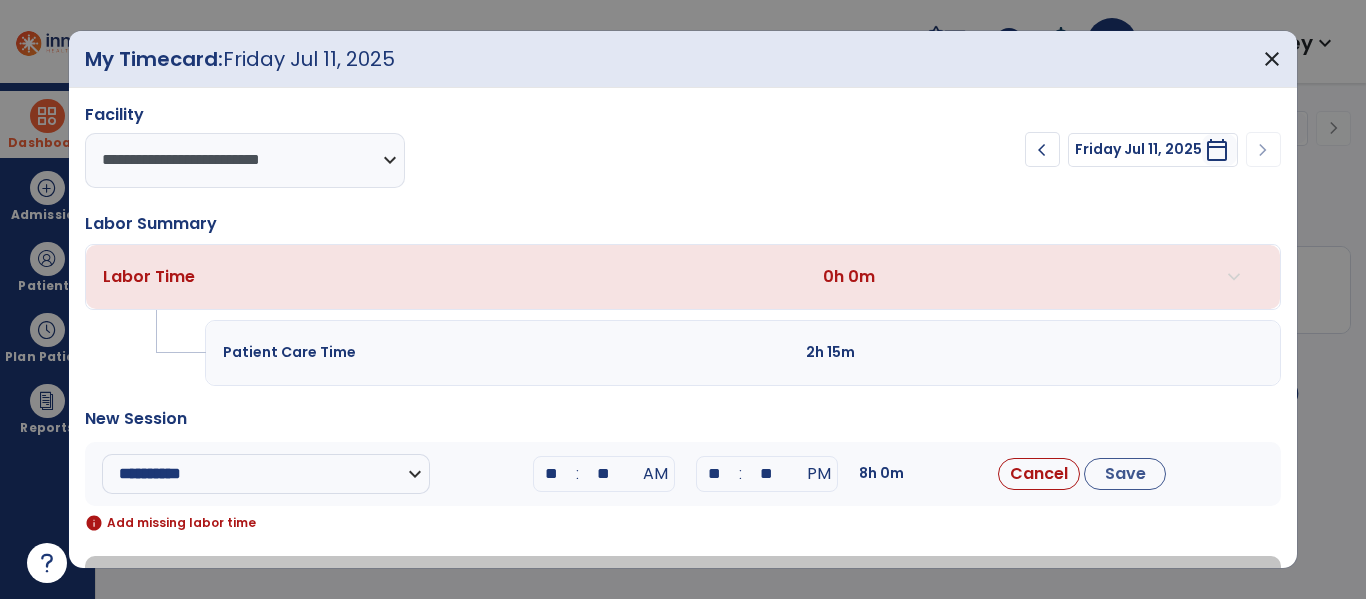 click on "**" at bounding box center (552, 474) 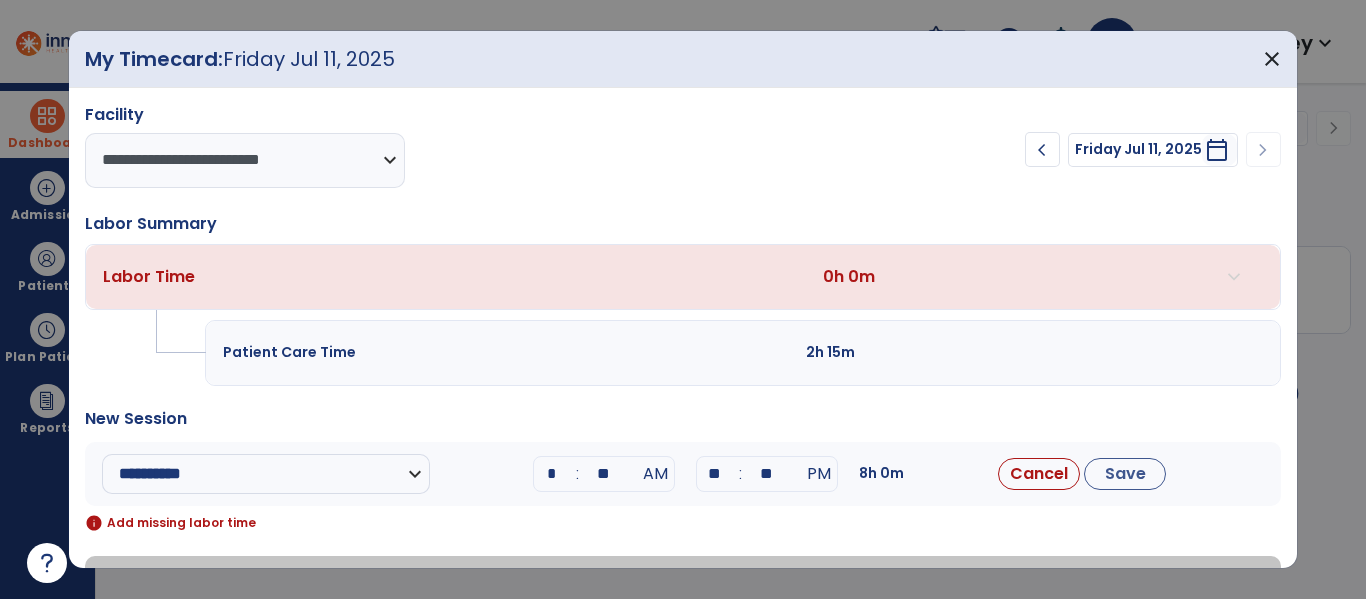 type on "*" 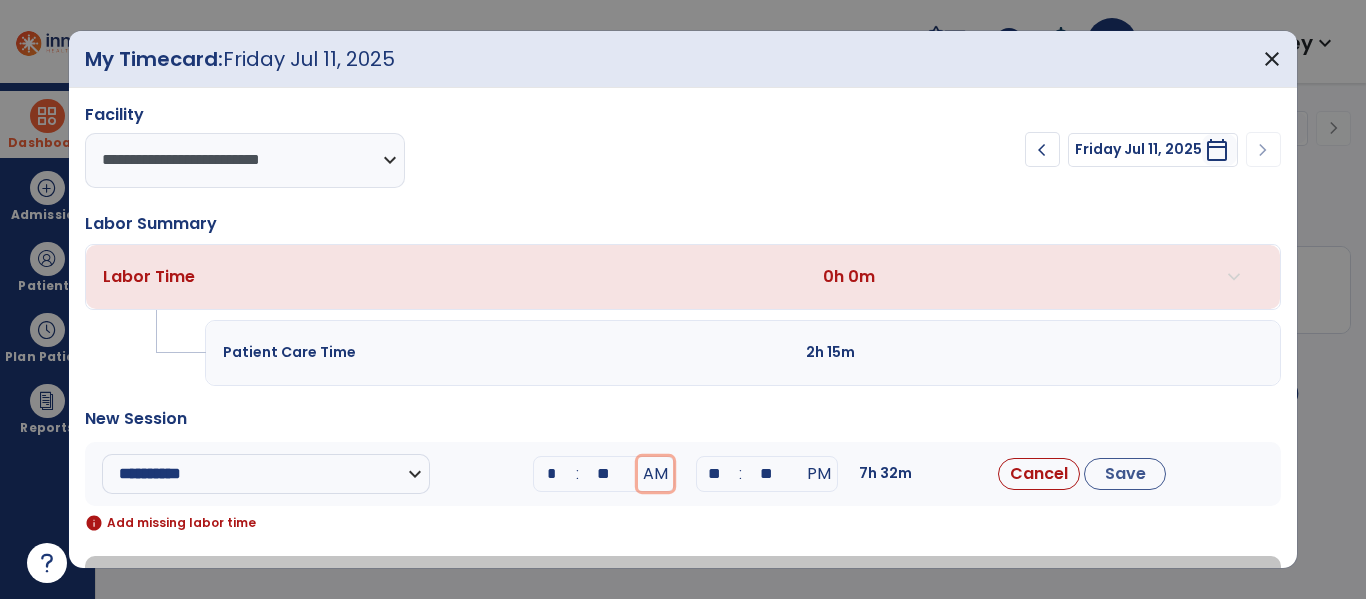 type 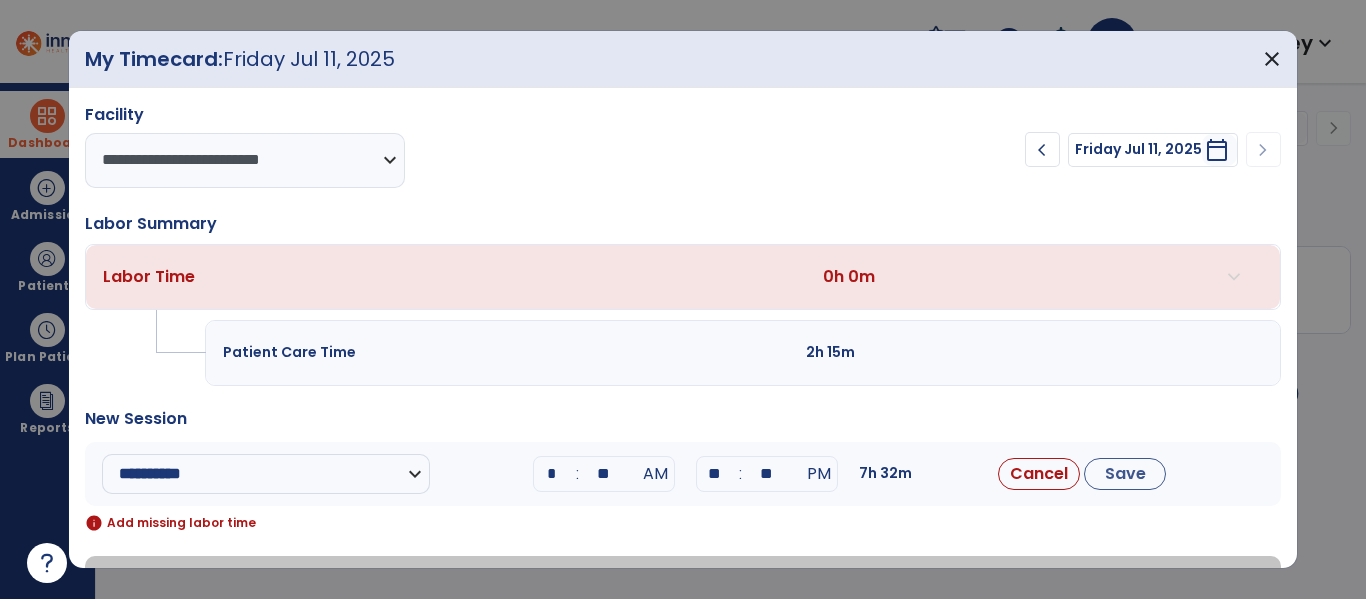 type on "**" 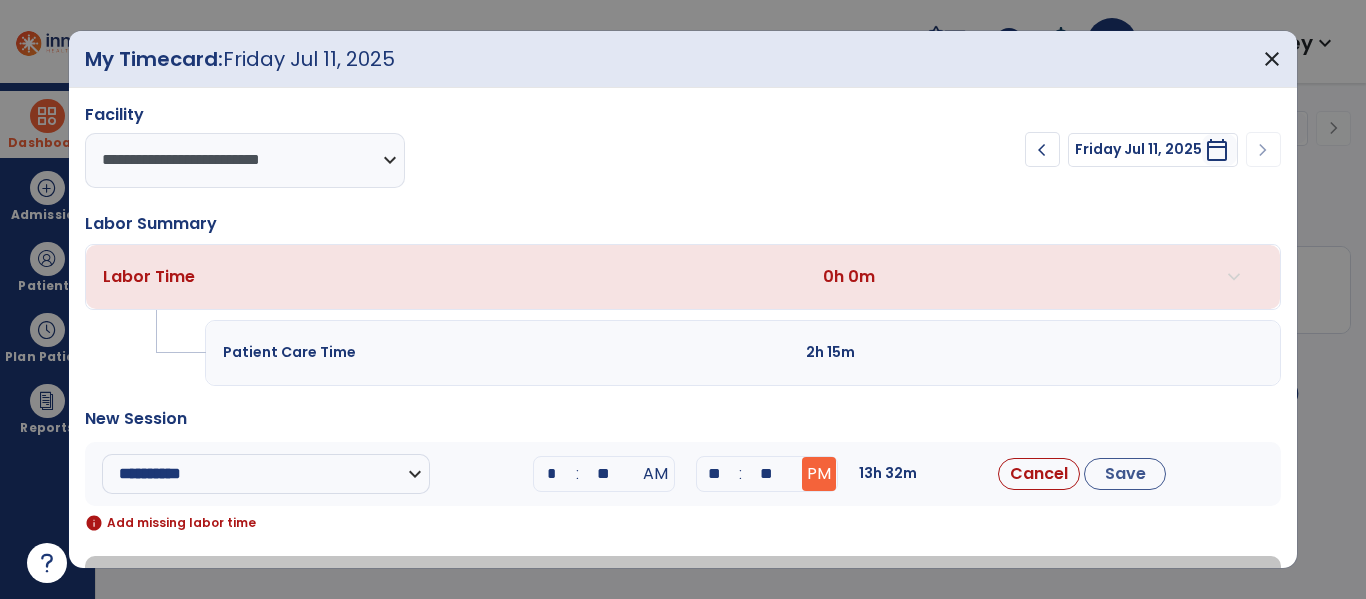 type on "**" 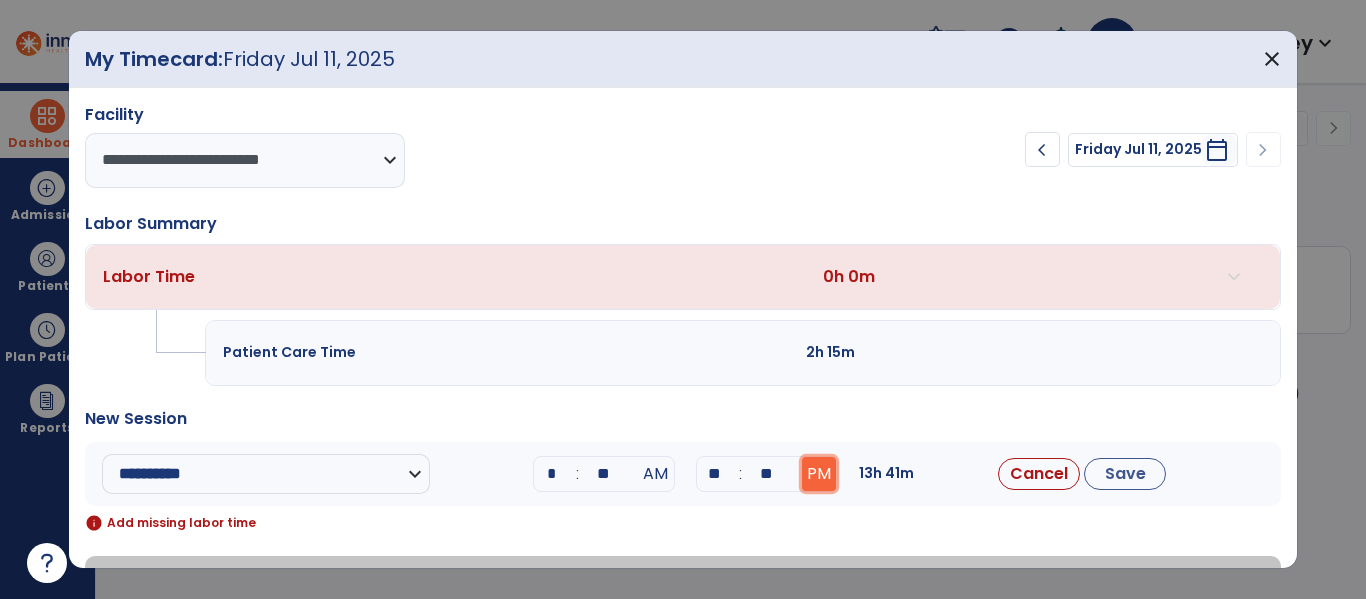 click on "PM" at bounding box center (819, 474) 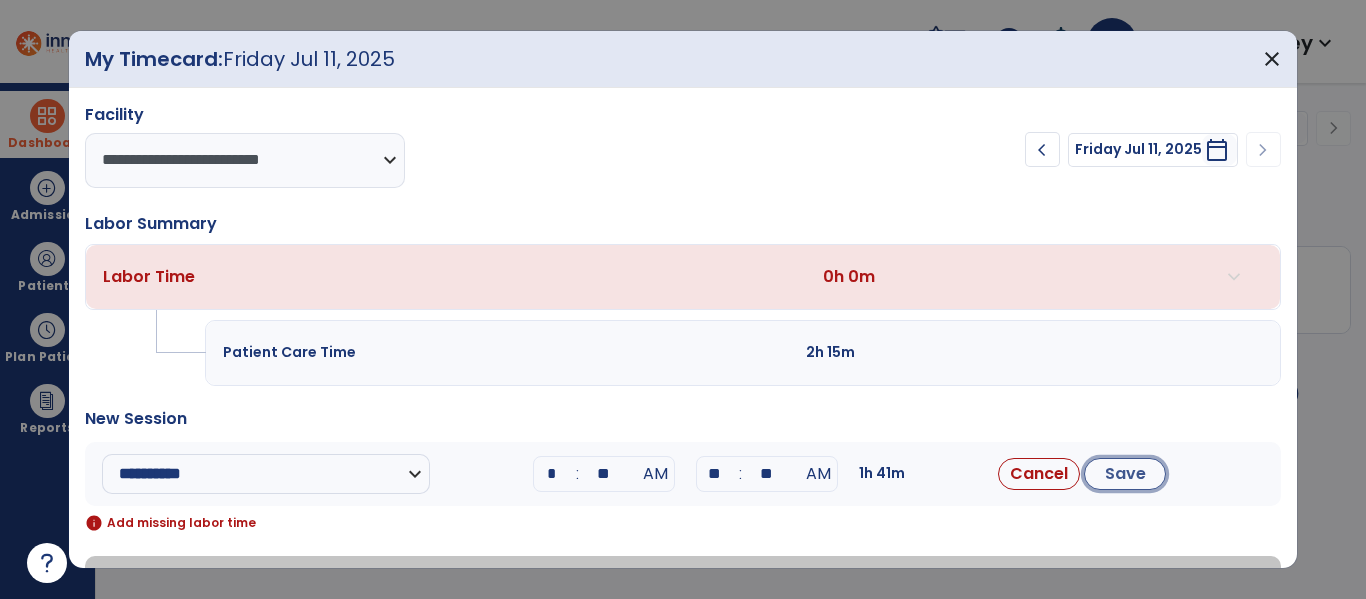 click on "Save" at bounding box center [1125, 474] 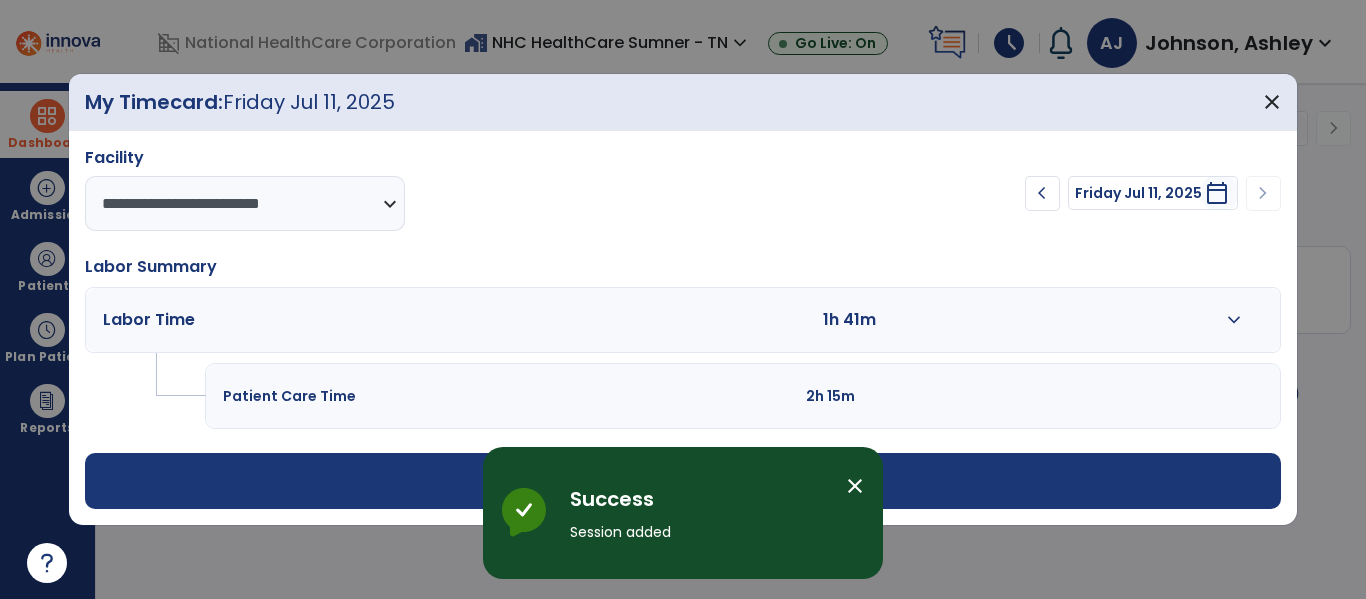 click on "close" at bounding box center [855, 486] 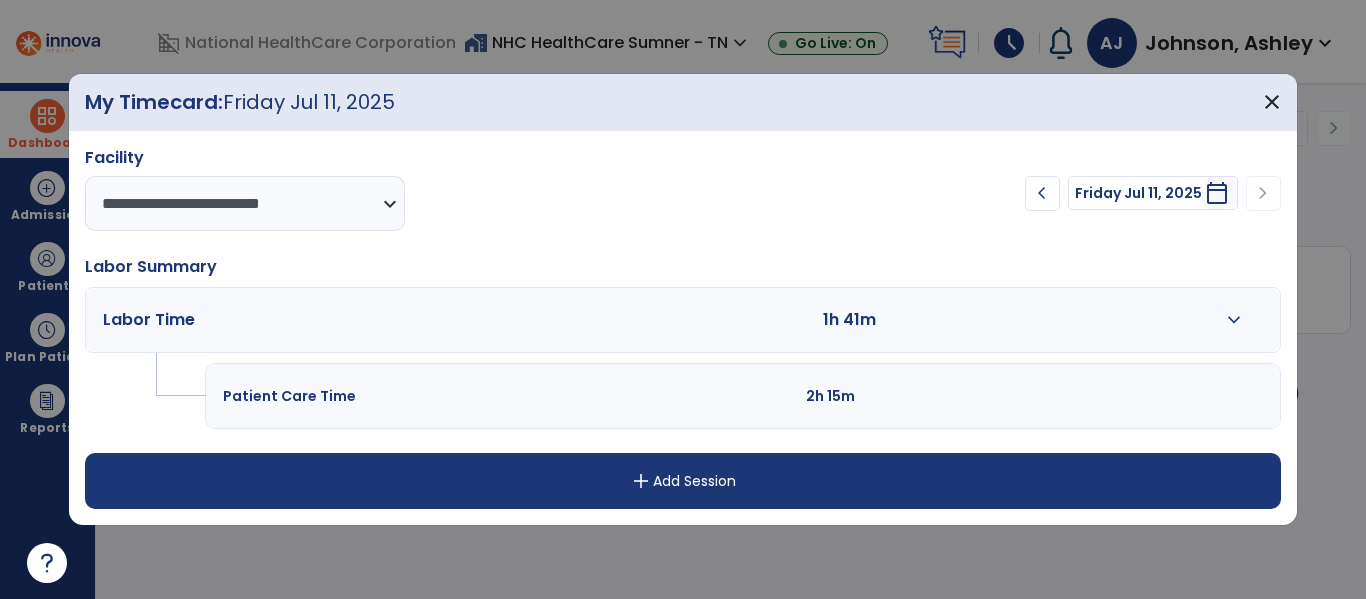 click on "add  Add Session" at bounding box center [682, 481] 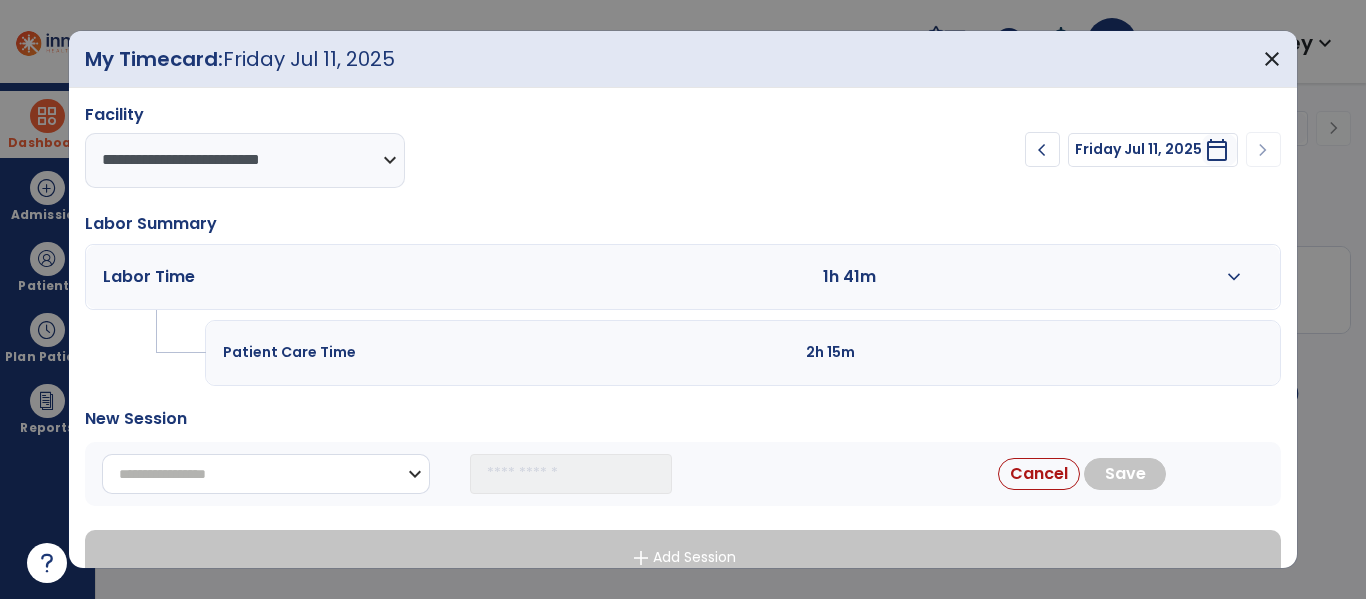 click on "**********" at bounding box center [266, 474] 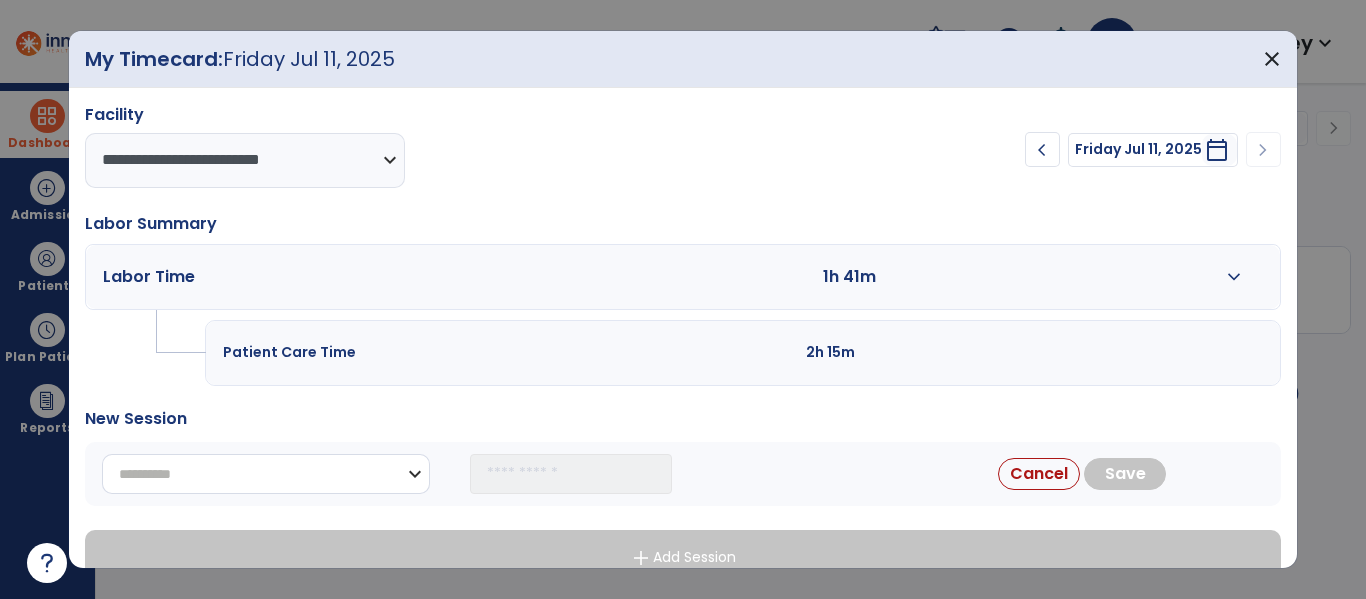 click on "**********" at bounding box center [266, 474] 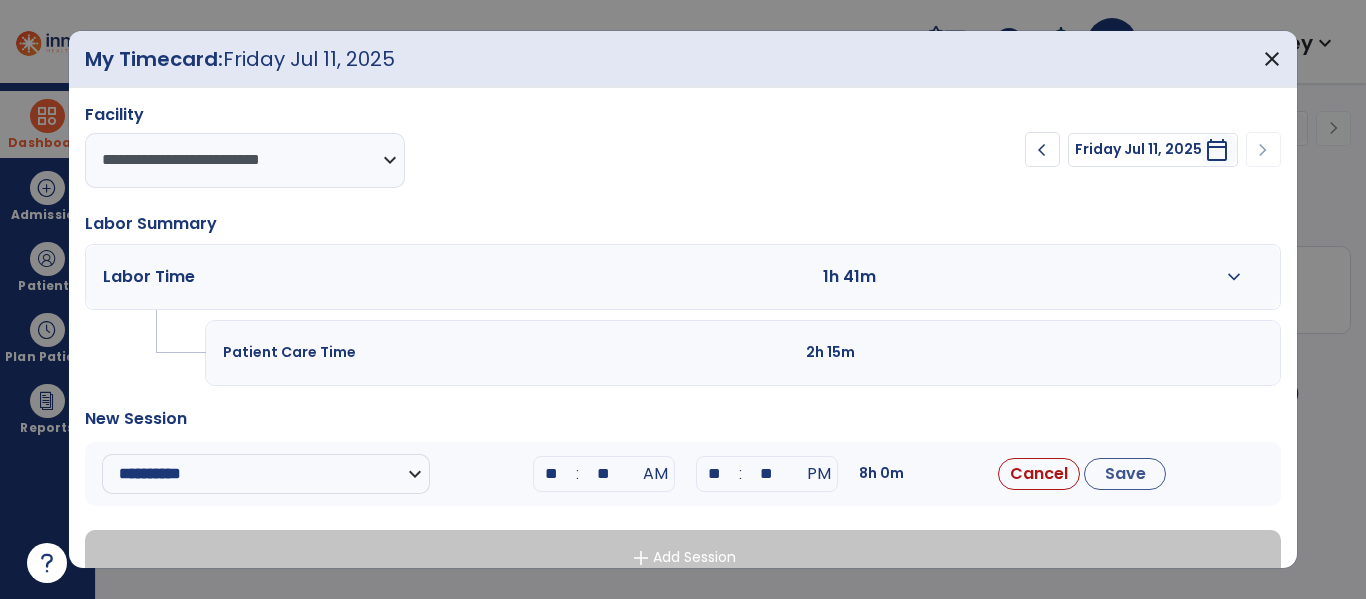 click on "**" at bounding box center (552, 474) 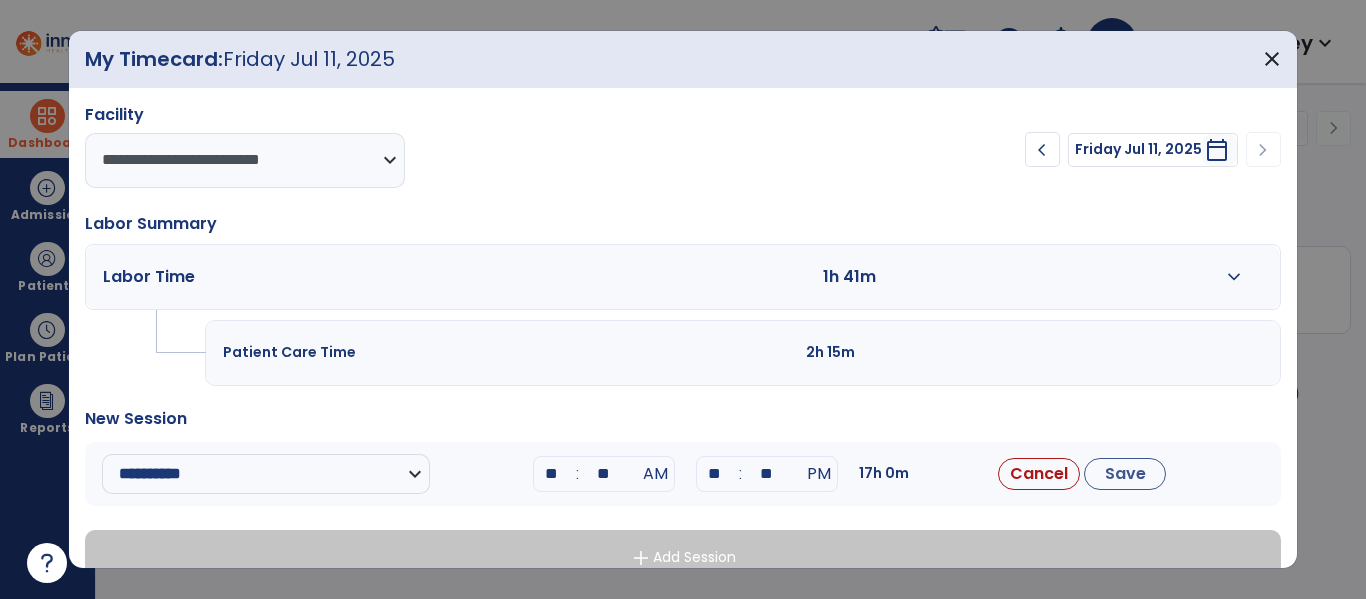 type on "**" 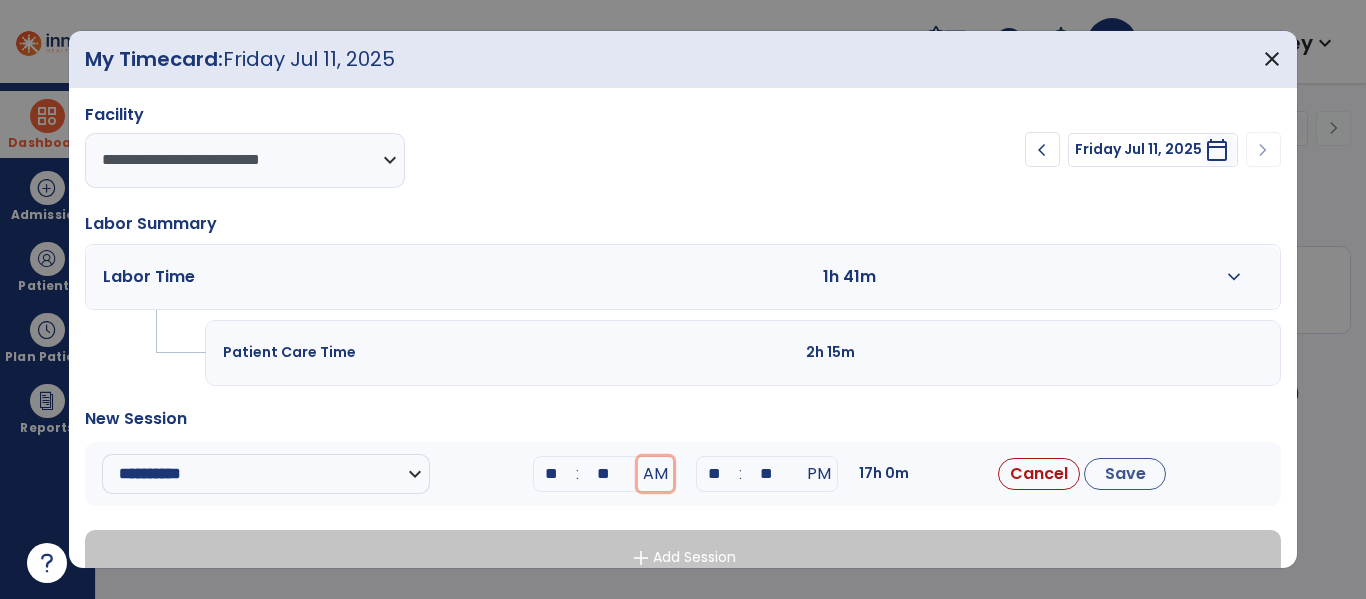 type 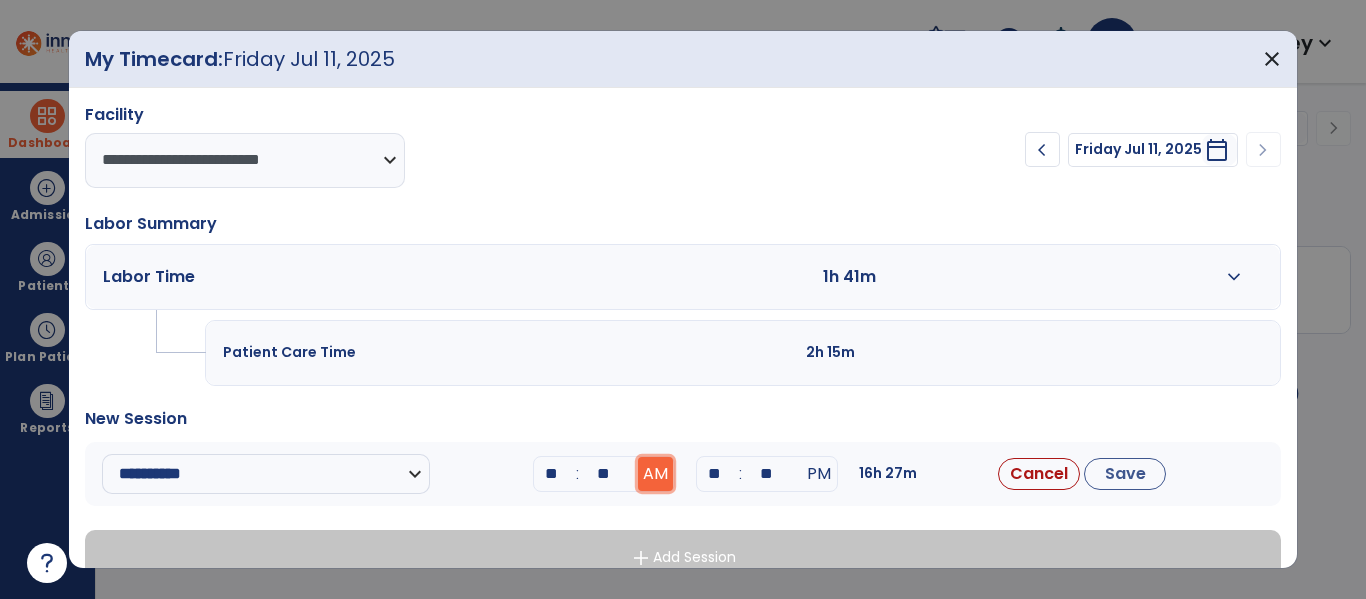 click on "AM" at bounding box center (655, 474) 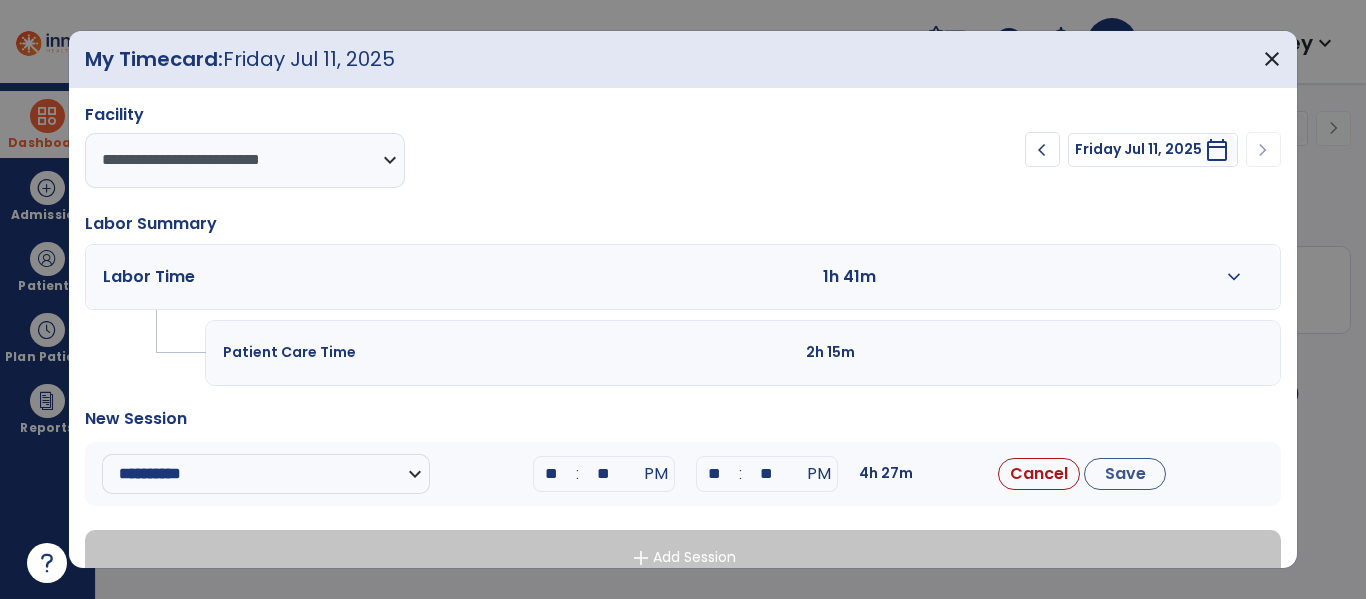 click on "**" at bounding box center (715, 474) 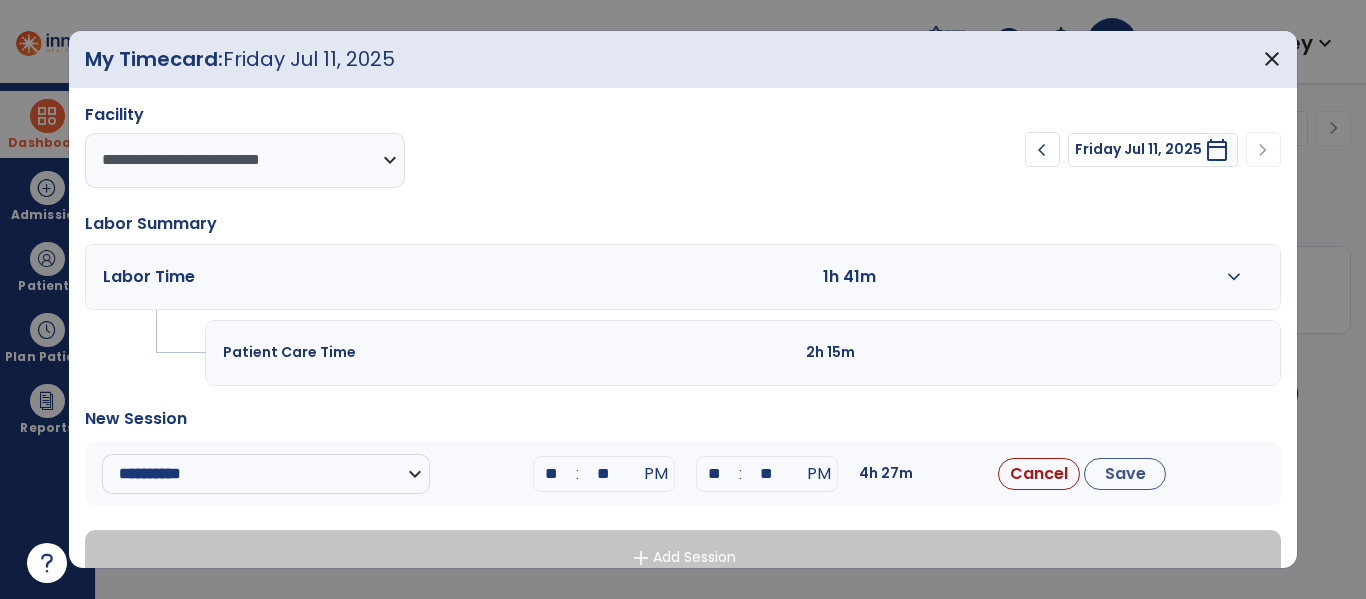 type on "**" 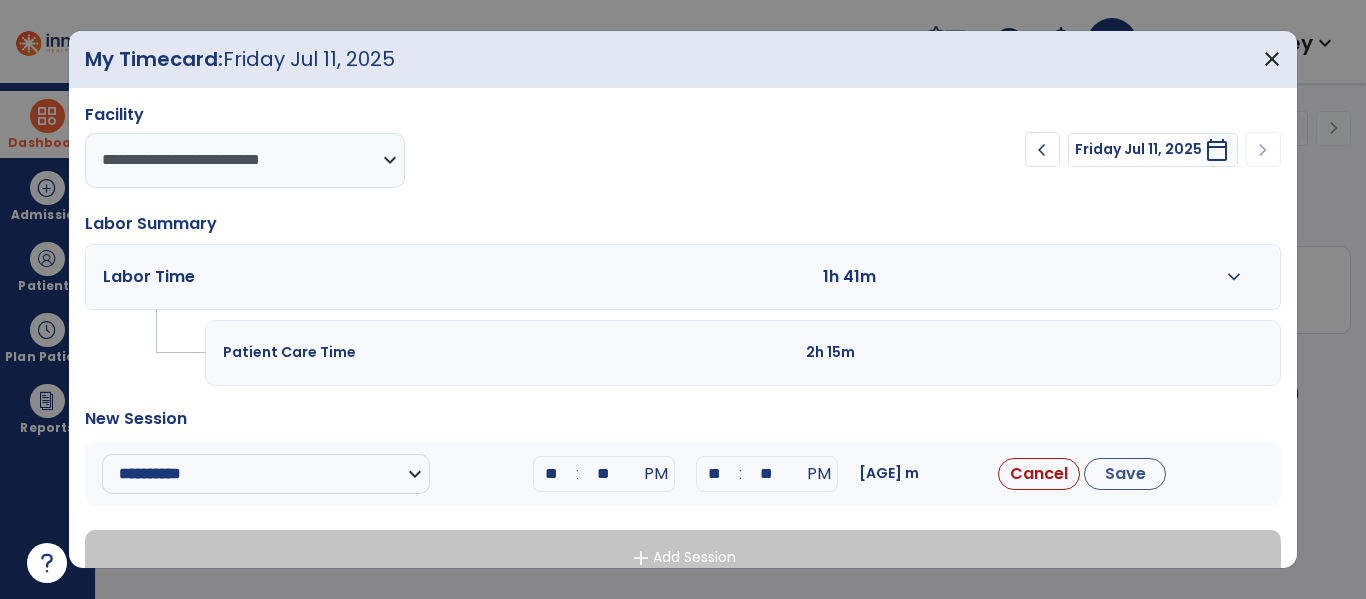 type on "**" 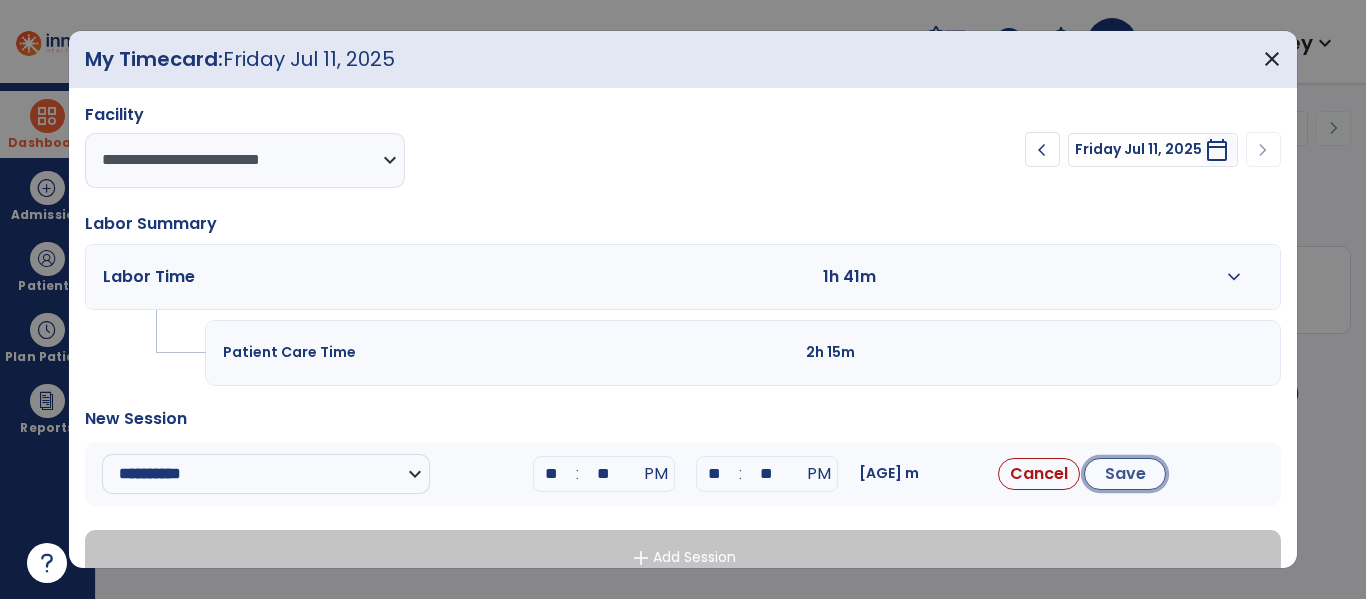 click on "Save" at bounding box center [1125, 474] 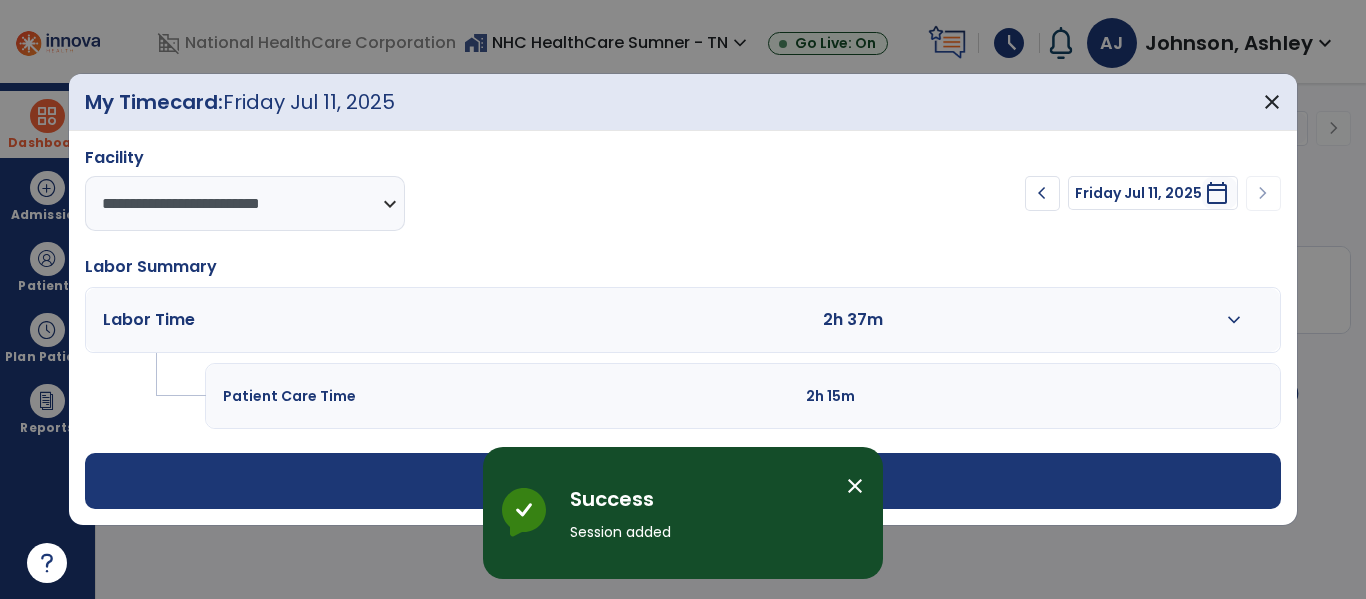 click on "close" at bounding box center [855, 486] 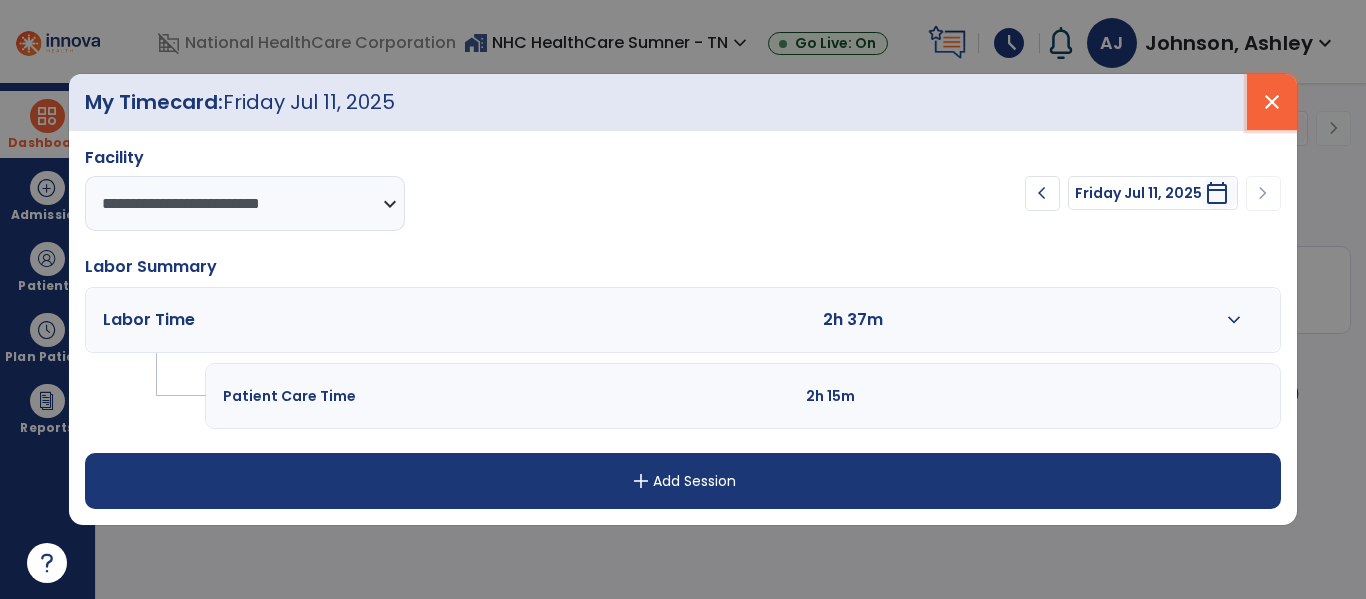 click on "close" at bounding box center [1272, 102] 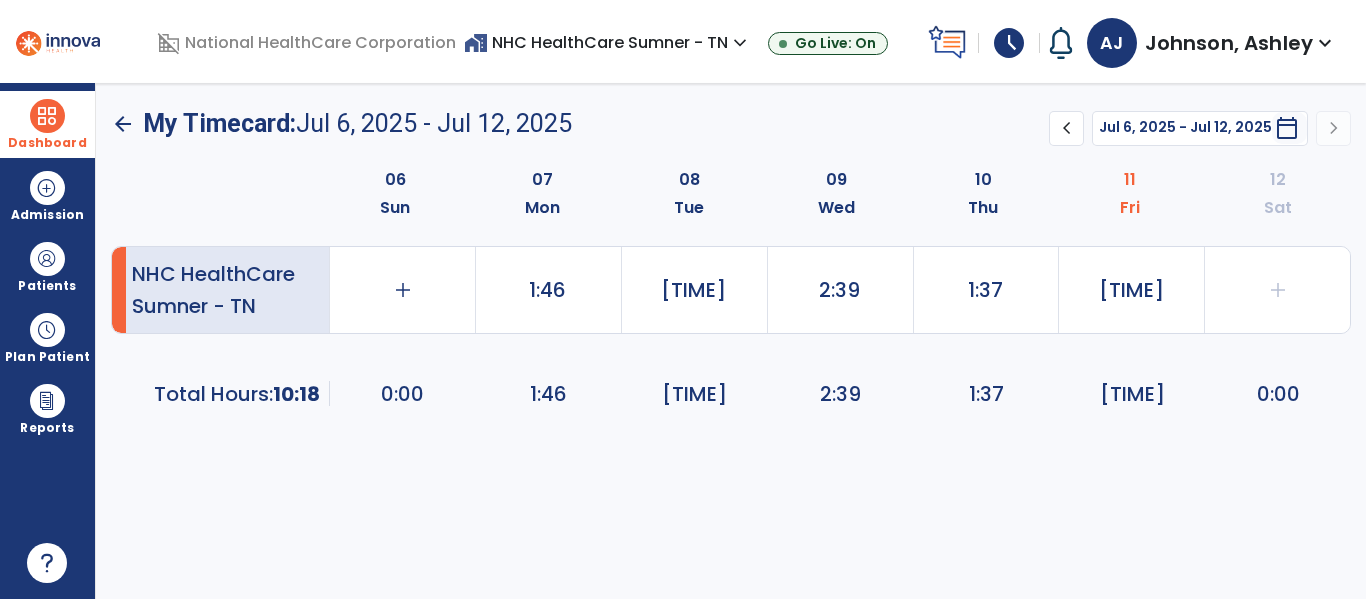 click at bounding box center (47, 116) 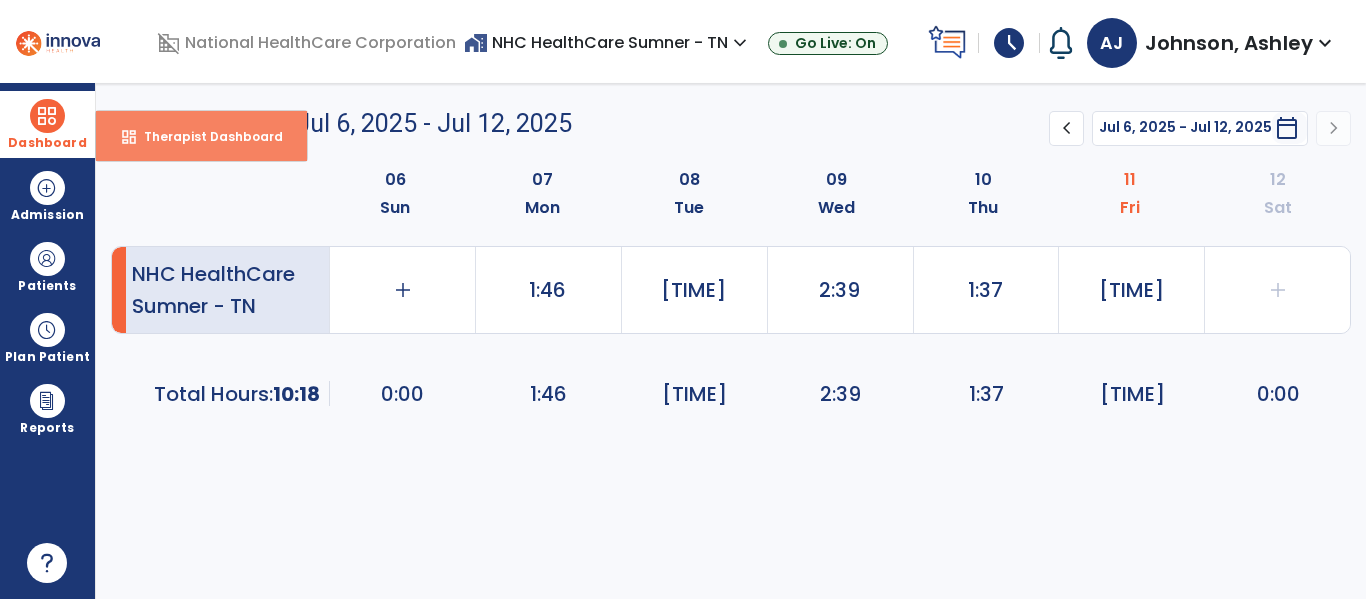 click on "Therapist Dashboard" at bounding box center [205, 136] 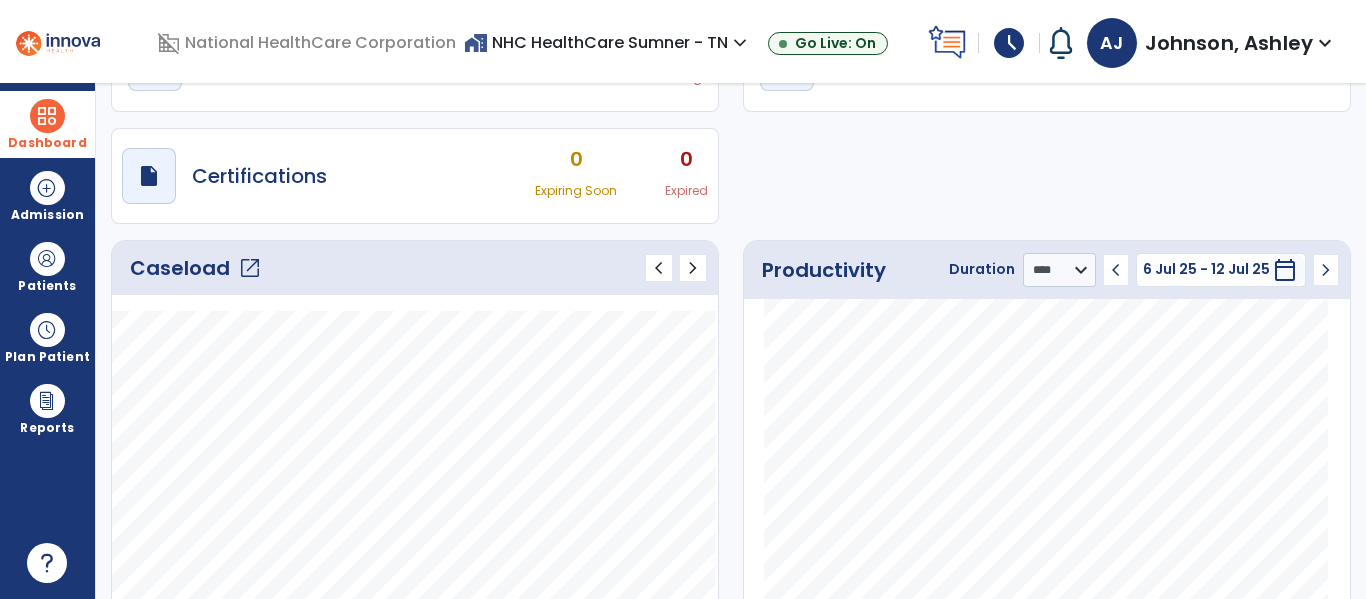 scroll, scrollTop: 0, scrollLeft: 0, axis: both 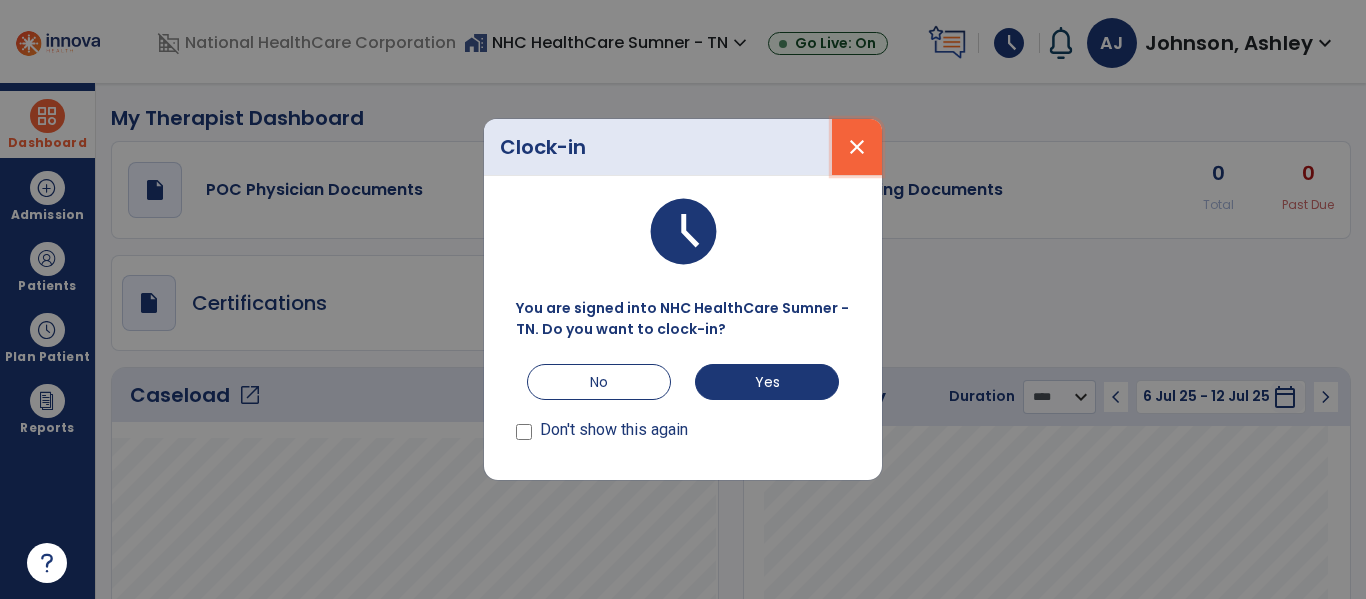 click on "close" at bounding box center [857, 147] 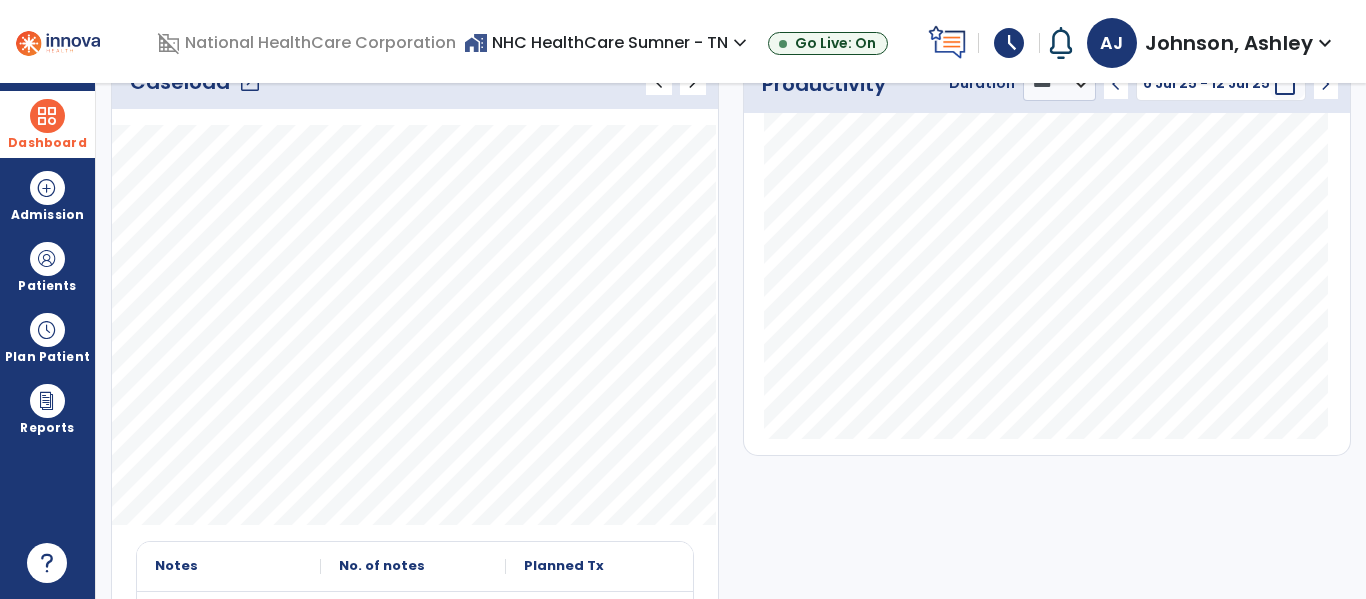 scroll, scrollTop: 0, scrollLeft: 0, axis: both 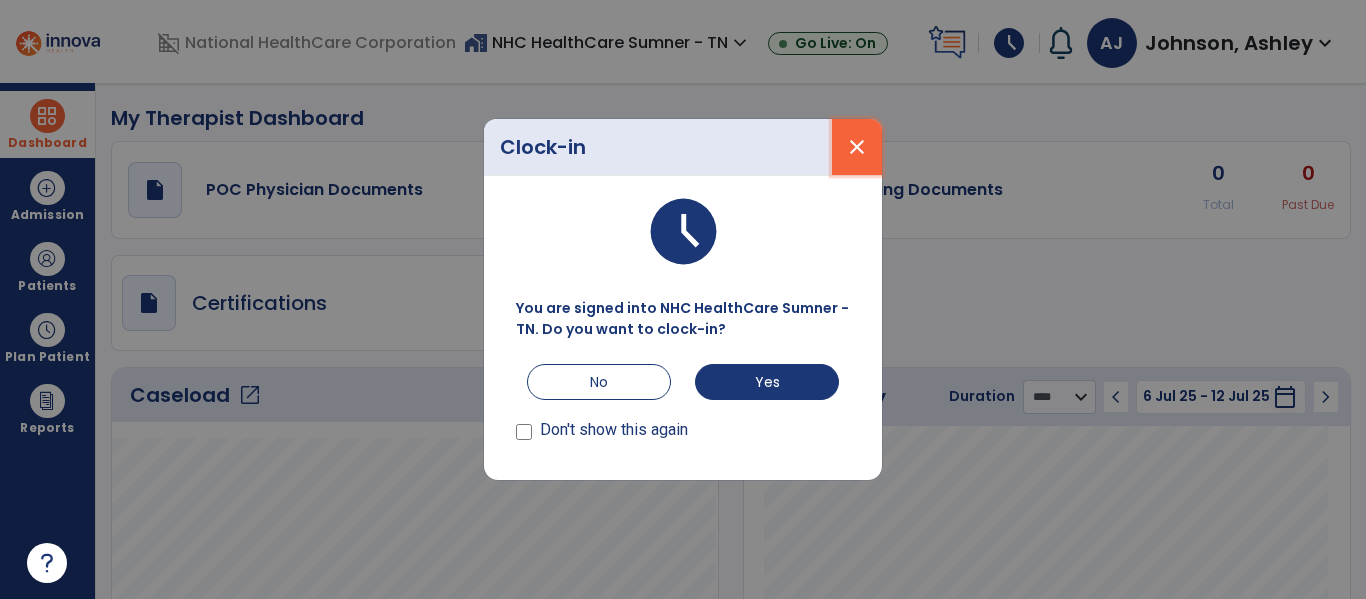 click on "close" at bounding box center [857, 147] 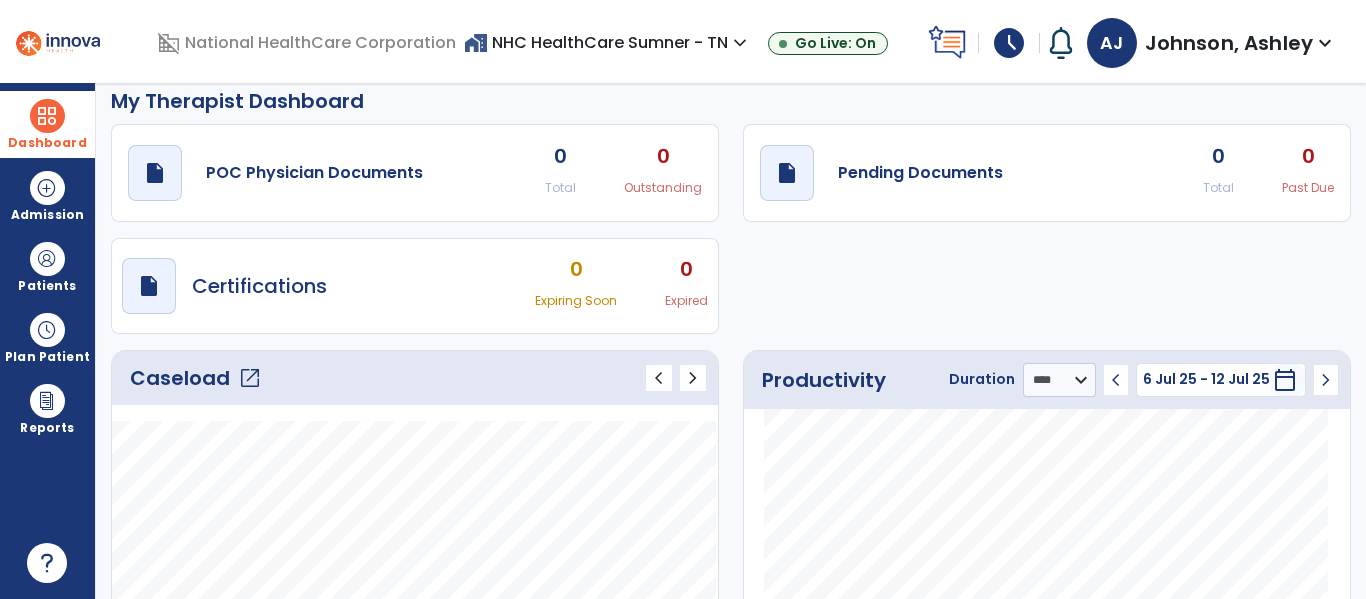 scroll, scrollTop: 0, scrollLeft: 0, axis: both 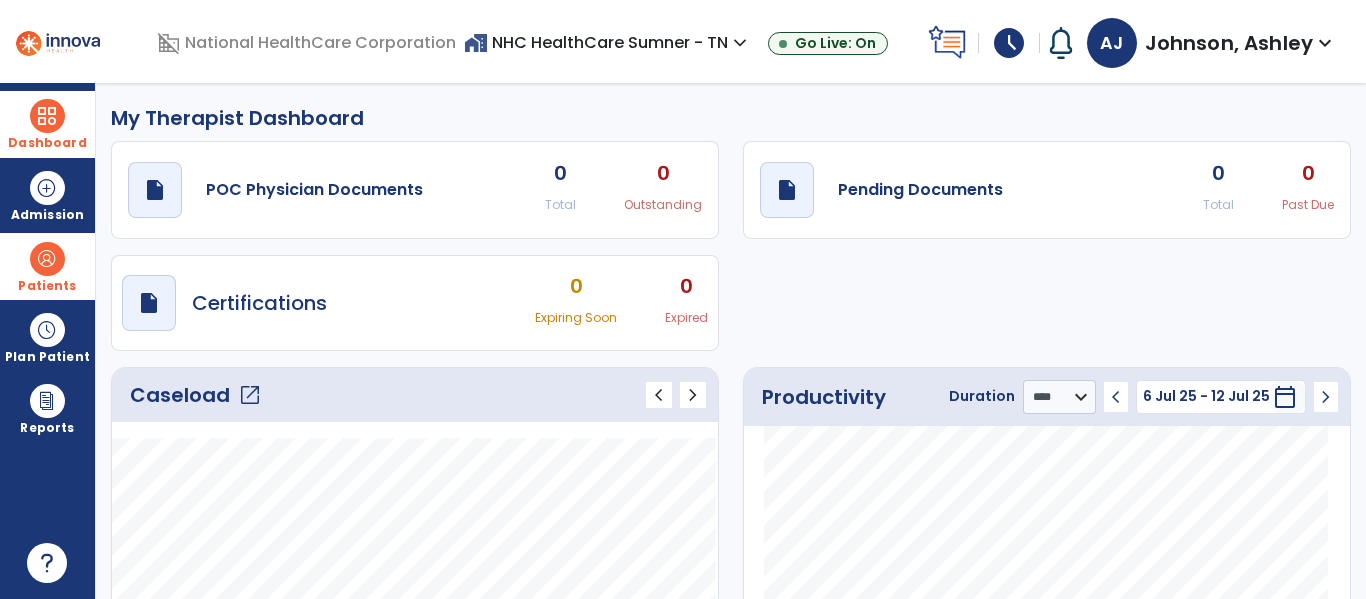 click at bounding box center (47, 259) 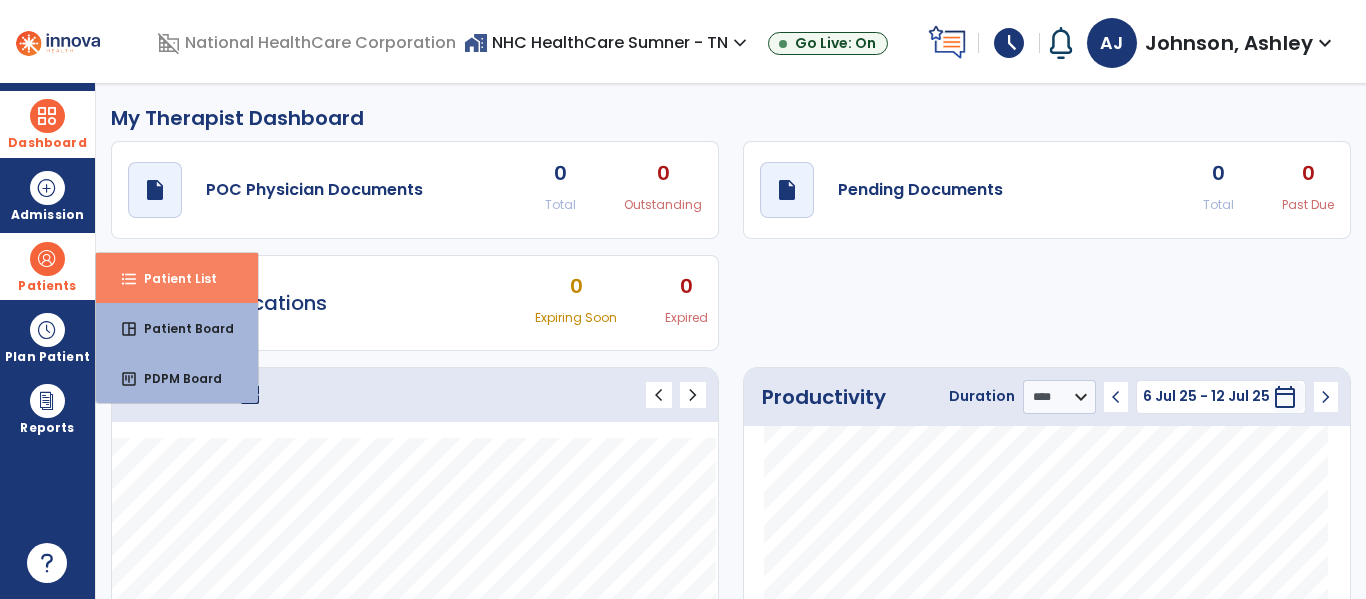 click on "format_list_bulleted  Patient List" at bounding box center [177, 278] 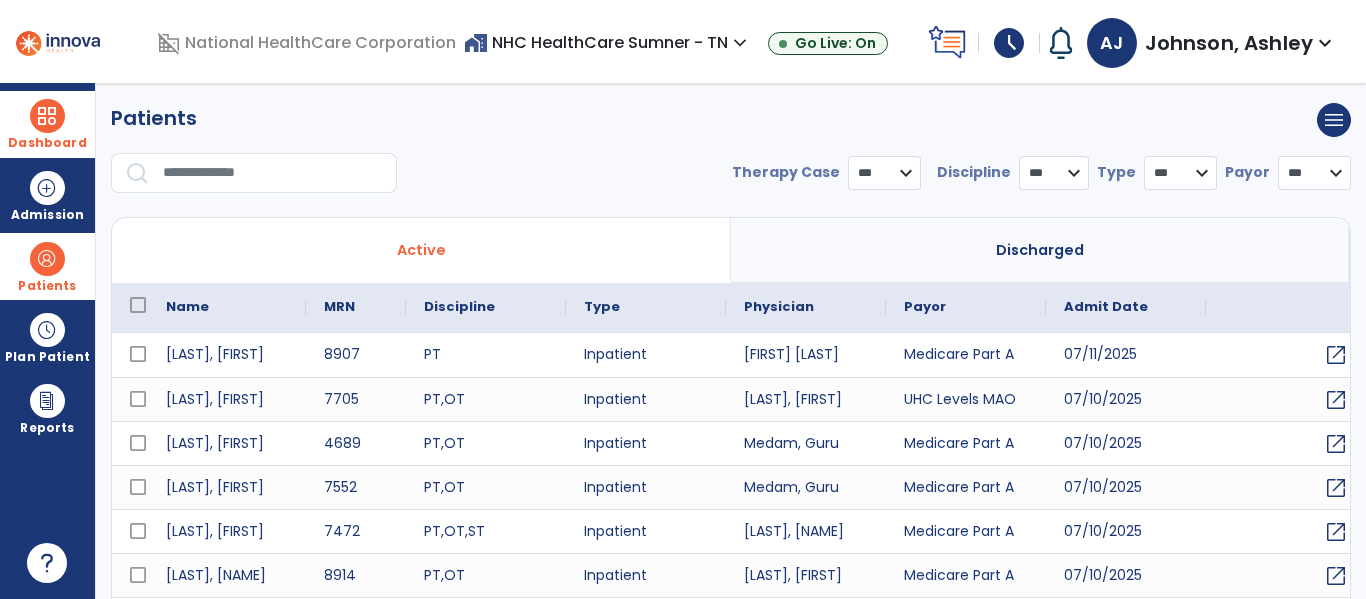 select on "***" 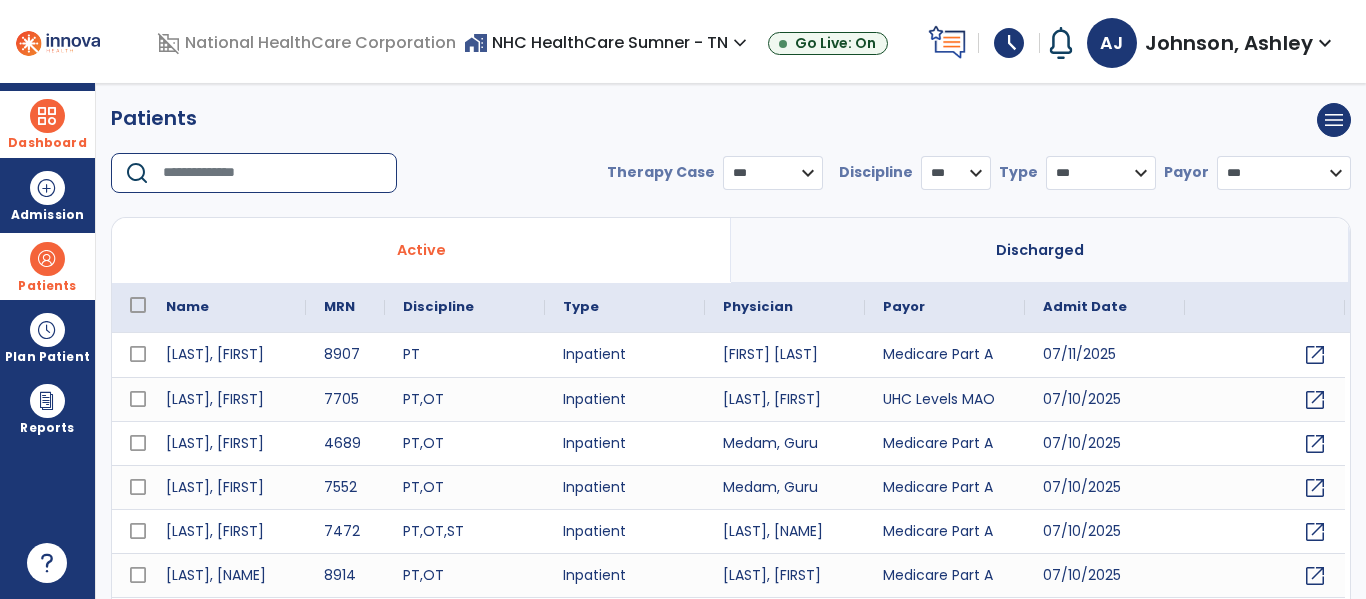 click at bounding box center (273, 173) 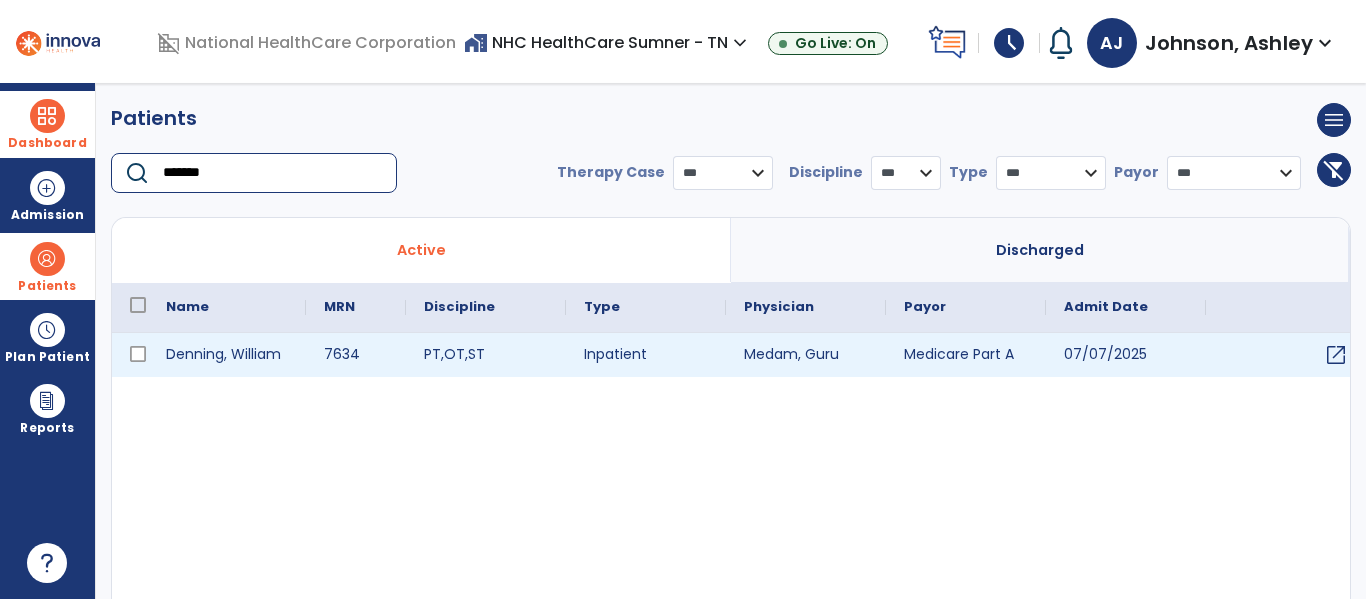 type on "*******" 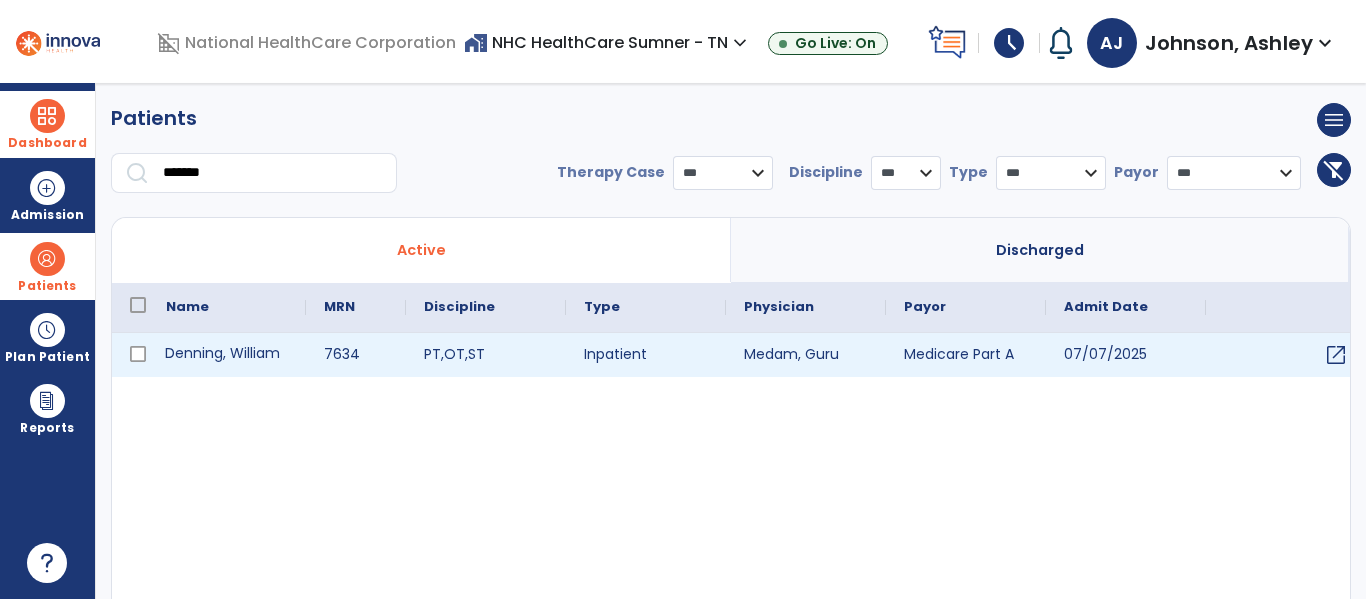click on "Denning, William" at bounding box center [227, 355] 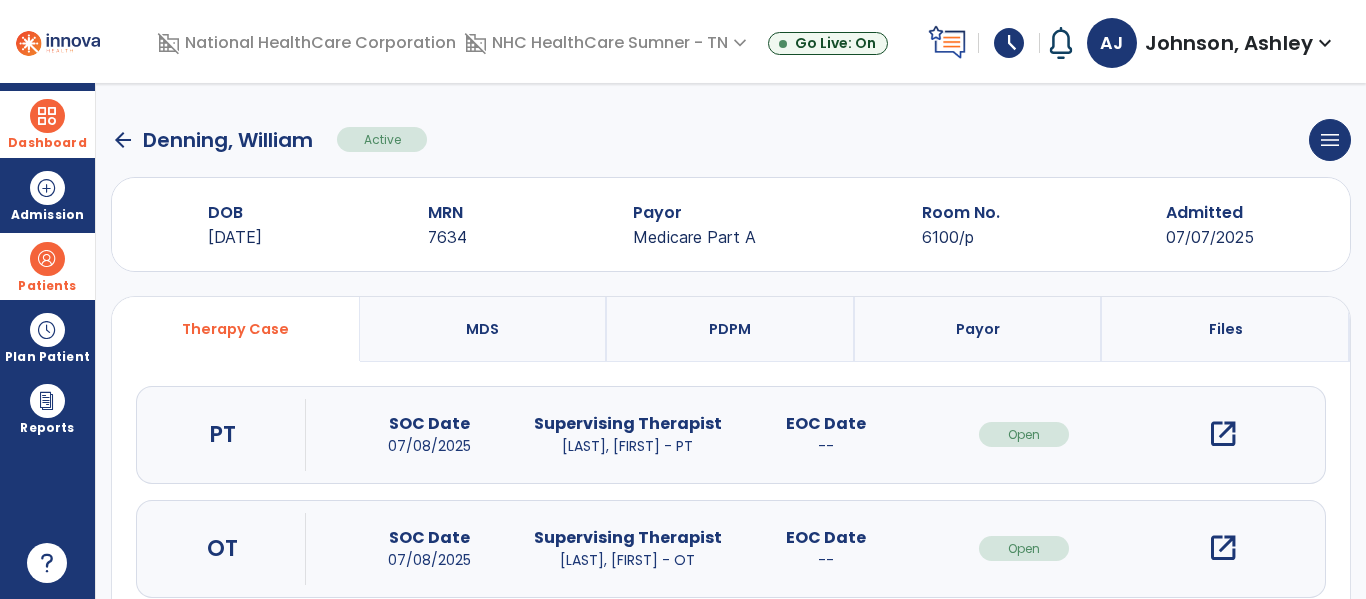 click on "open_in_new" at bounding box center (1223, 434) 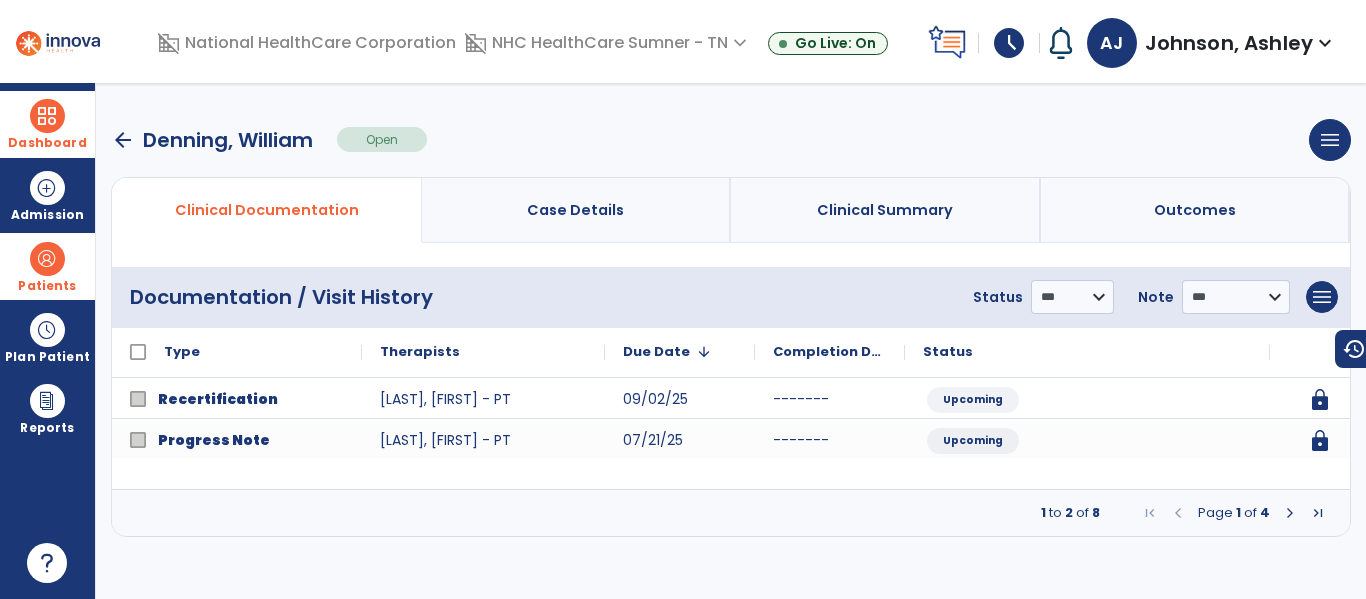 click at bounding box center (1290, 513) 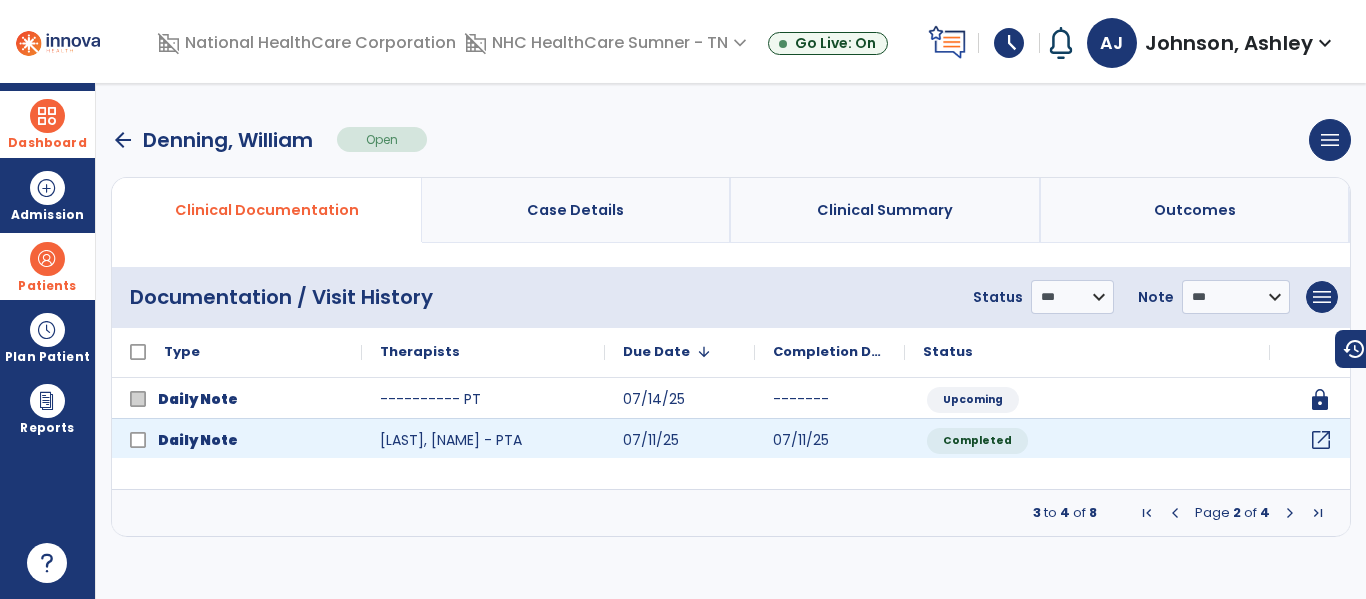click on "open_in_new" 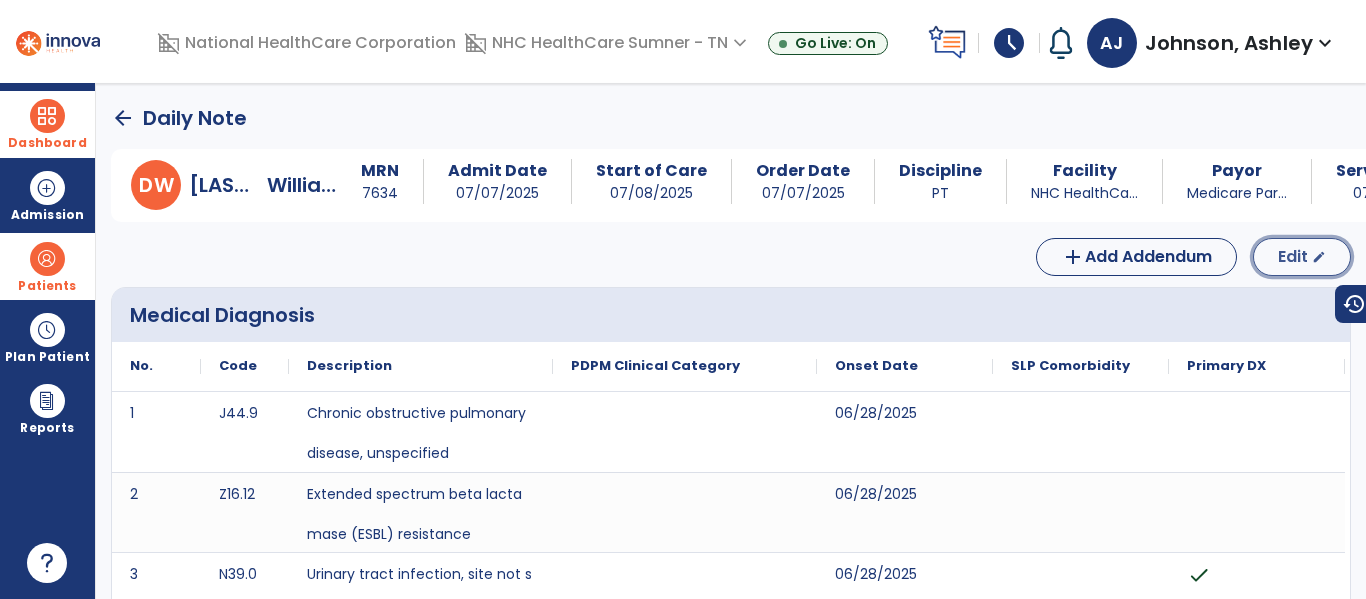 click on "Edit  edit" 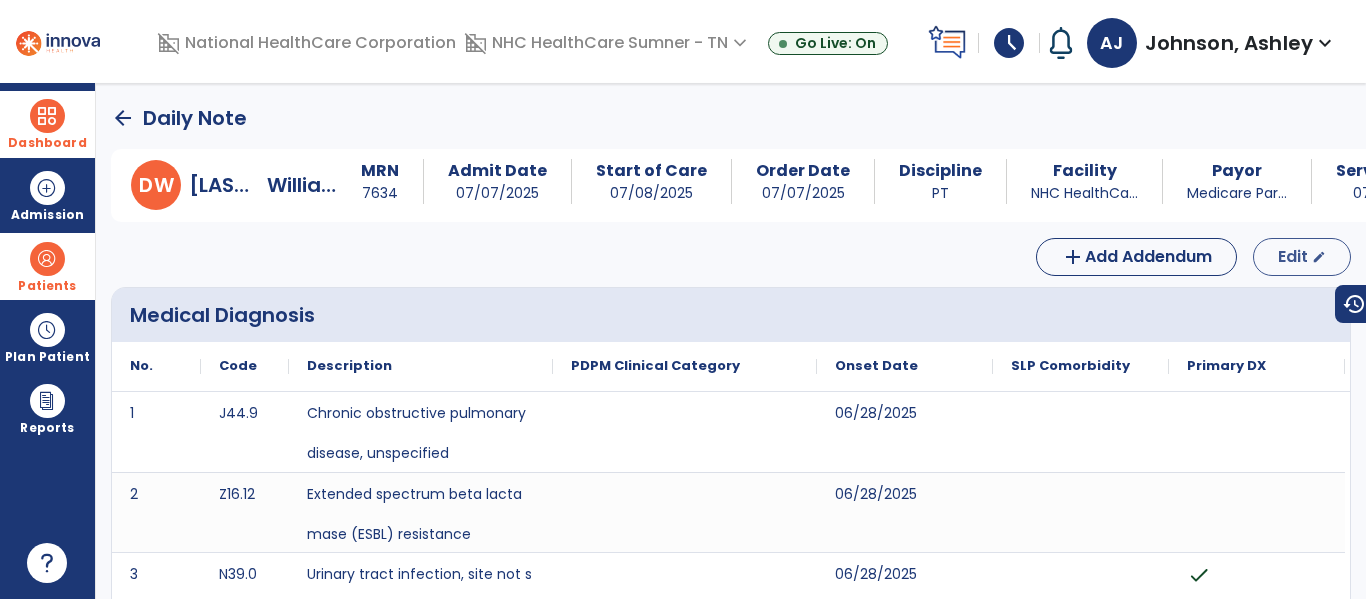 select on "*" 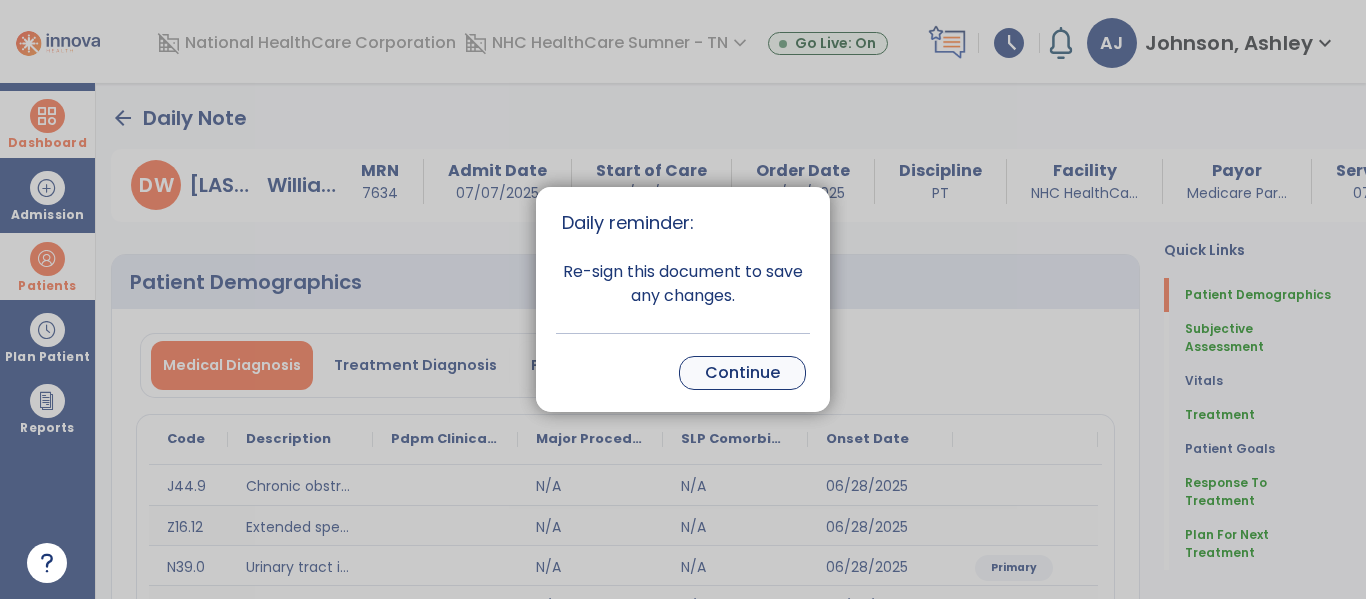 click on "Continue" at bounding box center (742, 373) 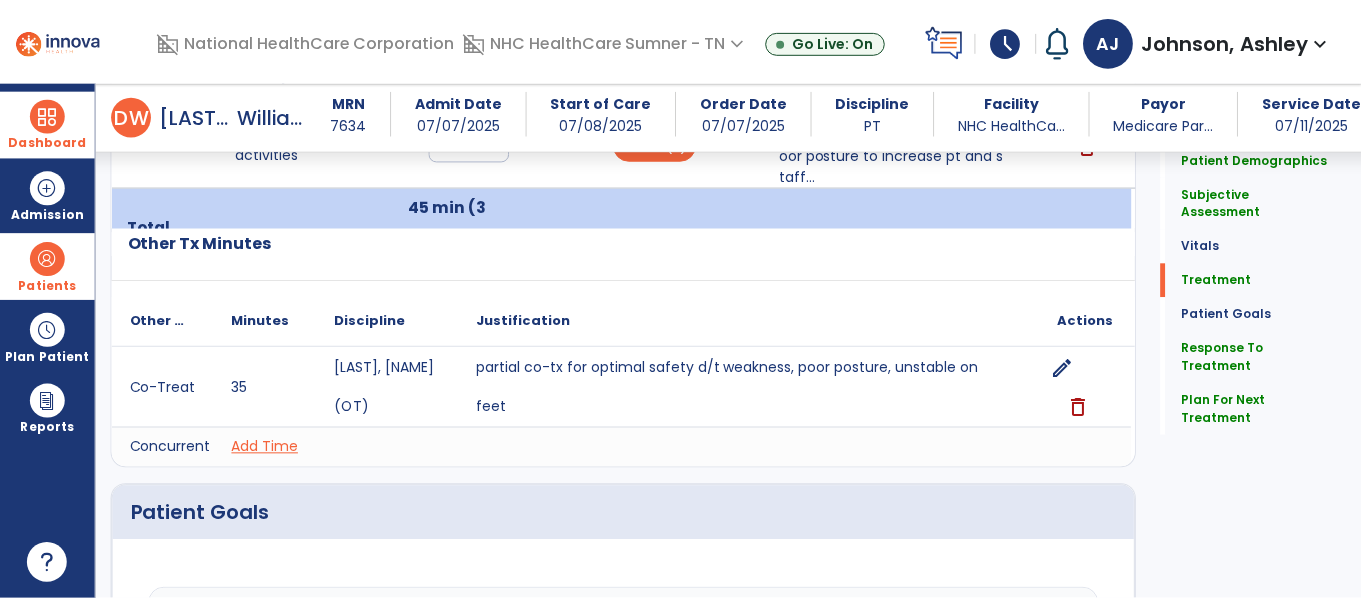 scroll, scrollTop: 1422, scrollLeft: 0, axis: vertical 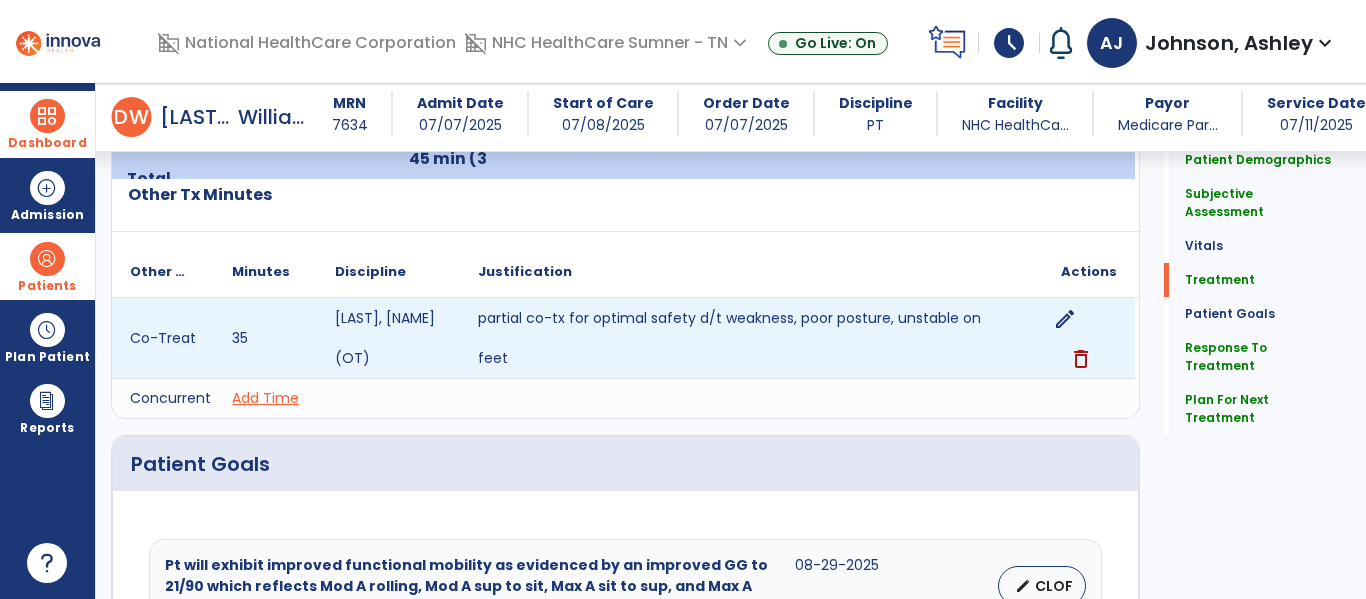 click on "edit" 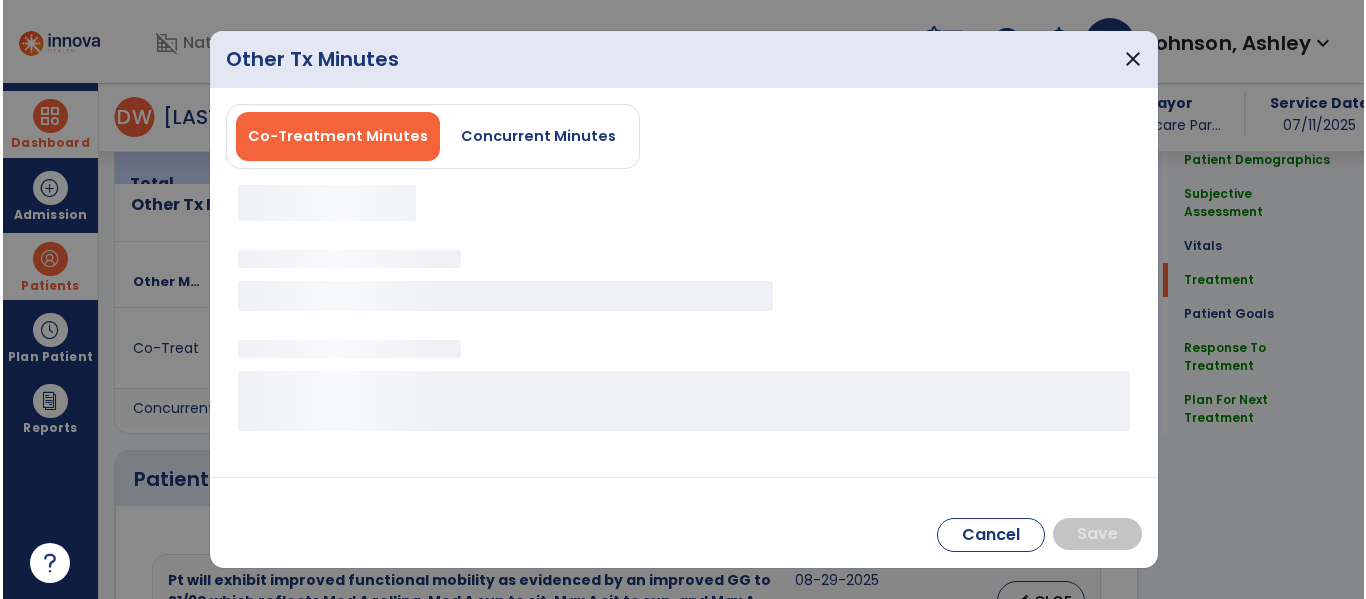 scroll, scrollTop: 1422, scrollLeft: 0, axis: vertical 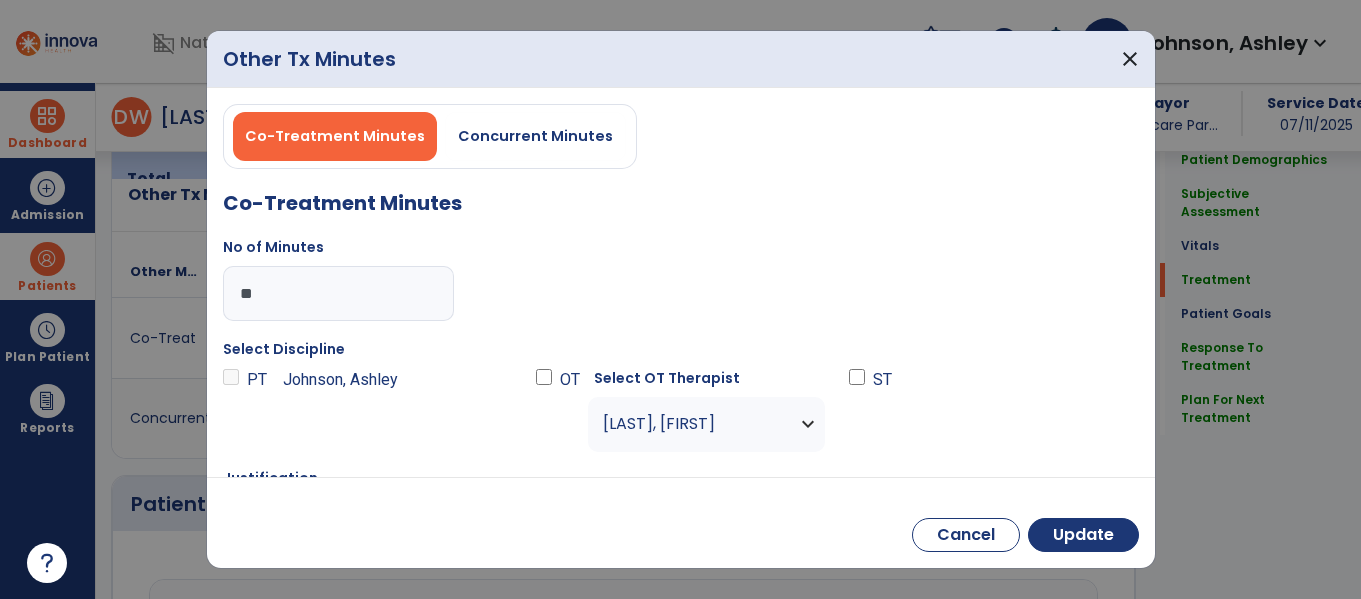 click on "**" at bounding box center [338, 293] 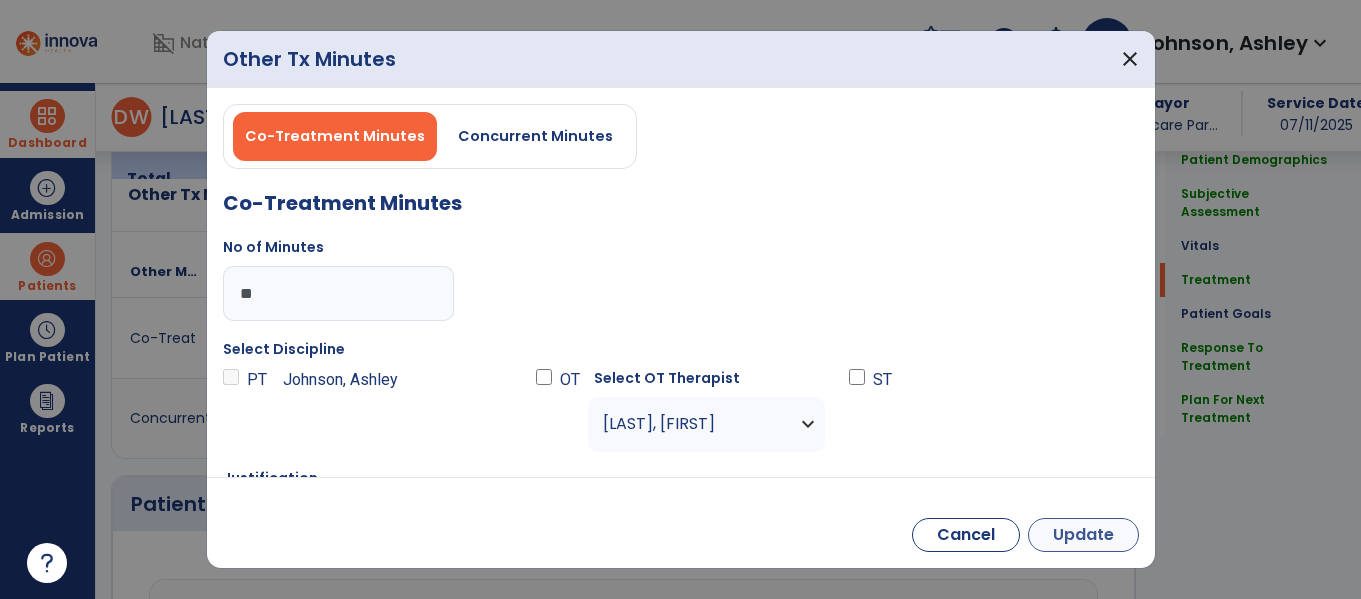 type on "**" 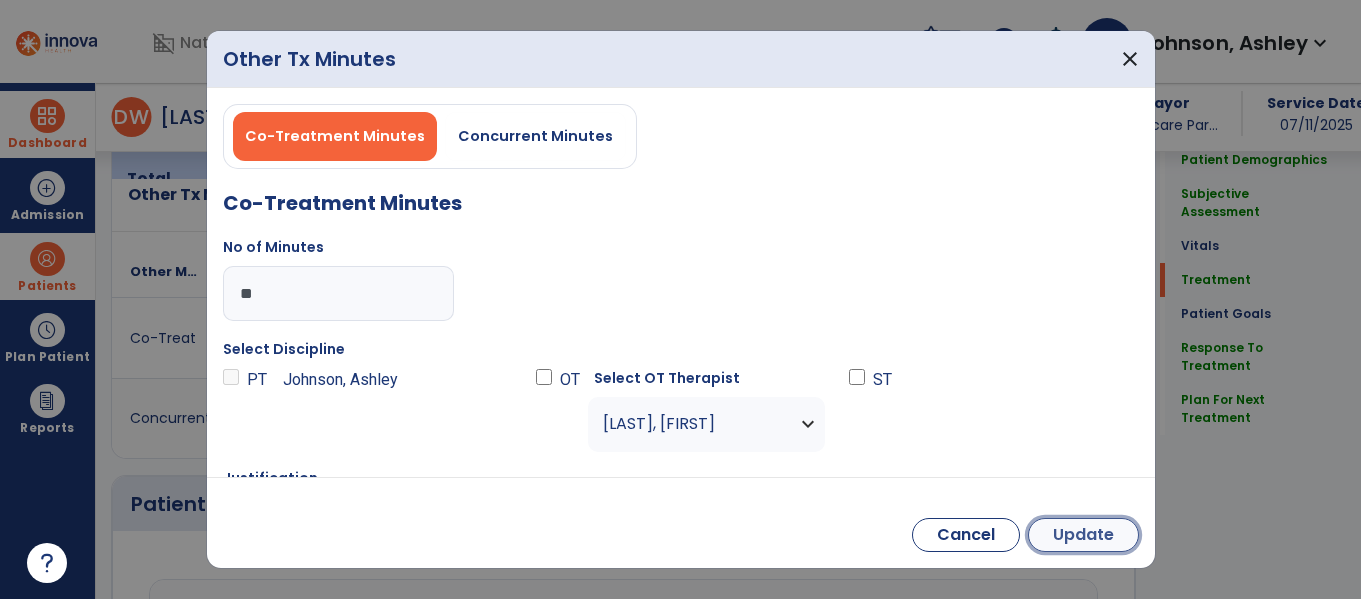 click on "Update" at bounding box center (1083, 535) 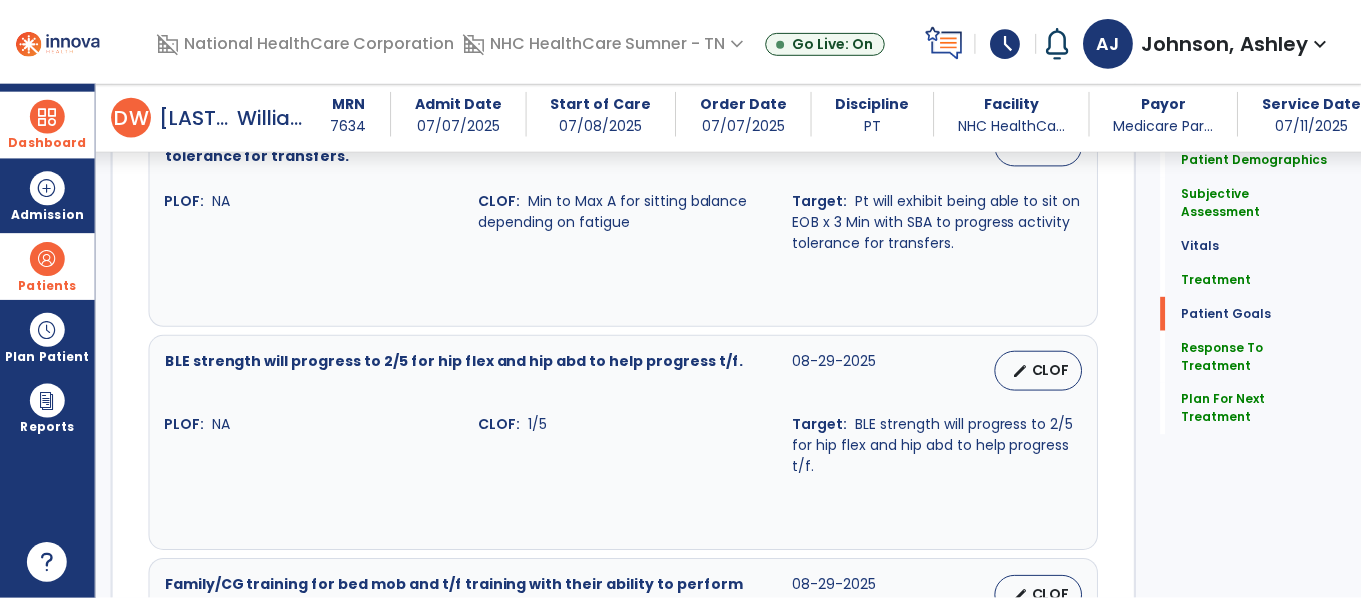 scroll, scrollTop: 3160, scrollLeft: 0, axis: vertical 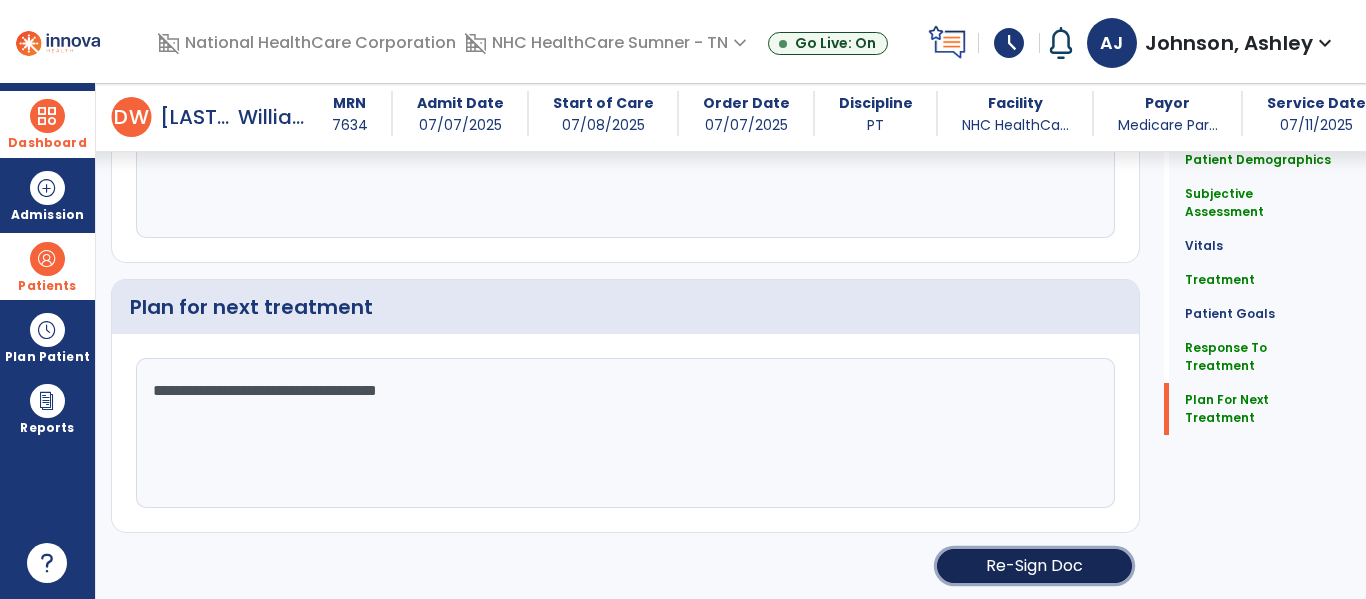 click on "Re-Sign Doc" 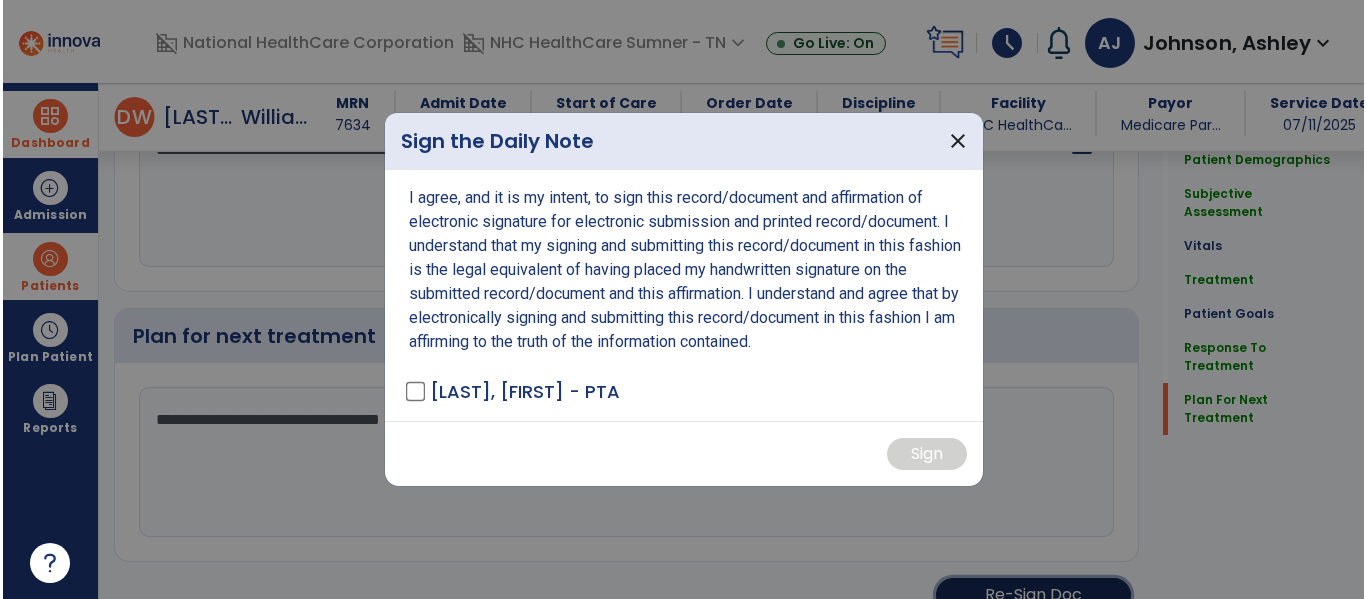 scroll, scrollTop: 3200, scrollLeft: 0, axis: vertical 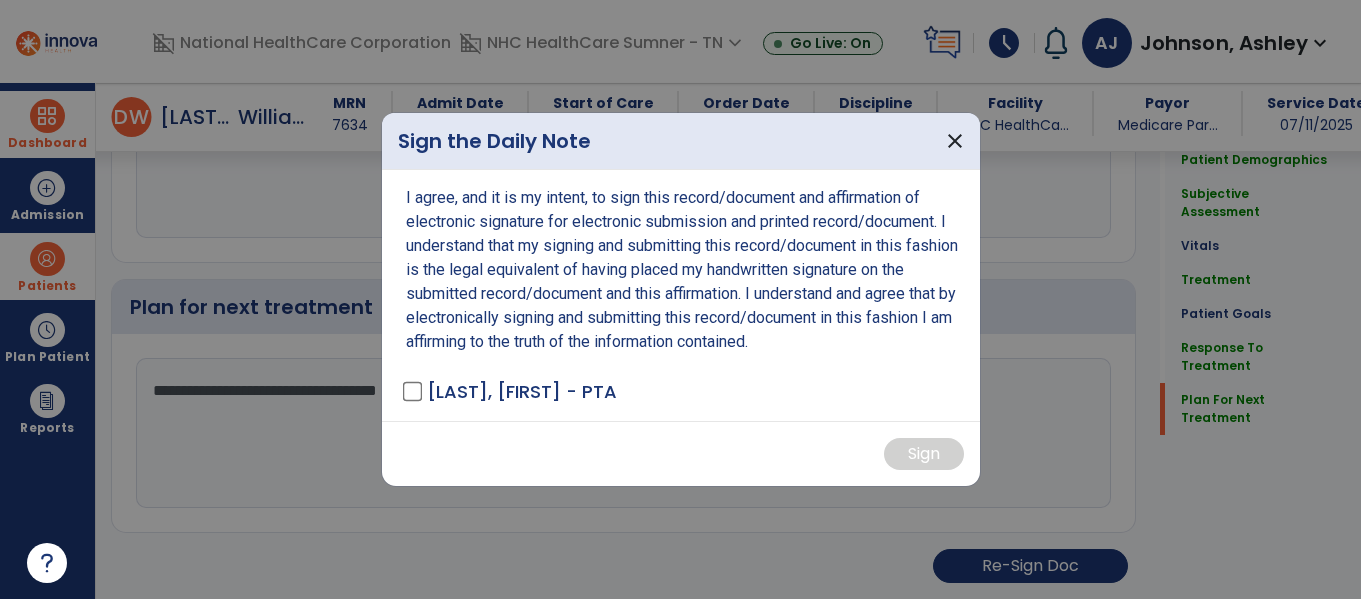 click on "I agree, and it is my intent, to sign this record/document and affirmation of electronic signature for electronic submission and printed record/document. I understand that my signing and submitting this record/document in this fashion is the legal equivalent of having placed my handwritten signature on the submitted record/document and this affirmation. I understand and agree that by electronically signing and submitting this record/document in this fashion I am affirming to the truth of the information contained. [LAST], [FIRST]  - PTA" at bounding box center (681, 295) 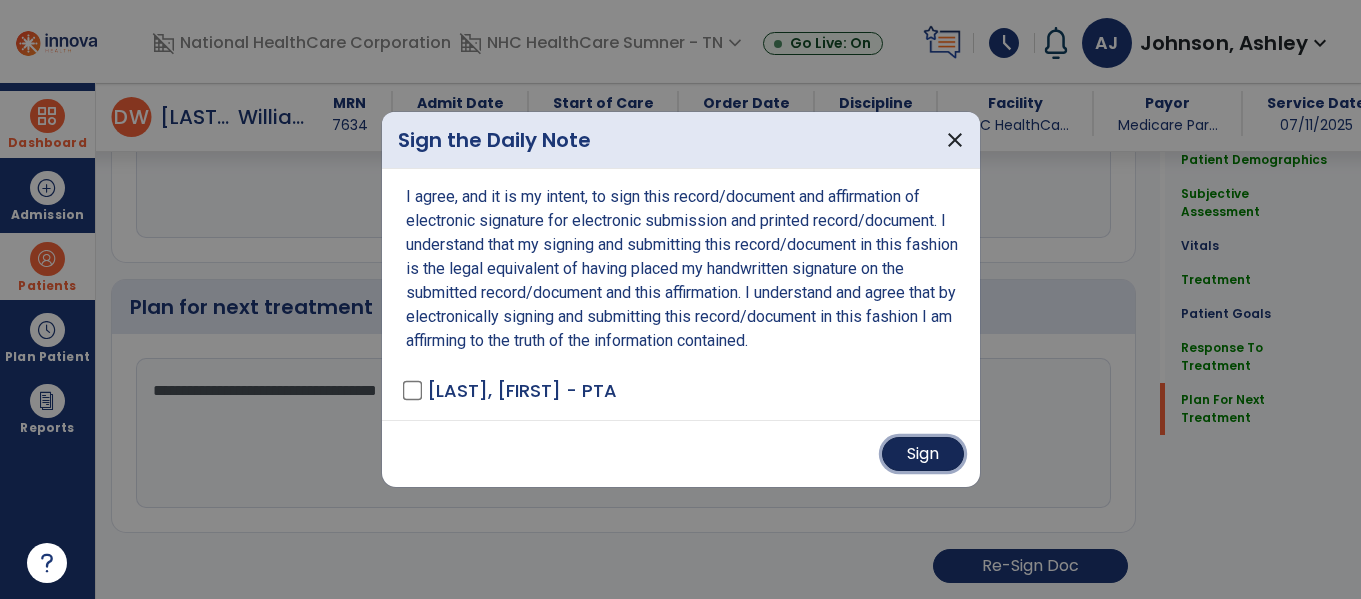 click on "Sign" at bounding box center [923, 454] 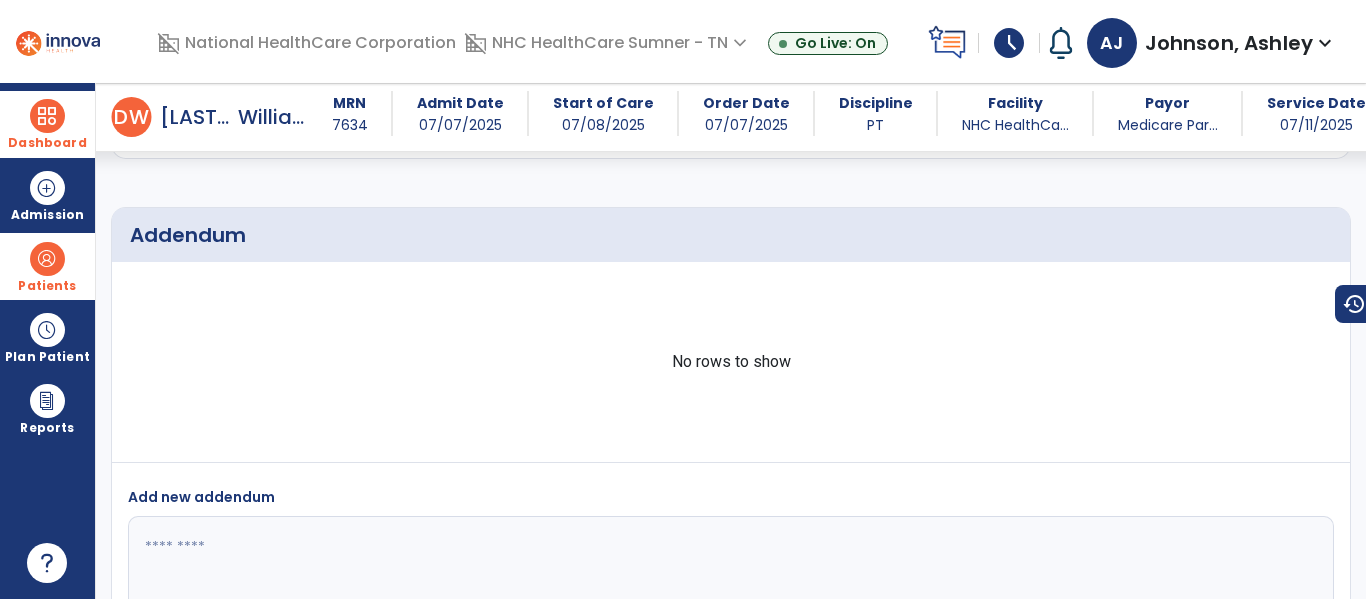 scroll, scrollTop: 4411, scrollLeft: 0, axis: vertical 